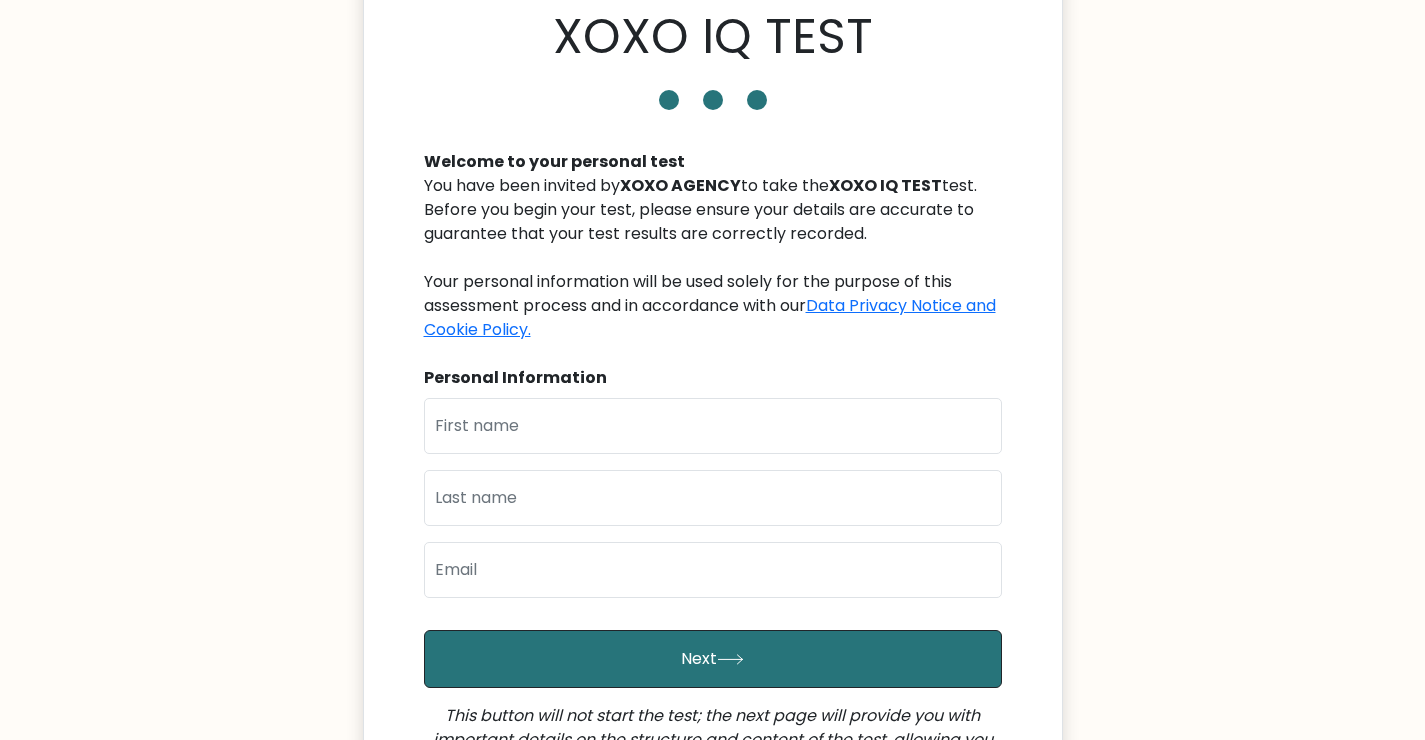 scroll, scrollTop: 131, scrollLeft: 0, axis: vertical 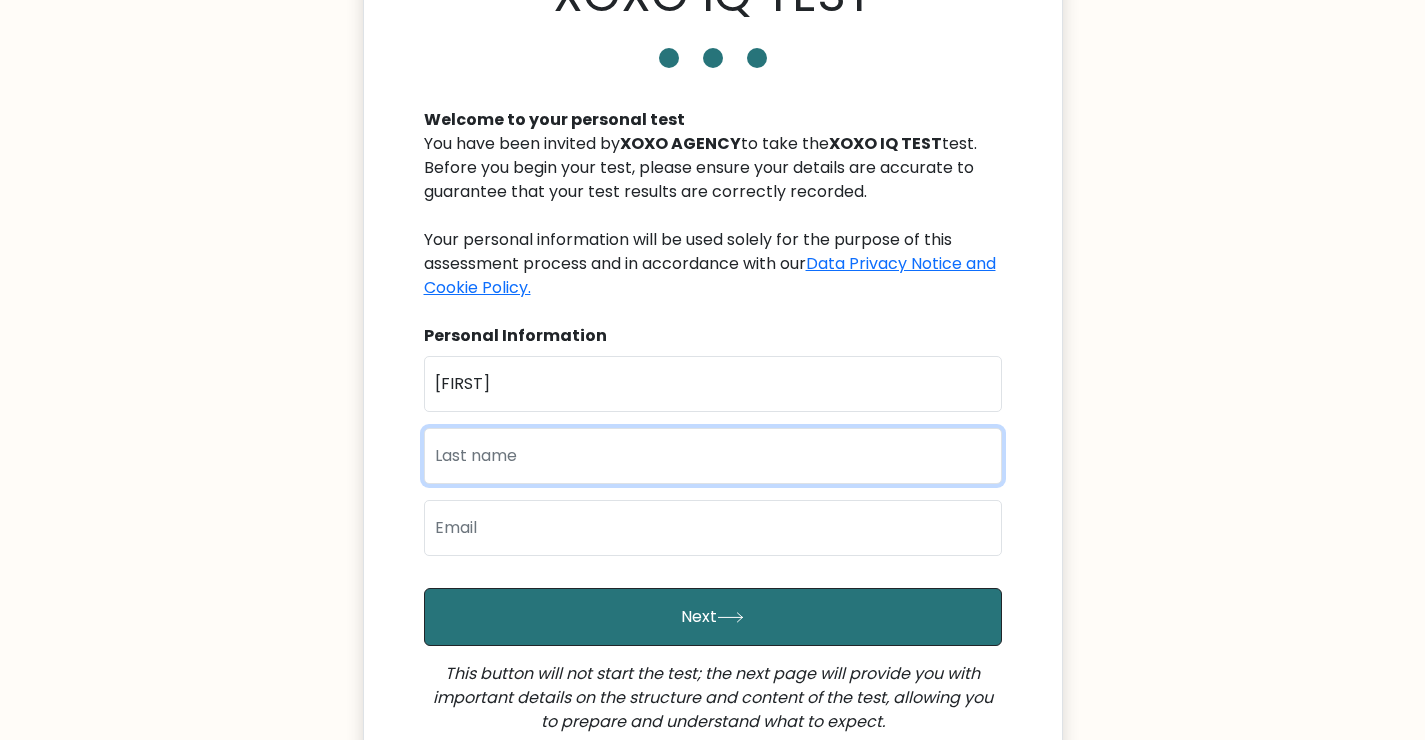 click at bounding box center [713, 456] 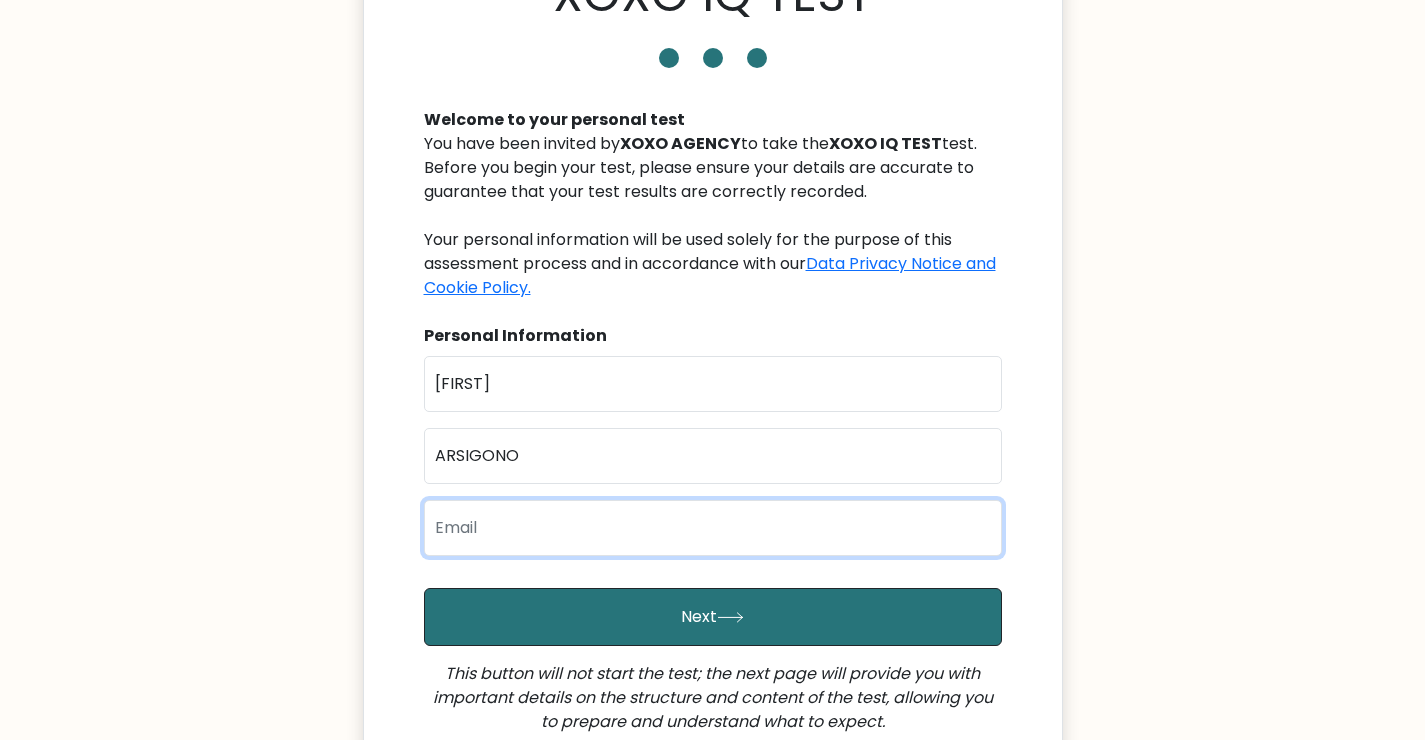 click at bounding box center [713, 528] 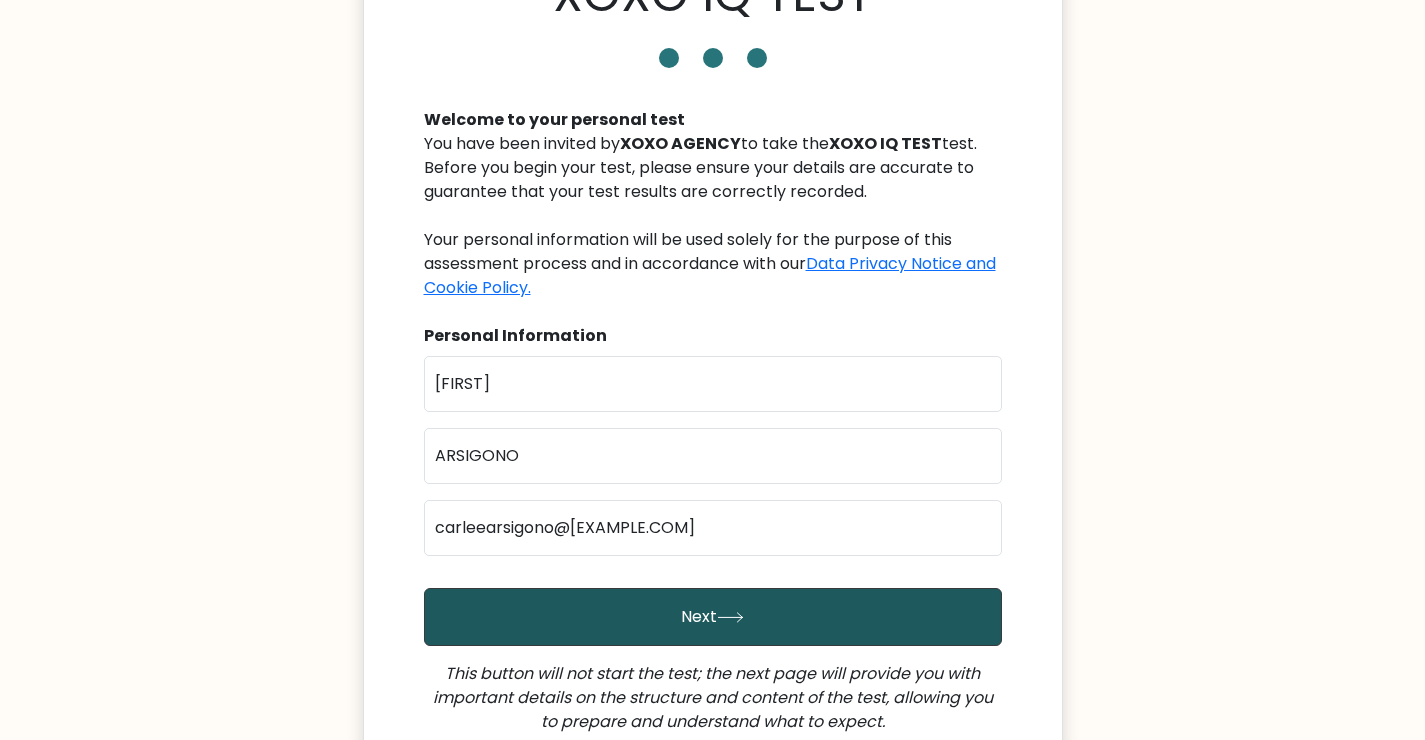 click on "Next" at bounding box center (713, 617) 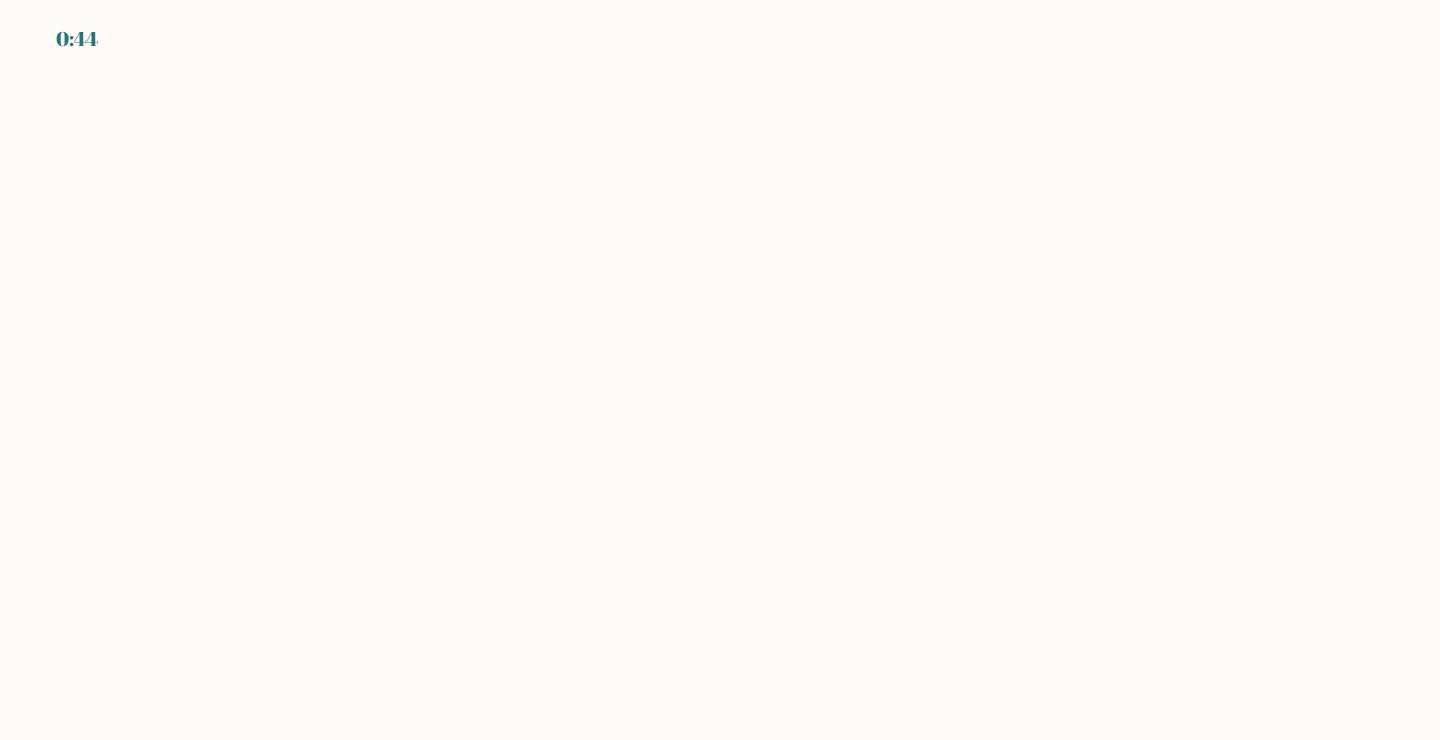 scroll, scrollTop: 0, scrollLeft: 0, axis: both 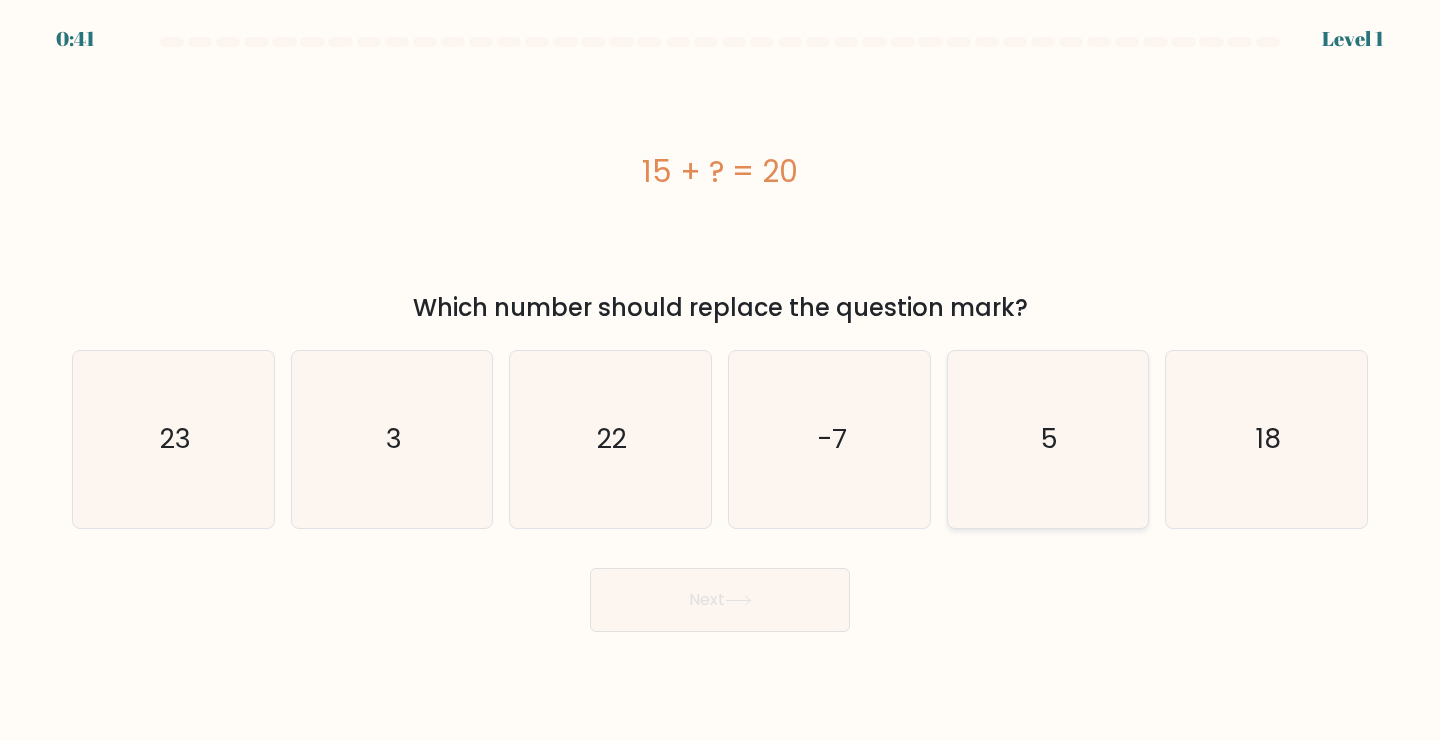 click on "5" at bounding box center (1048, 439) 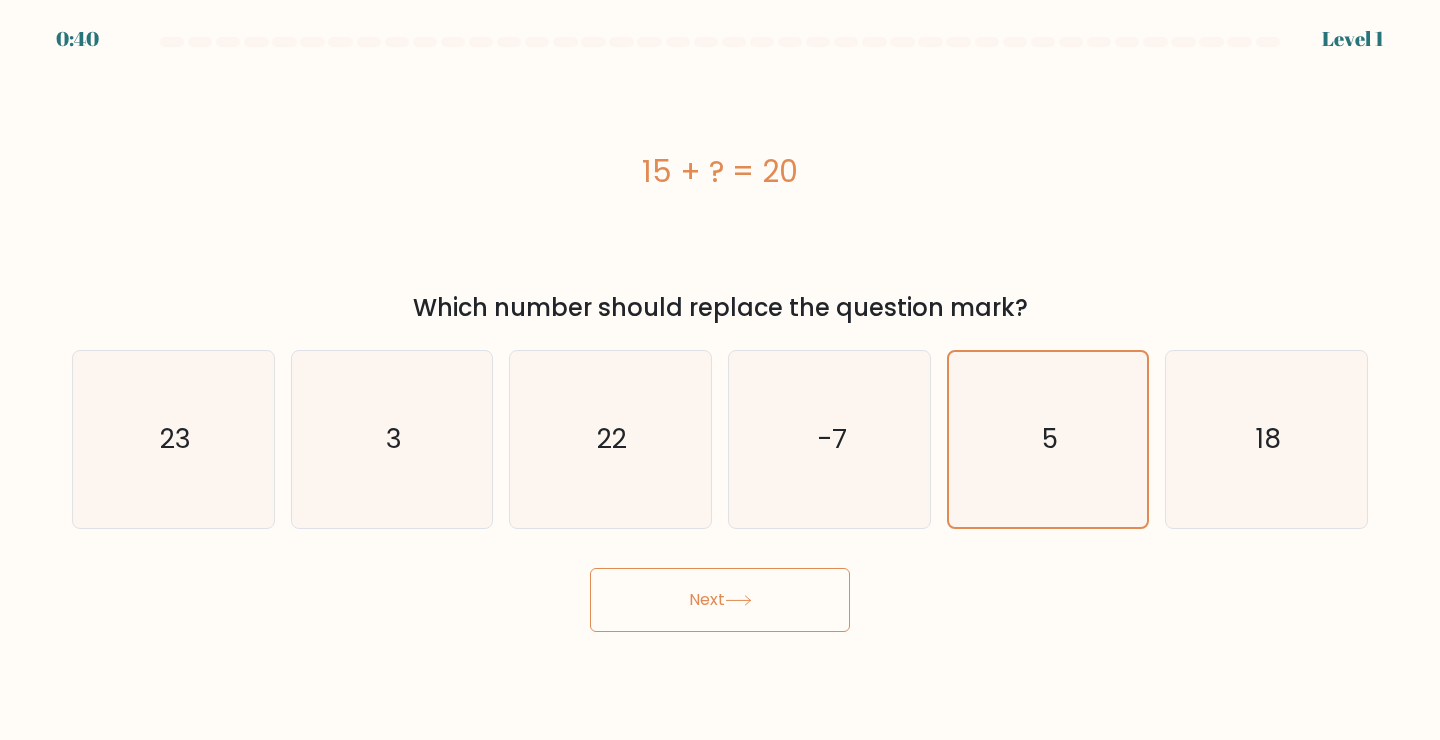 click at bounding box center (738, 600) 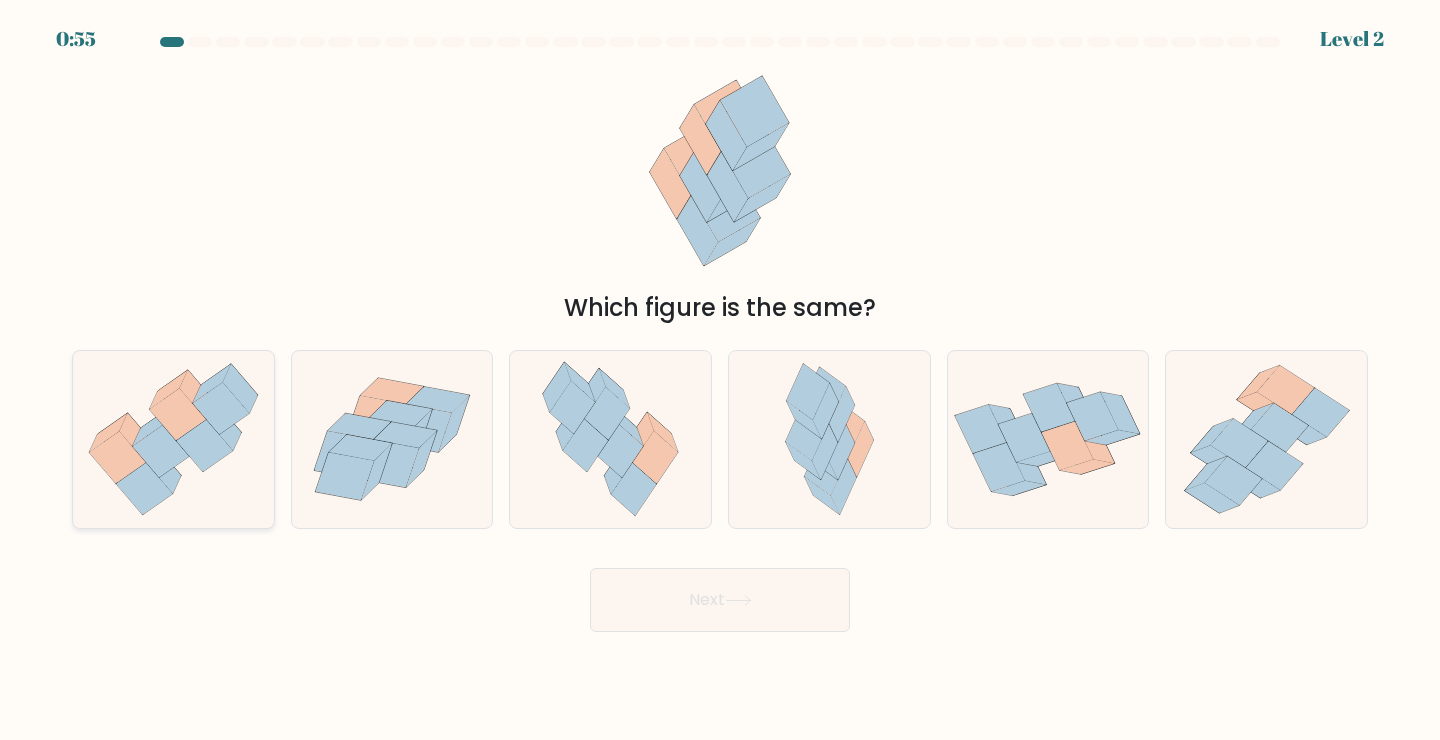 click at bounding box center (173, 439) 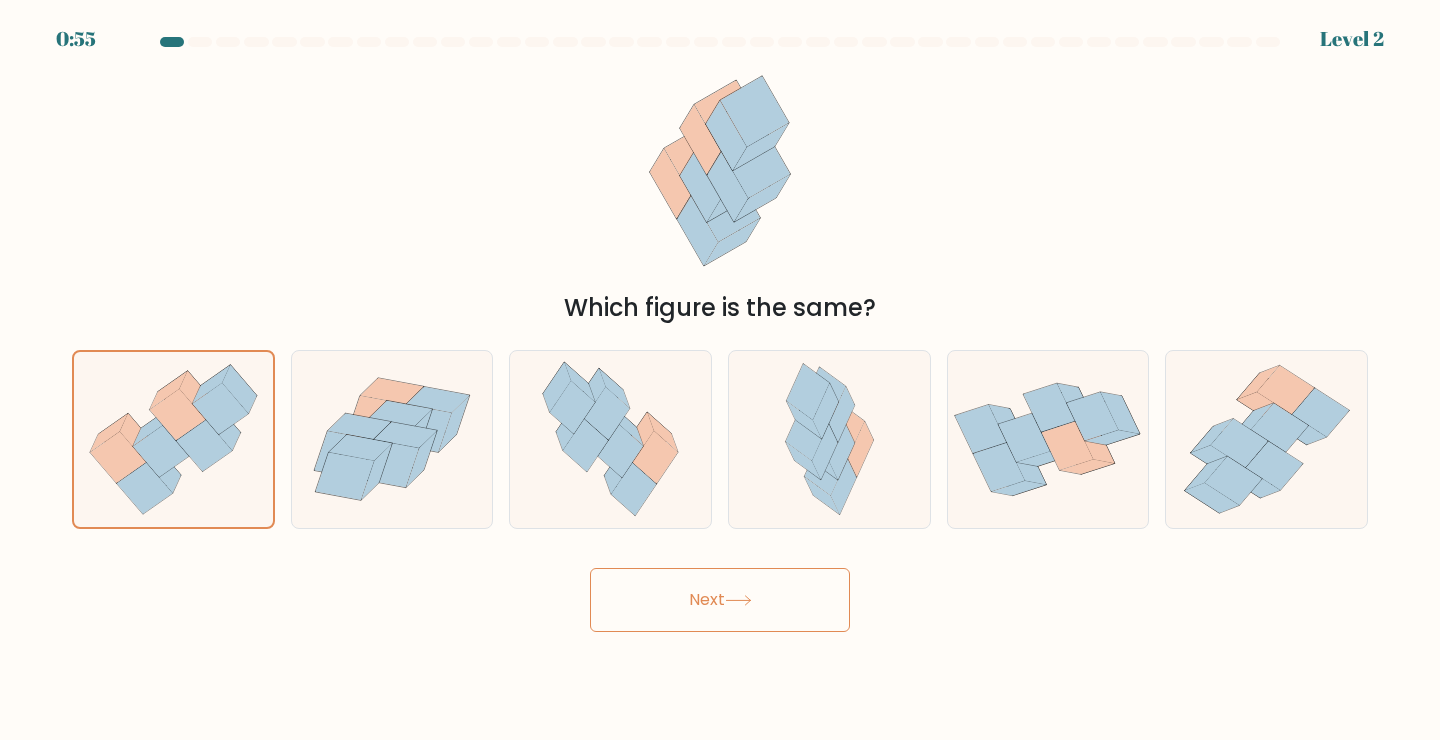 click on "Next" at bounding box center (720, 600) 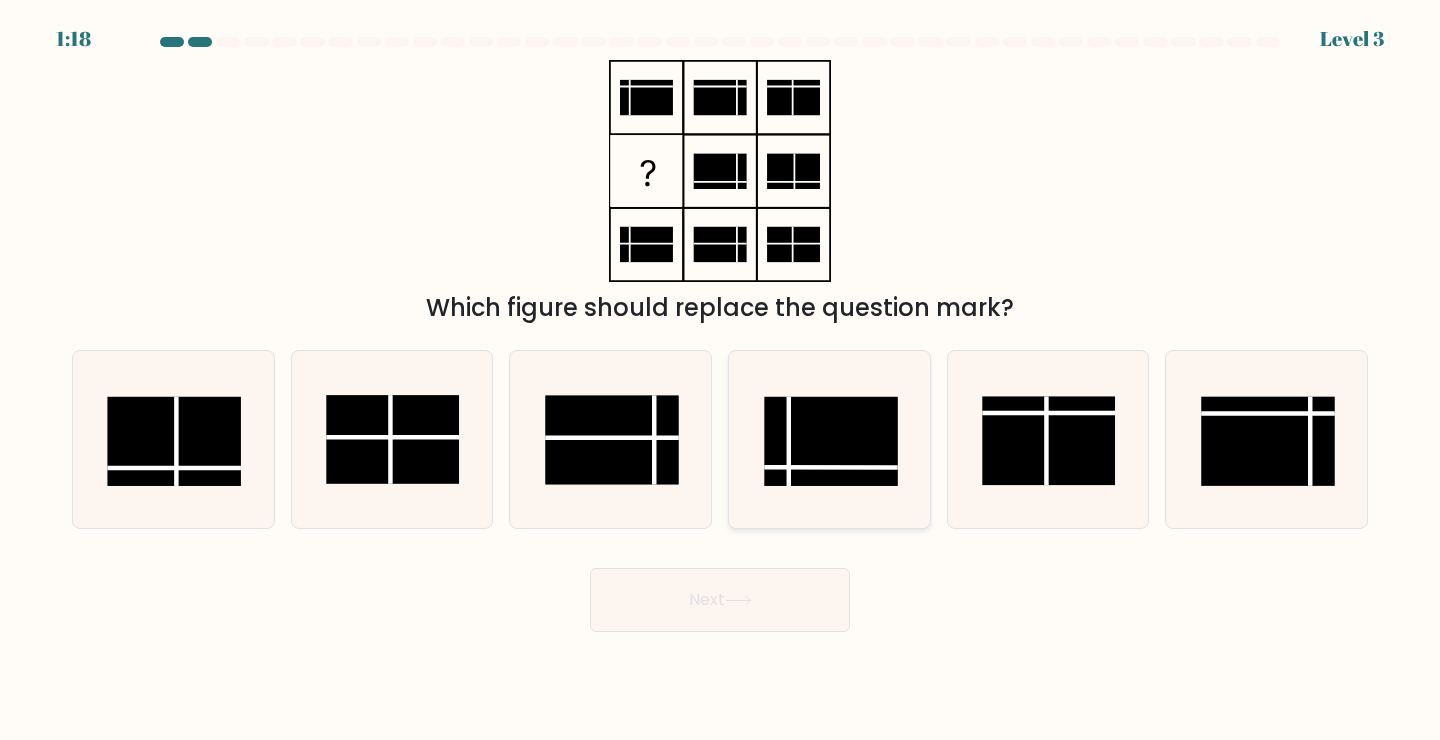 click at bounding box center (830, 441) 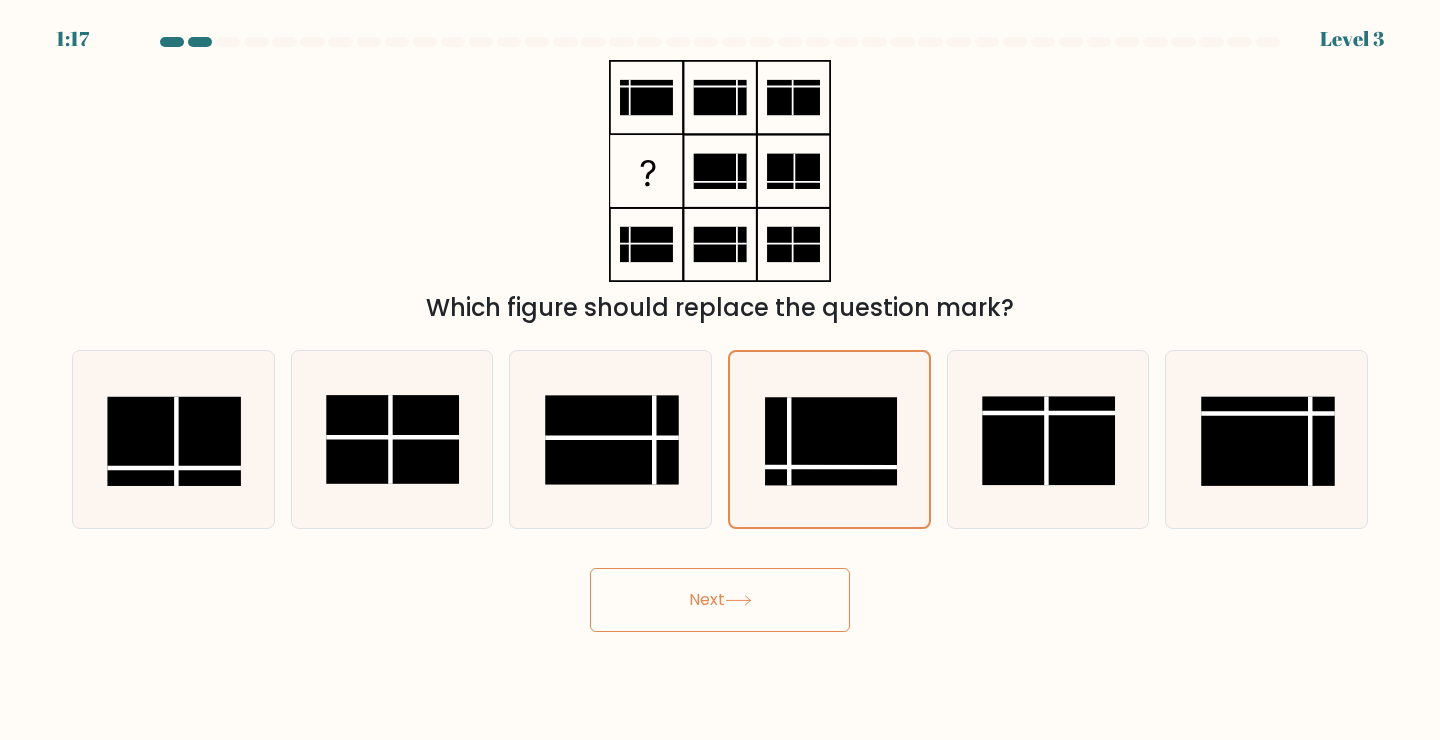 click on "Next" at bounding box center [720, 600] 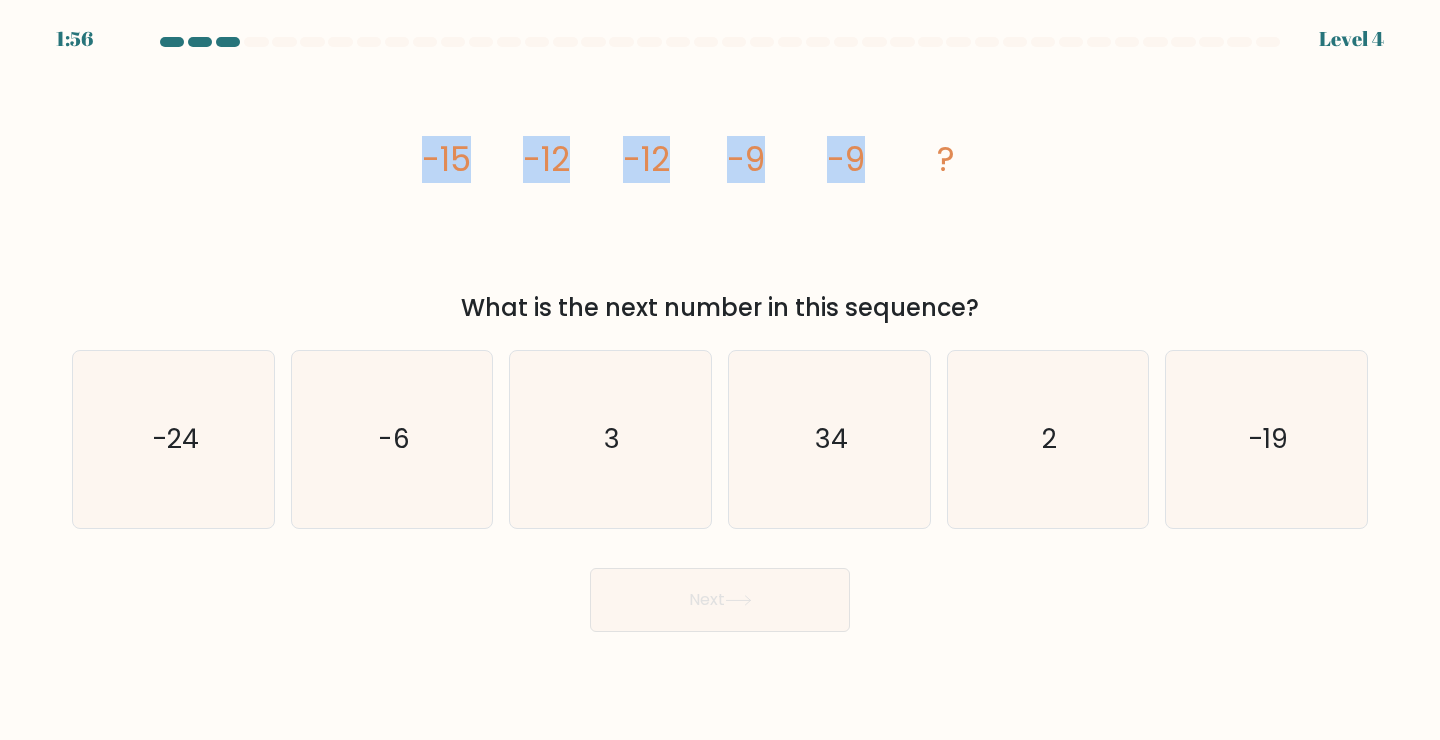 drag, startPoint x: 806, startPoint y: 155, endPoint x: 404, endPoint y: 154, distance: 402.00125 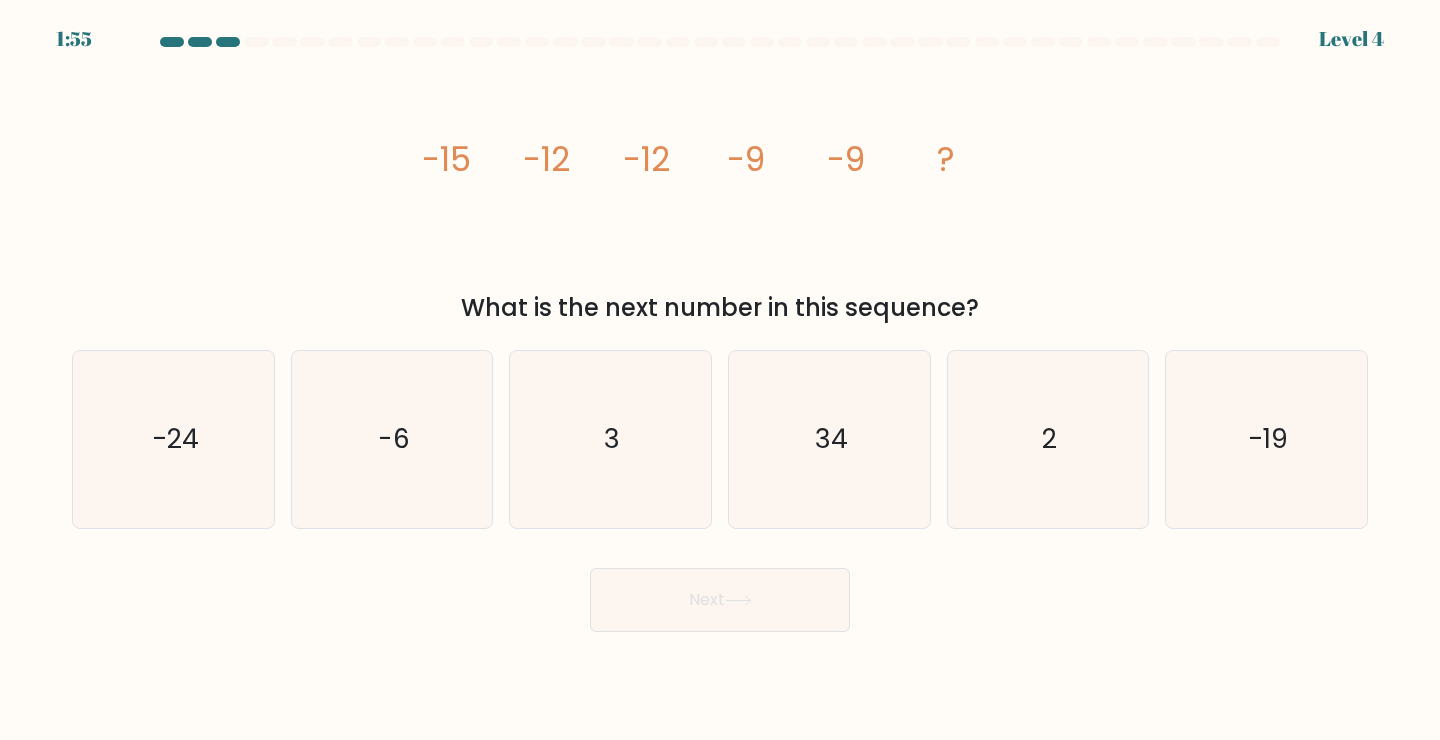 click on "image/svg+xml
-15
-12
-12
-9
-9
?" at bounding box center [720, 171] 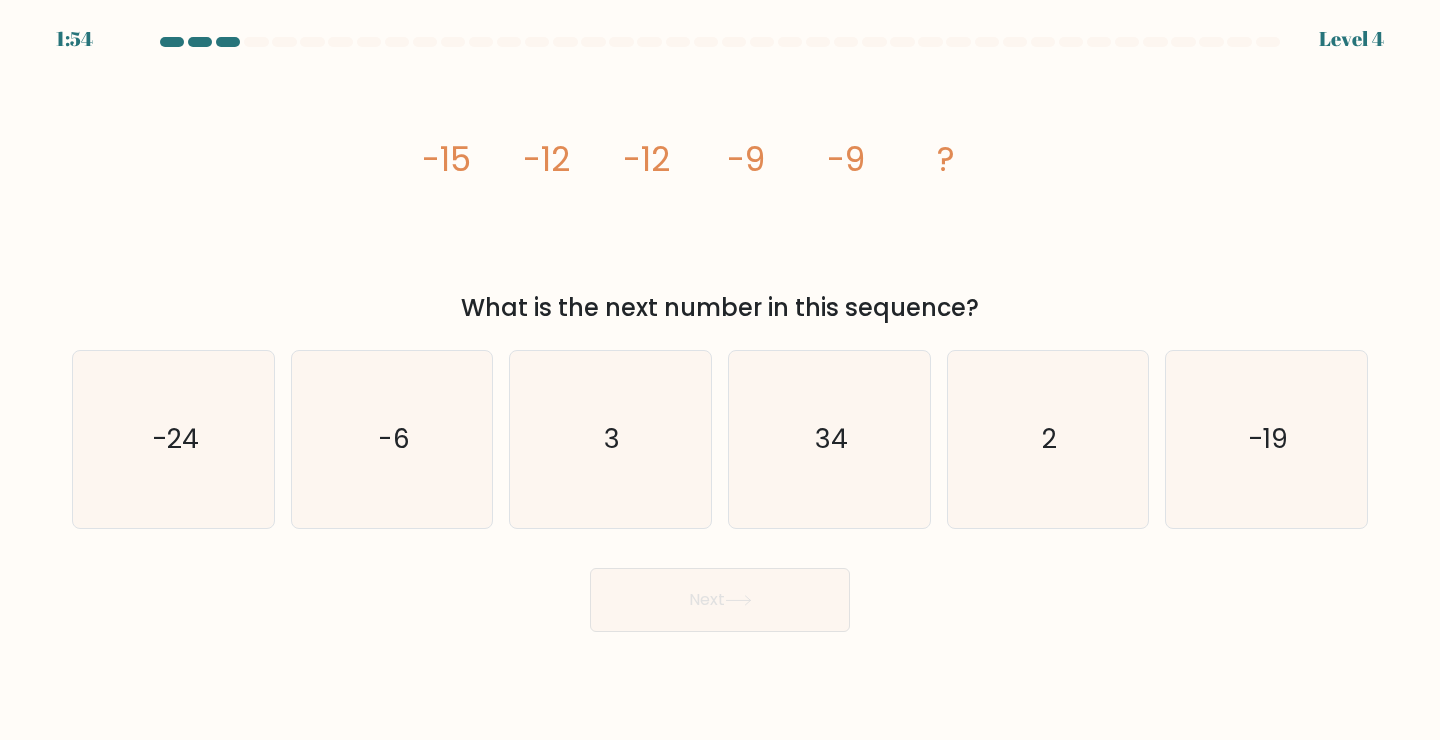 drag, startPoint x: 1021, startPoint y: 304, endPoint x: 464, endPoint y: 318, distance: 557.1759 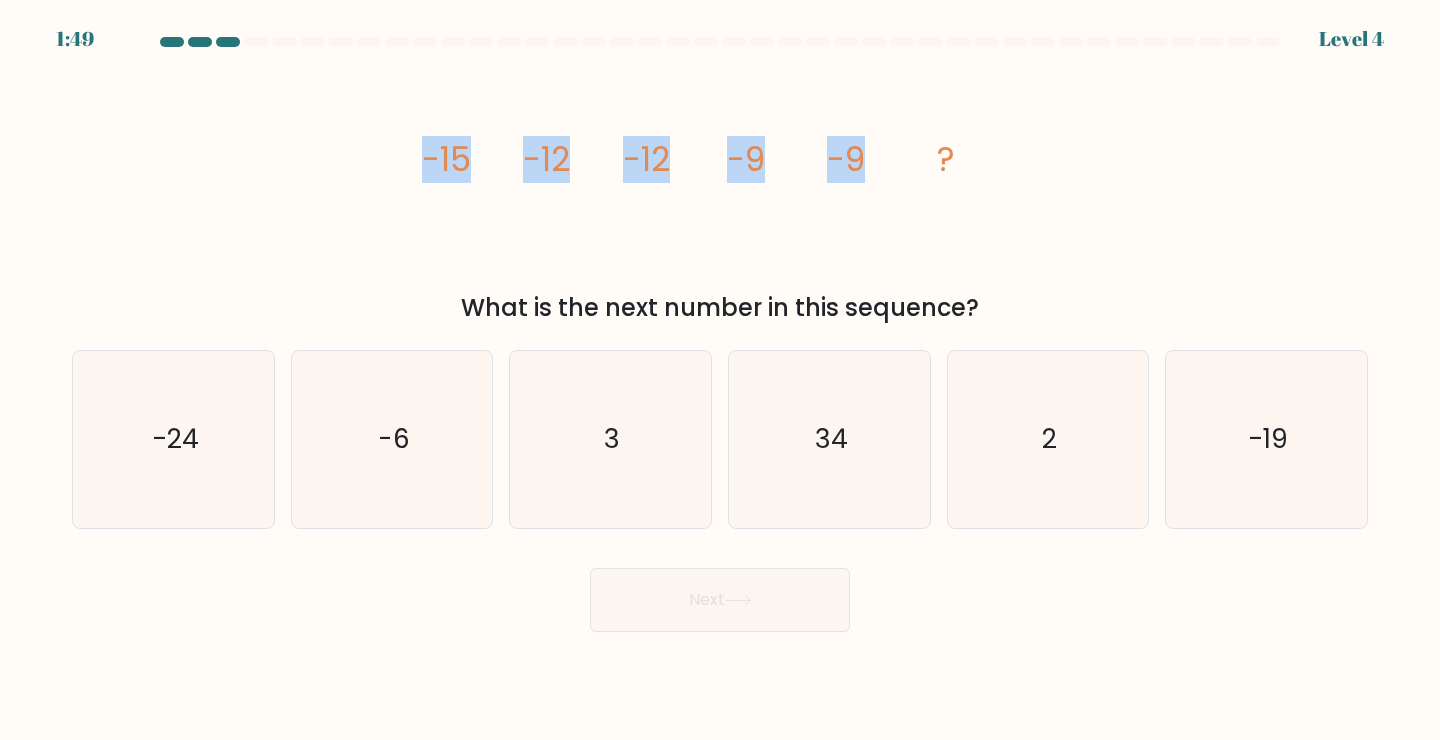 drag, startPoint x: 871, startPoint y: 155, endPoint x: 377, endPoint y: 151, distance: 494.0162 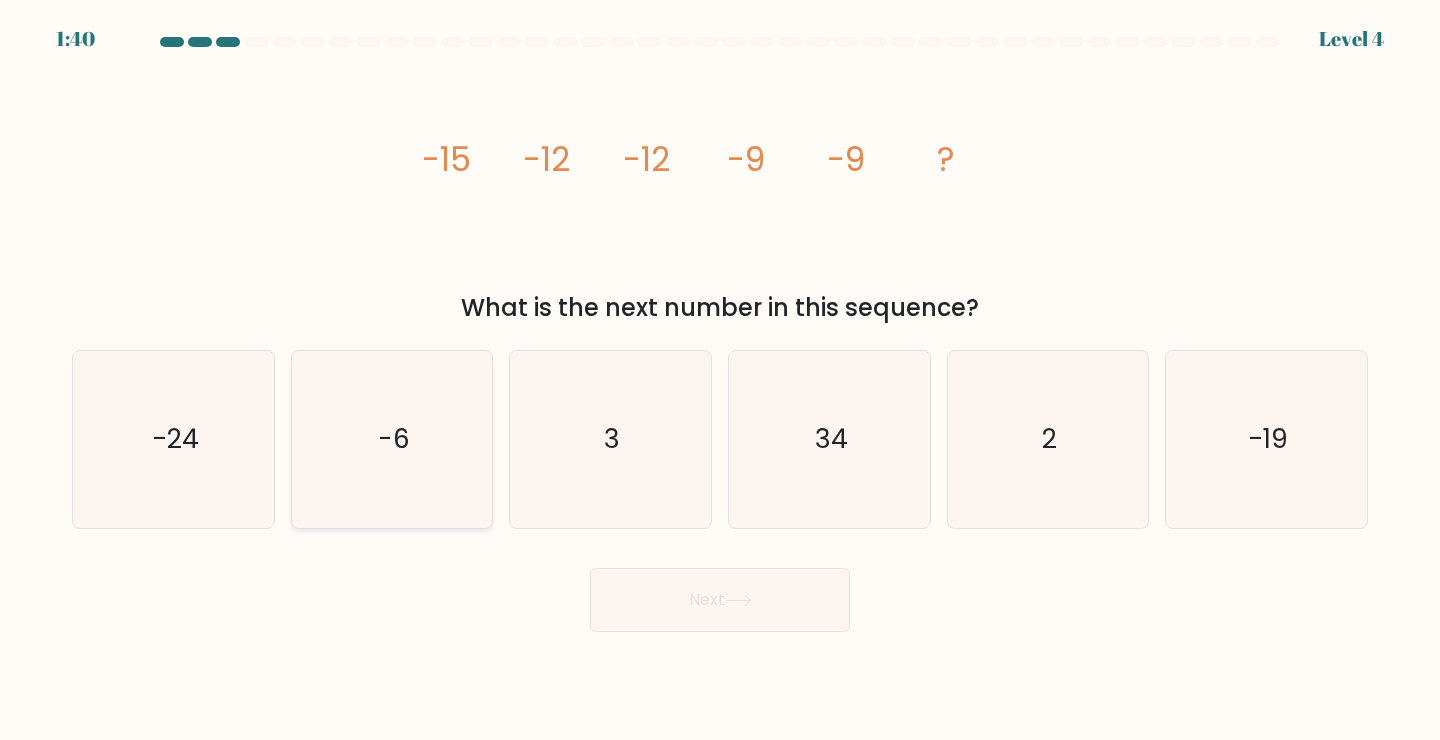 click on "-6" at bounding box center [392, 439] 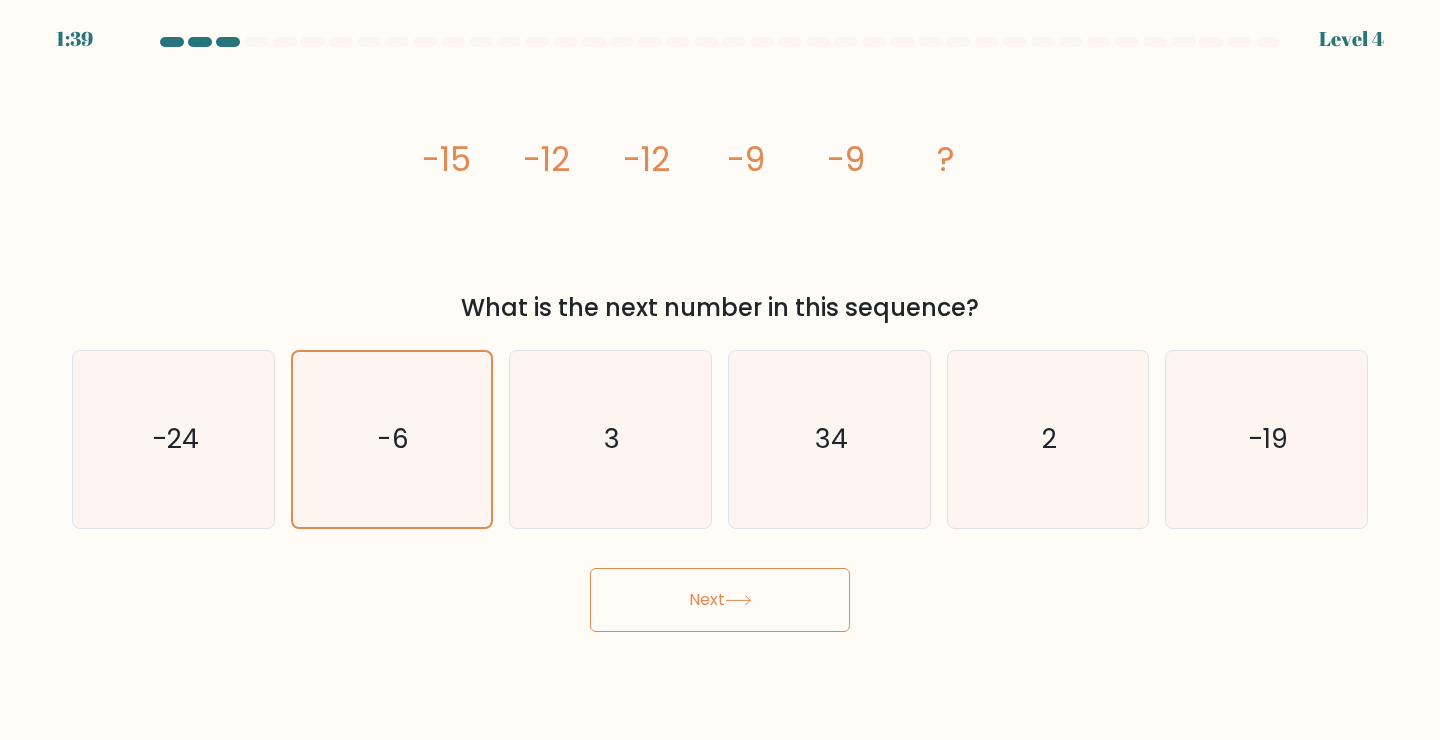 click on "Next" at bounding box center (720, 600) 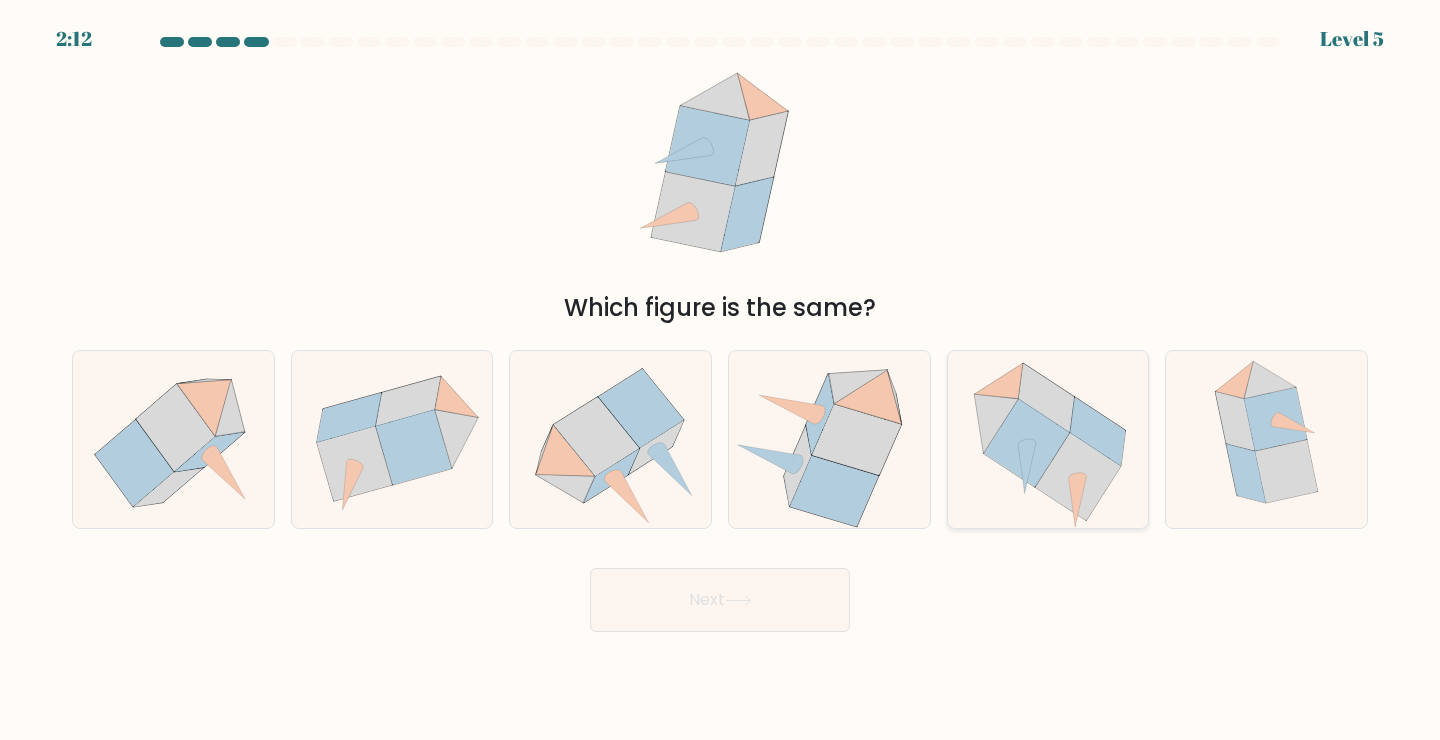 click at bounding box center (1046, 397) 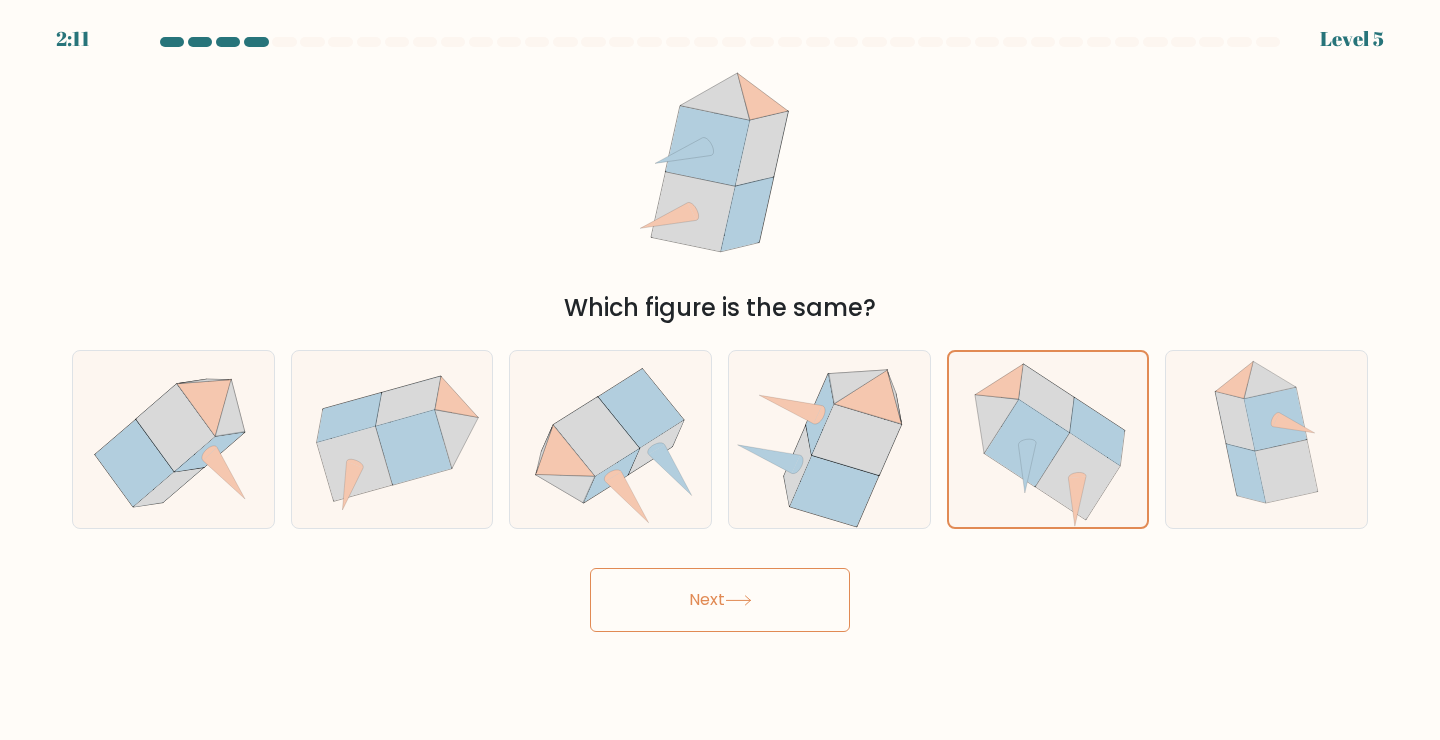 click on "Next" at bounding box center [720, 600] 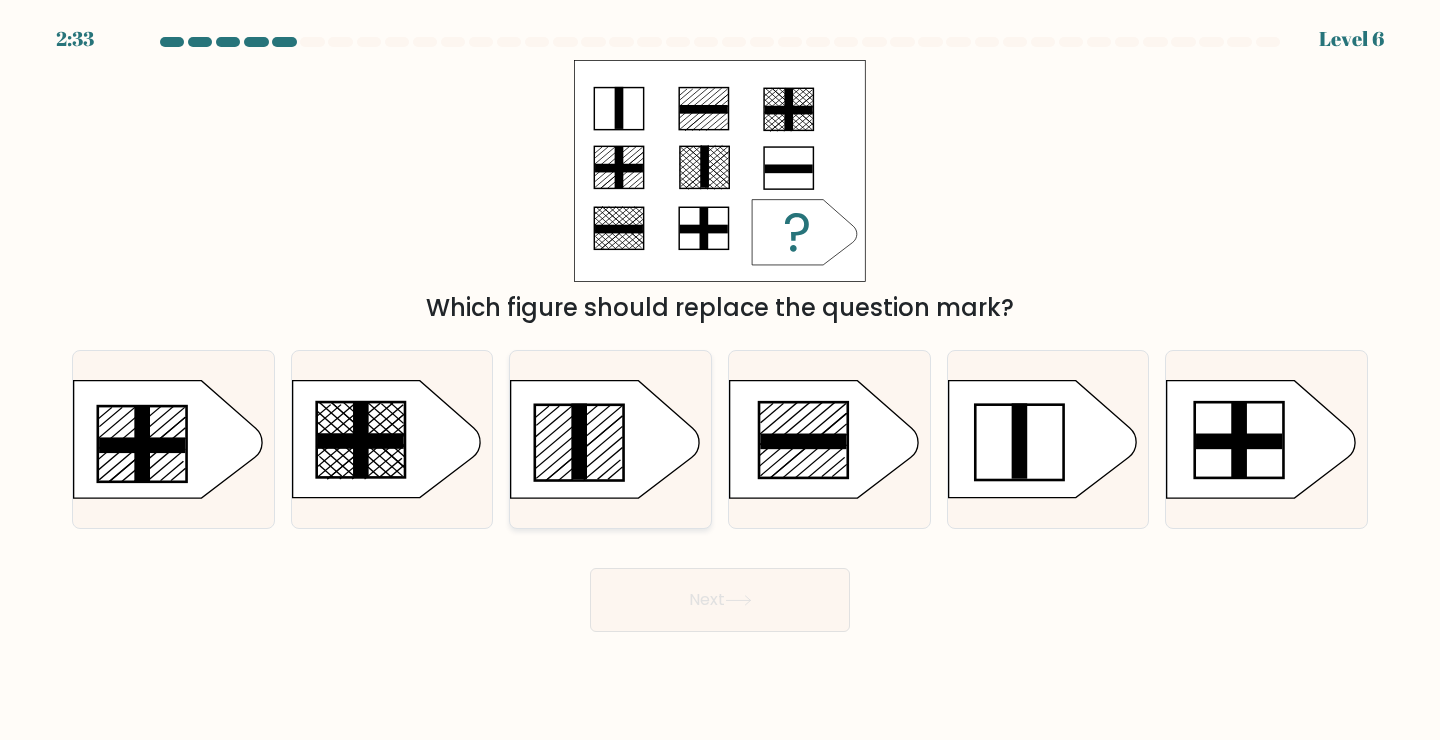 click at bounding box center (605, 439) 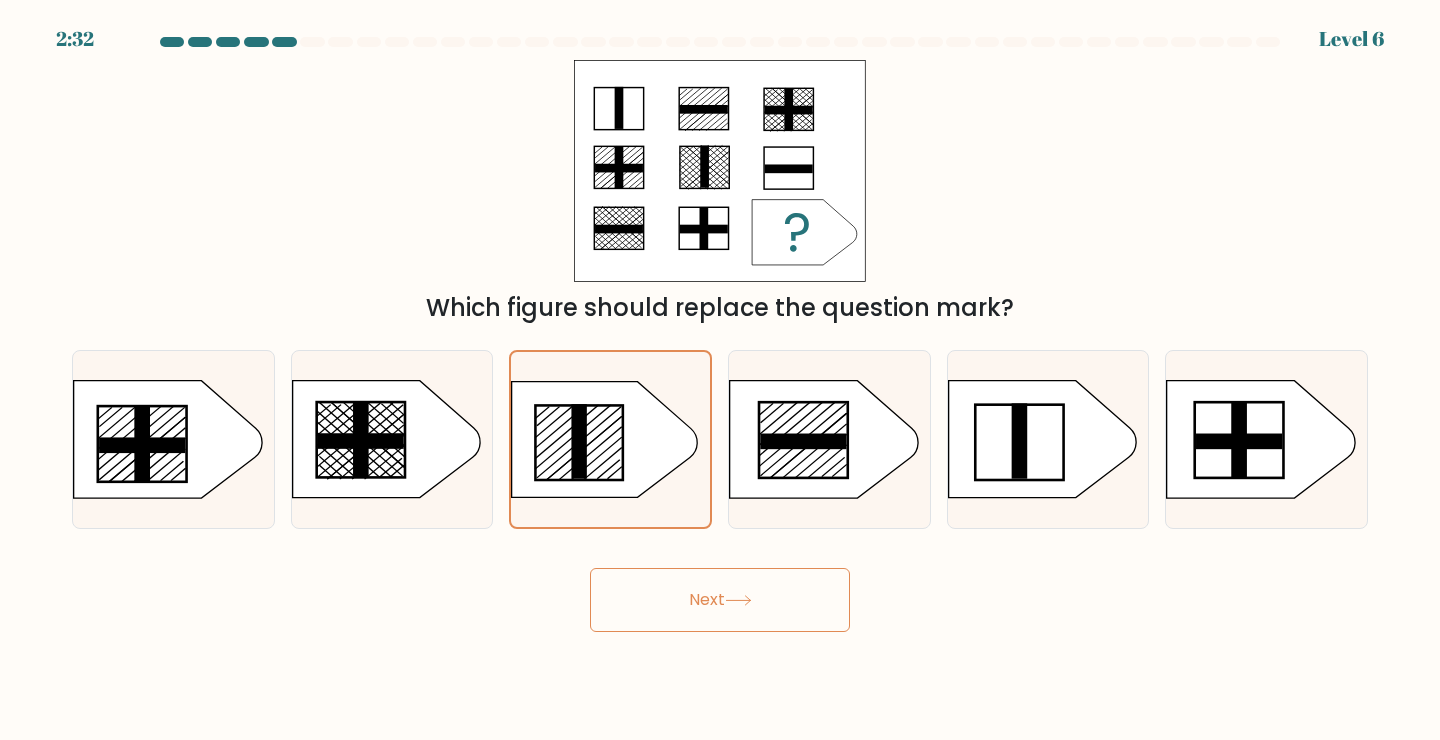 click on "Next" at bounding box center (720, 600) 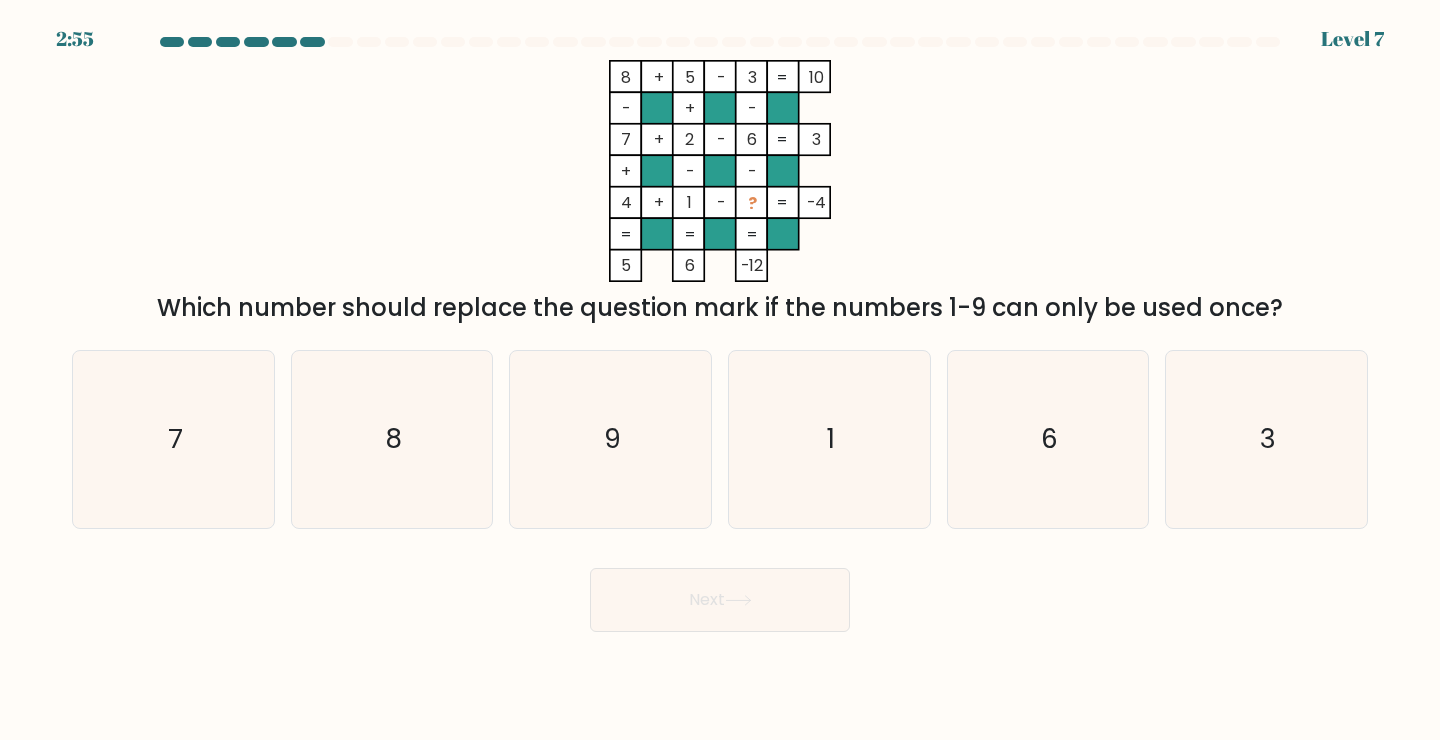 click on "8    +    5    -    3    10    -    +    -    7    +    2    -    6    3    +    -    -    4    +    1    -    ?    =   -4    =   =   =   =   5    6    -12    =" at bounding box center [720, 171] 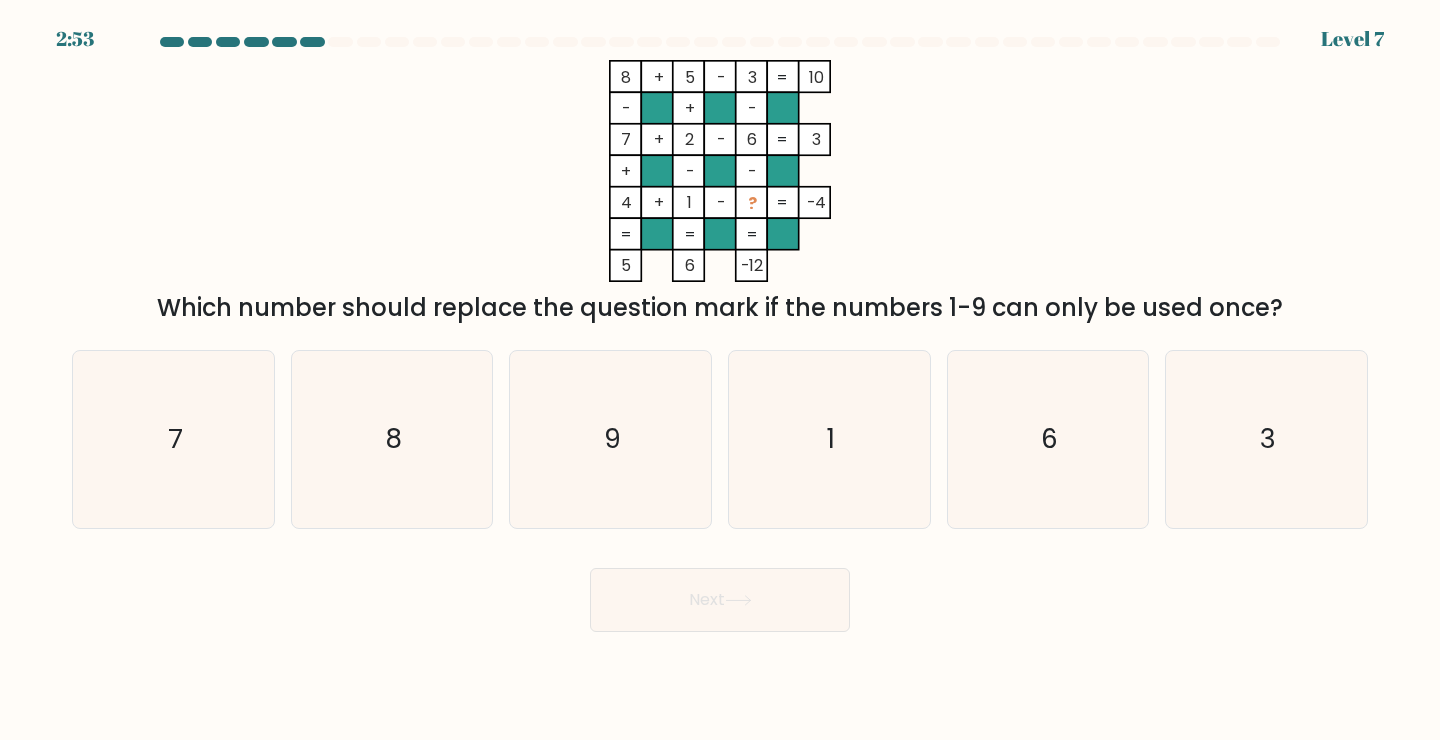 drag, startPoint x: 855, startPoint y: 202, endPoint x: 606, endPoint y: 214, distance: 249.28899 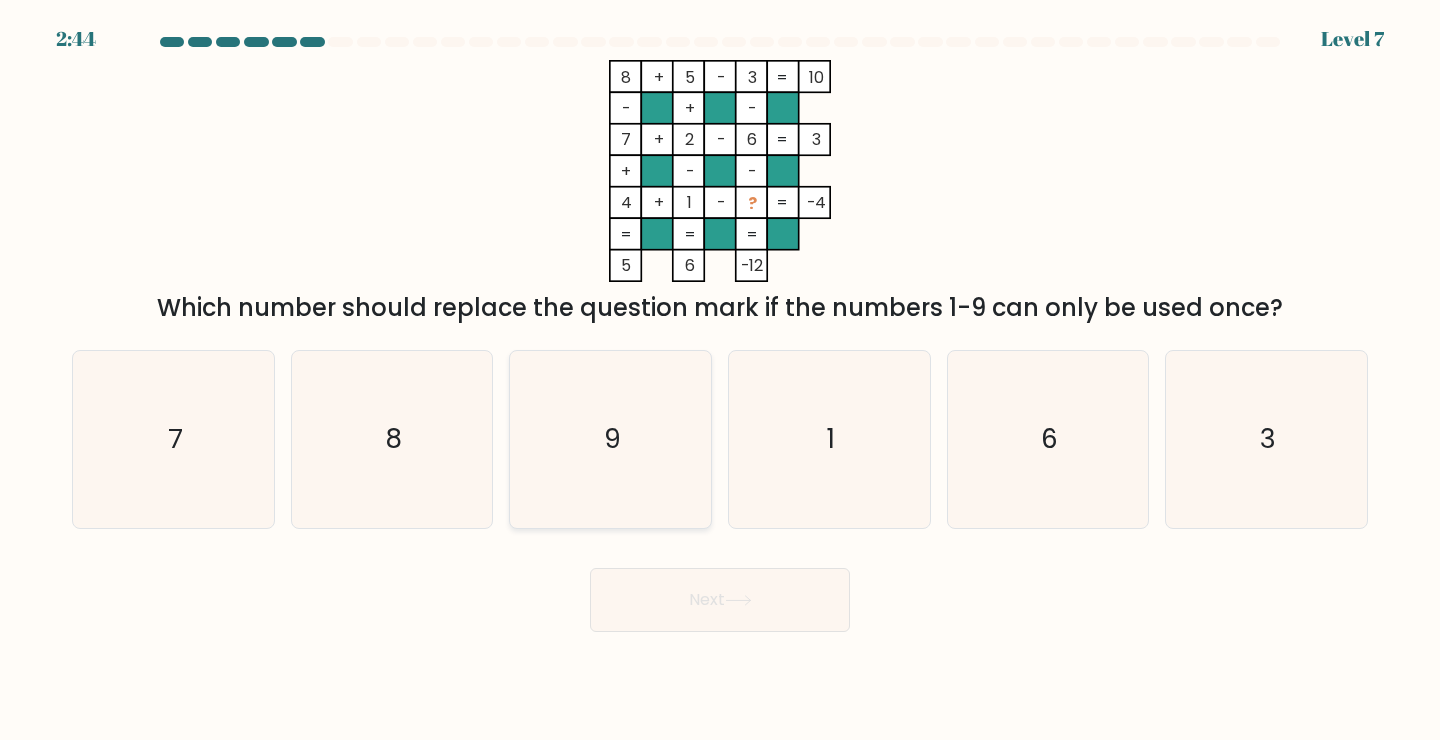 click on "9" at bounding box center [610, 439] 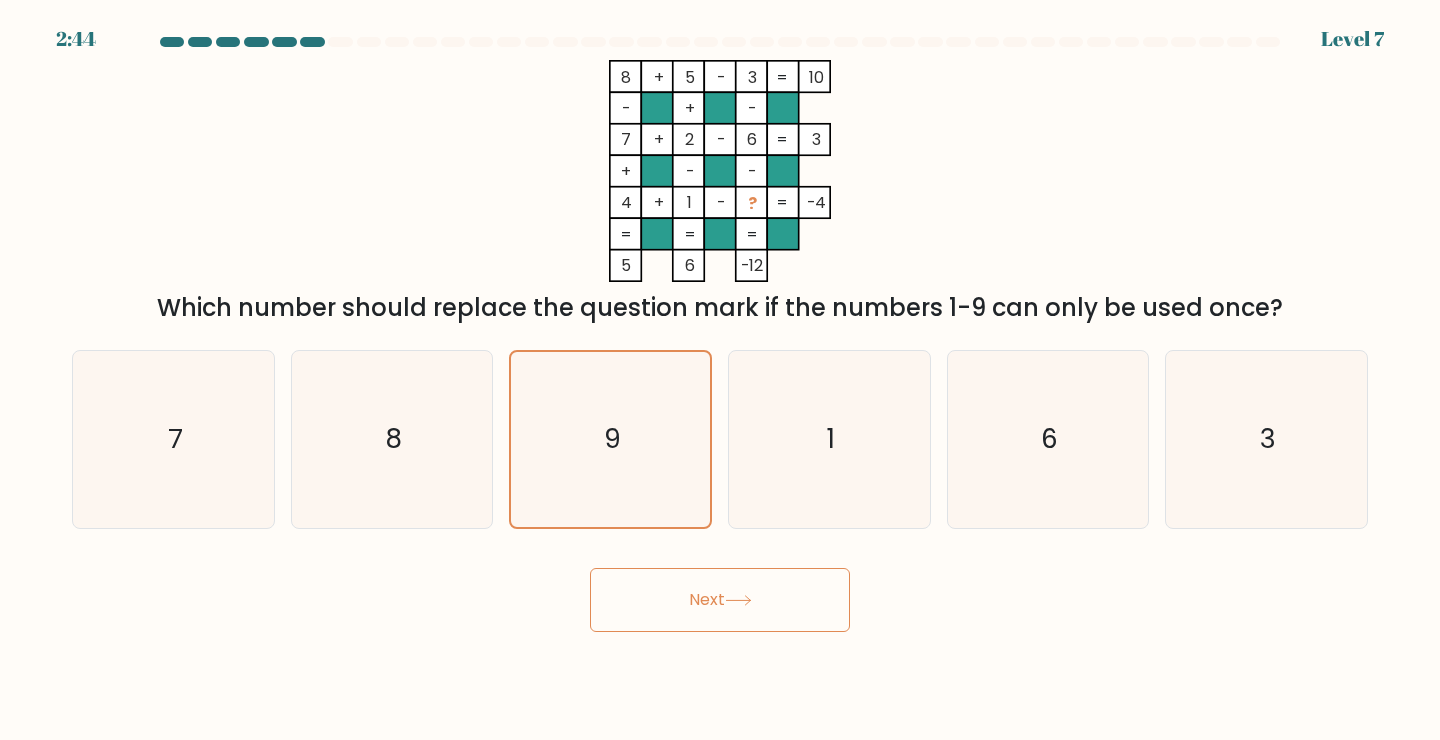 click on "Next" at bounding box center [720, 600] 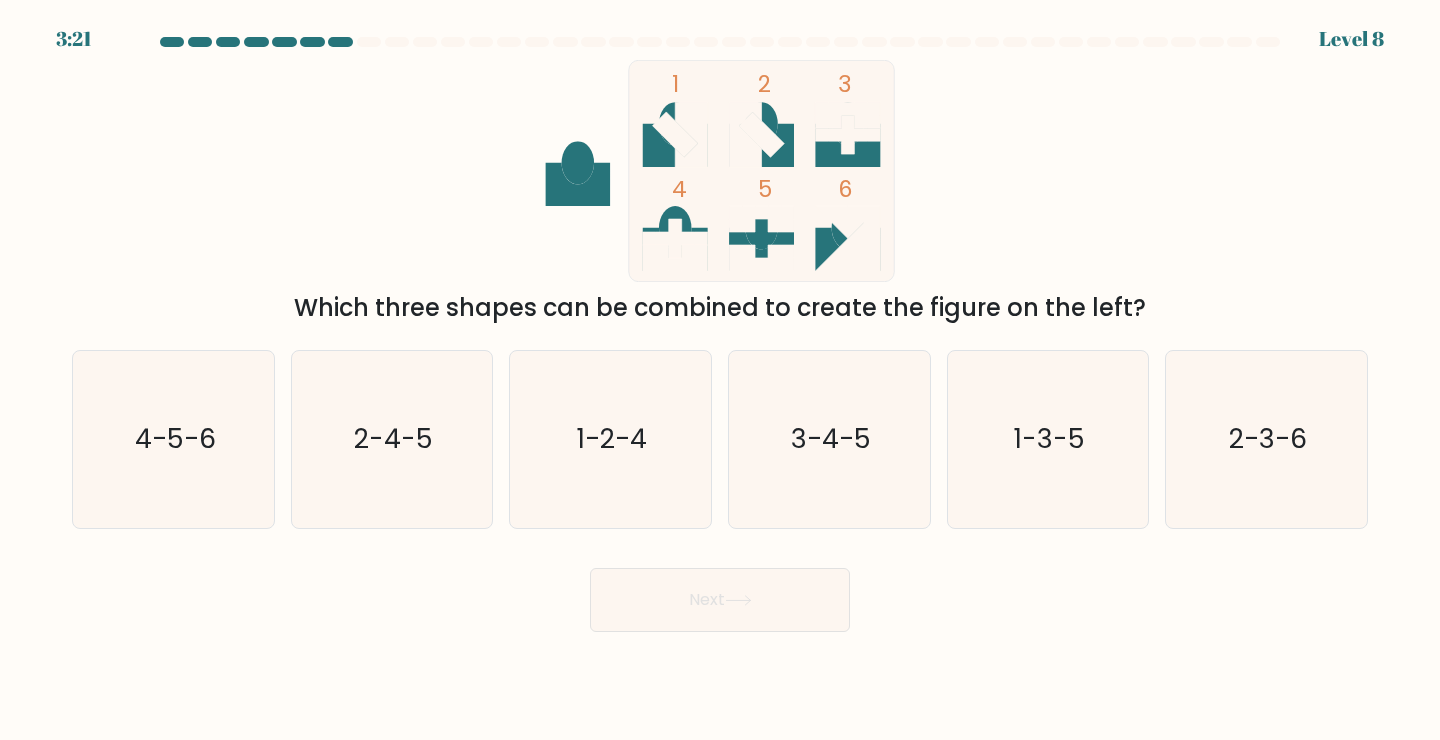 click on "Which three shapes can be combined to create the figure on the left?" at bounding box center (720, 308) 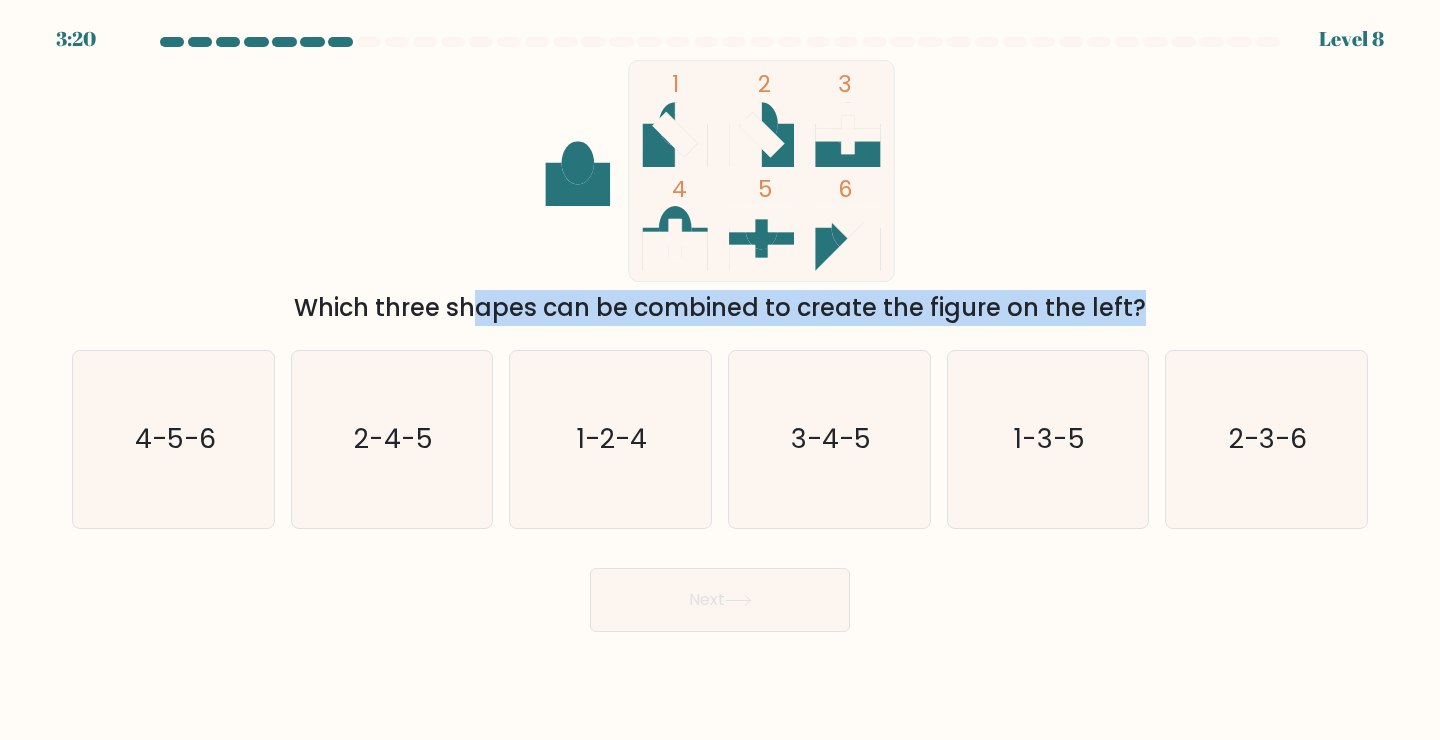 click on "Which three shapes can be combined to create the figure on the left?" at bounding box center (720, 308) 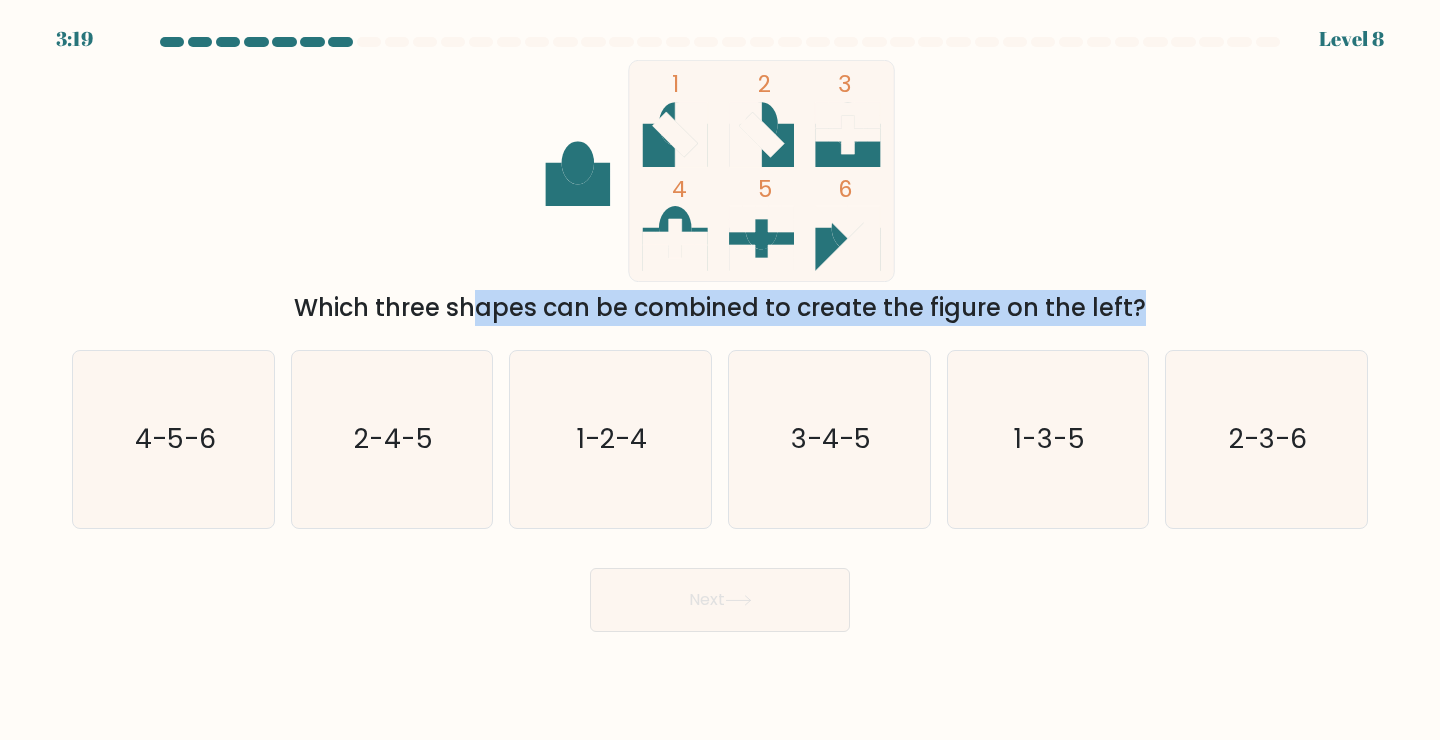 copy on "Which three shapes can be combined to create the figure on the left?" 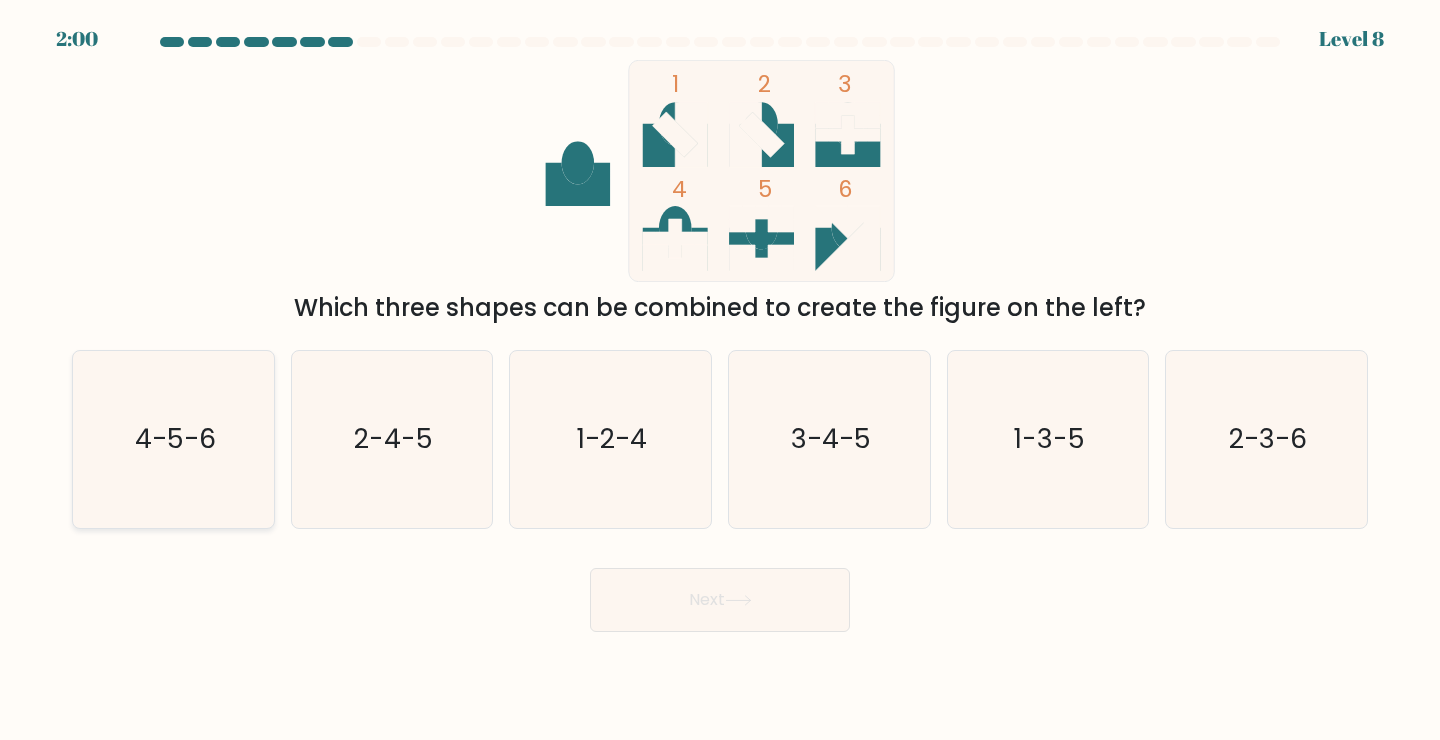 click on "4-5-6" at bounding box center [173, 439] 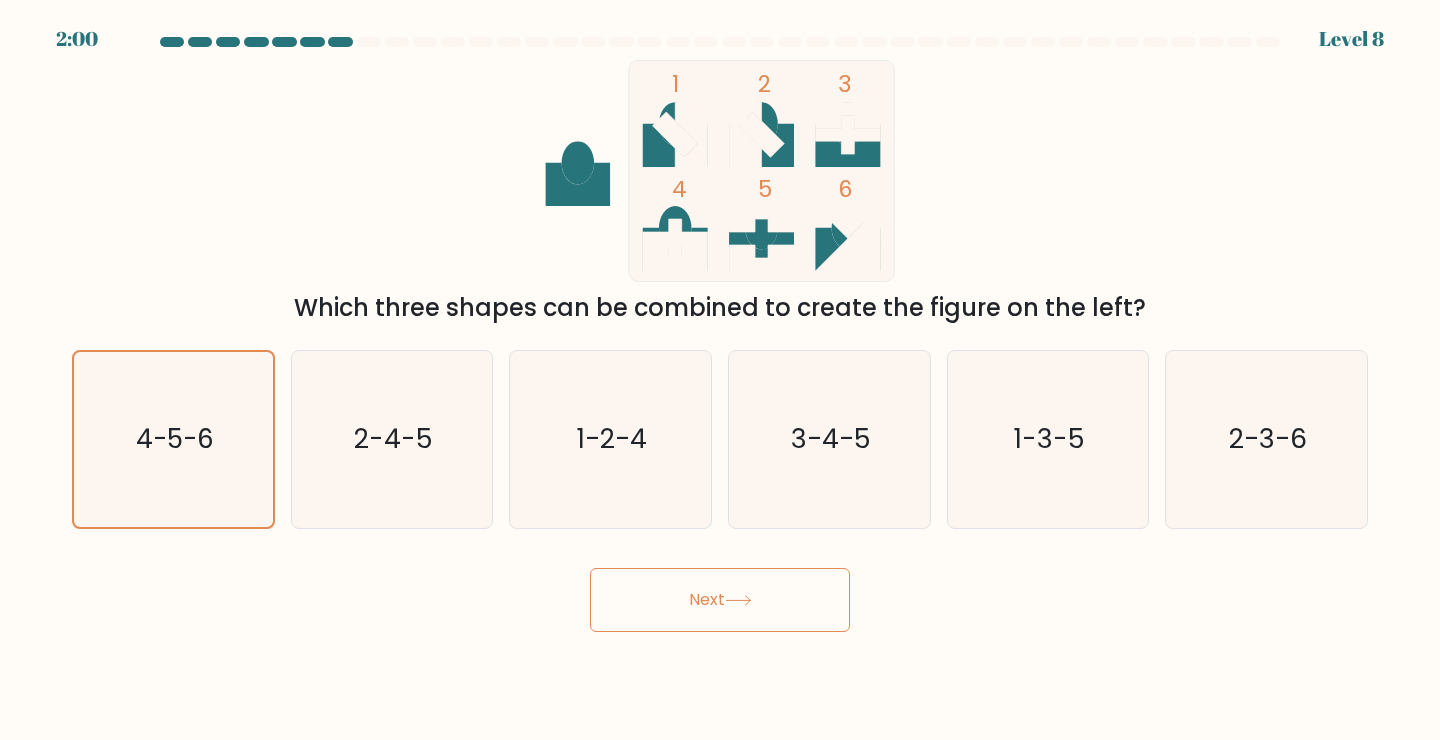 click at bounding box center [738, 600] 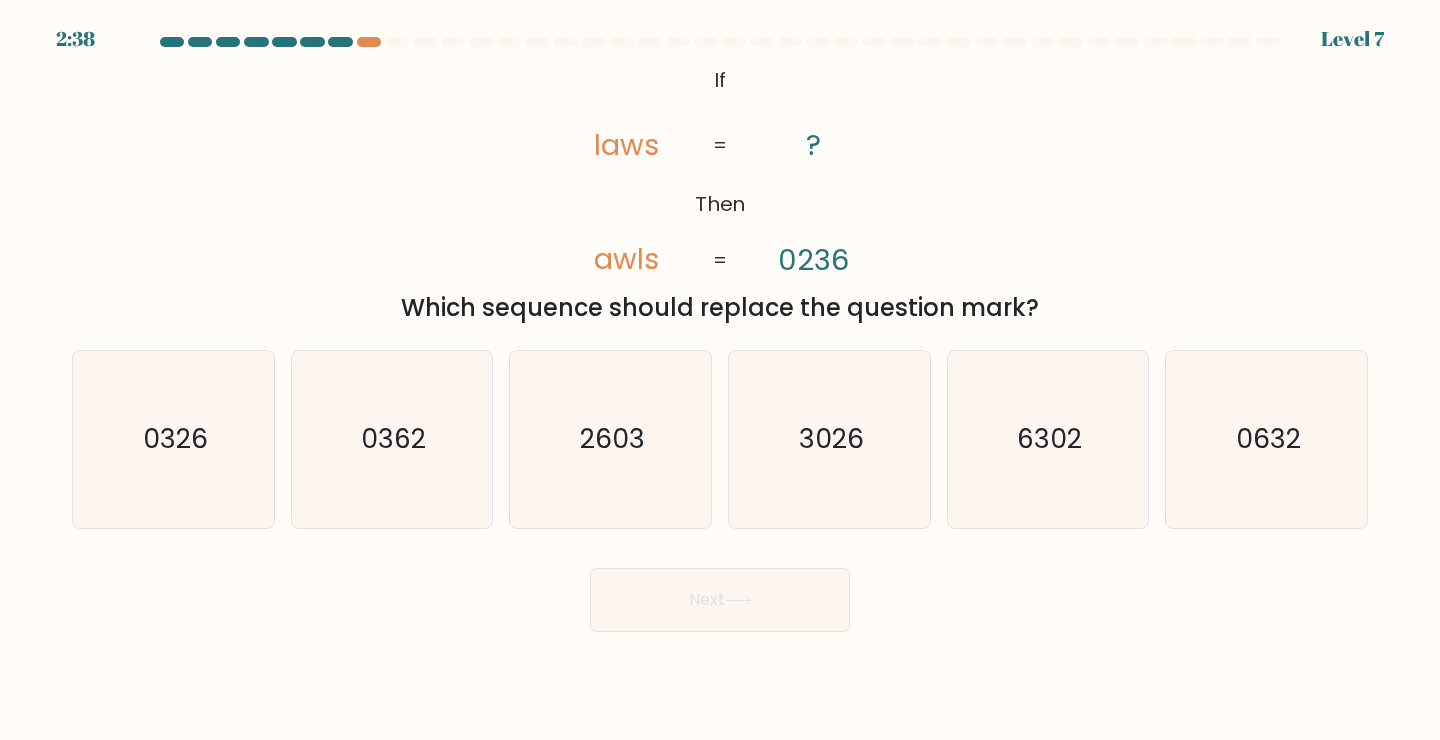 drag, startPoint x: 667, startPoint y: 66, endPoint x: 1113, endPoint y: 296, distance: 501.8127 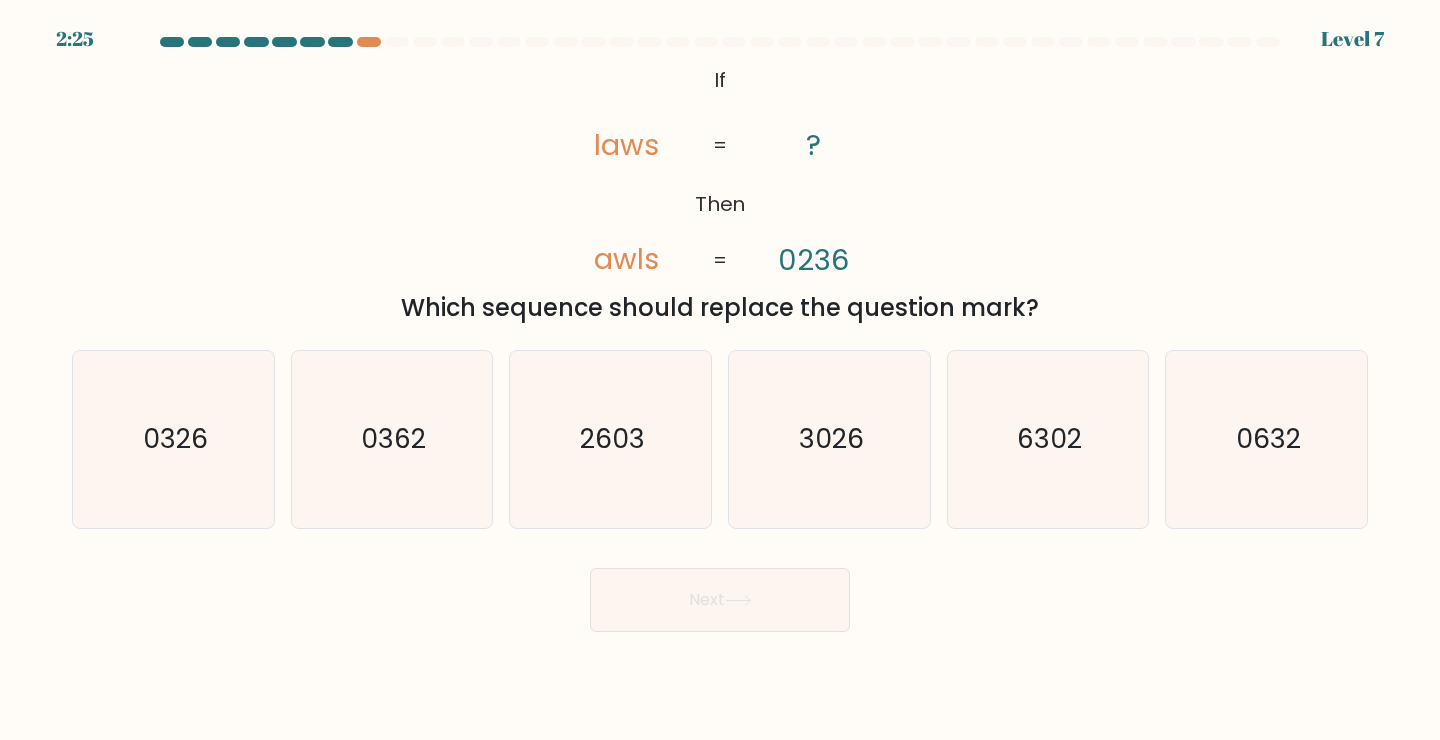 click on "@import url('https://fonts.googleapis.com/css?family=Abril+Fatface:400,100,100italic,300,300italic,400italic,500,500italic,700,700italic,900,900italic');           If       Then       laws       awls       ?       0236       =       =
Which sequence should replace the question mark?" at bounding box center [720, 193] 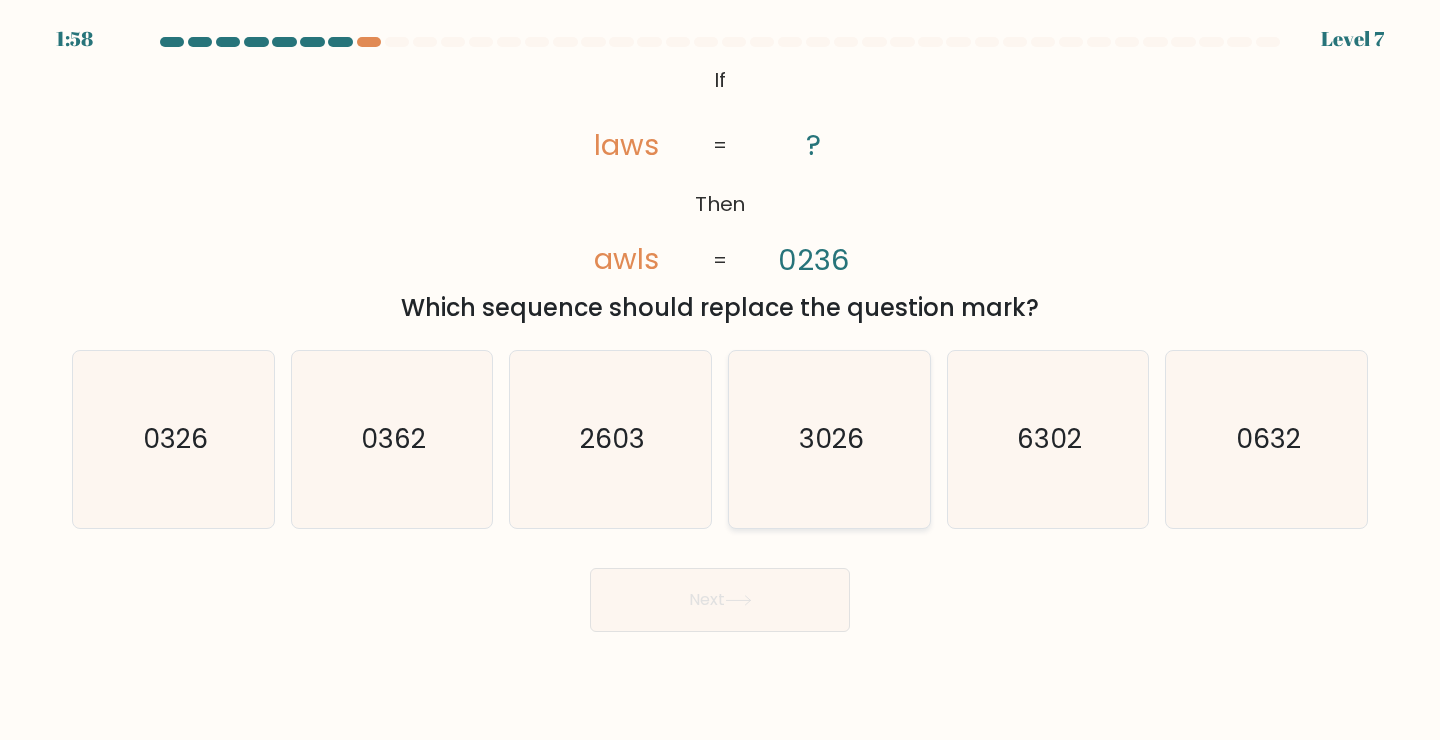 click on "3026" at bounding box center (829, 439) 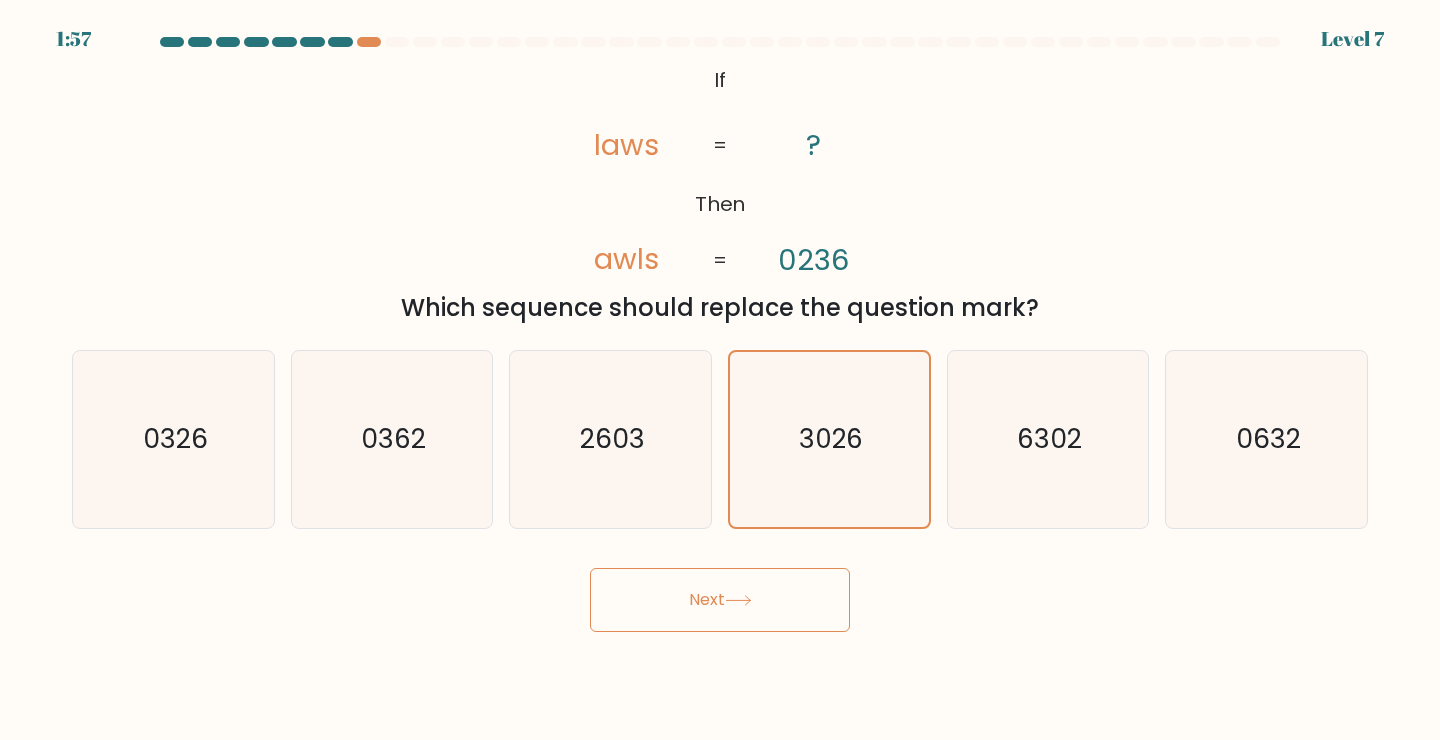 click on "Next" at bounding box center [720, 600] 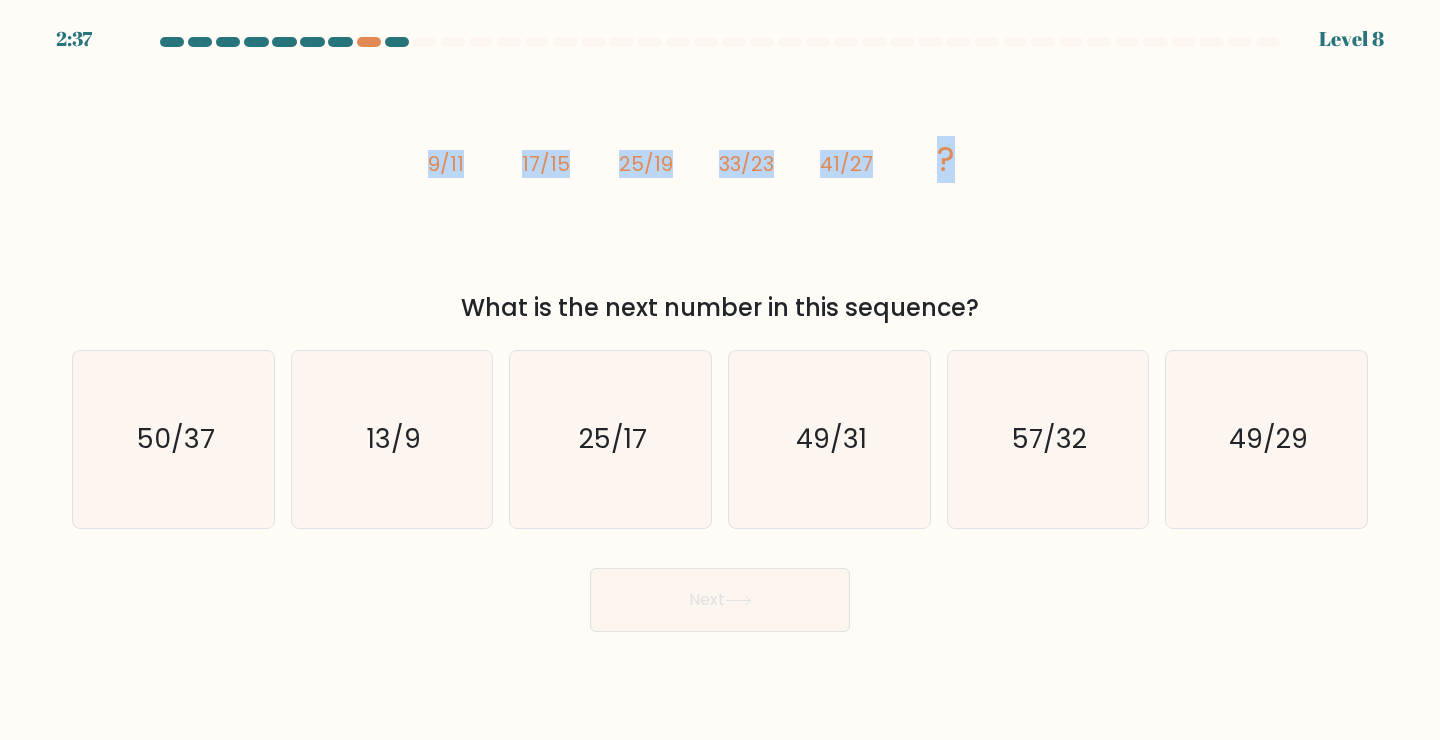 drag, startPoint x: 1027, startPoint y: 164, endPoint x: 371, endPoint y: 143, distance: 656.33606 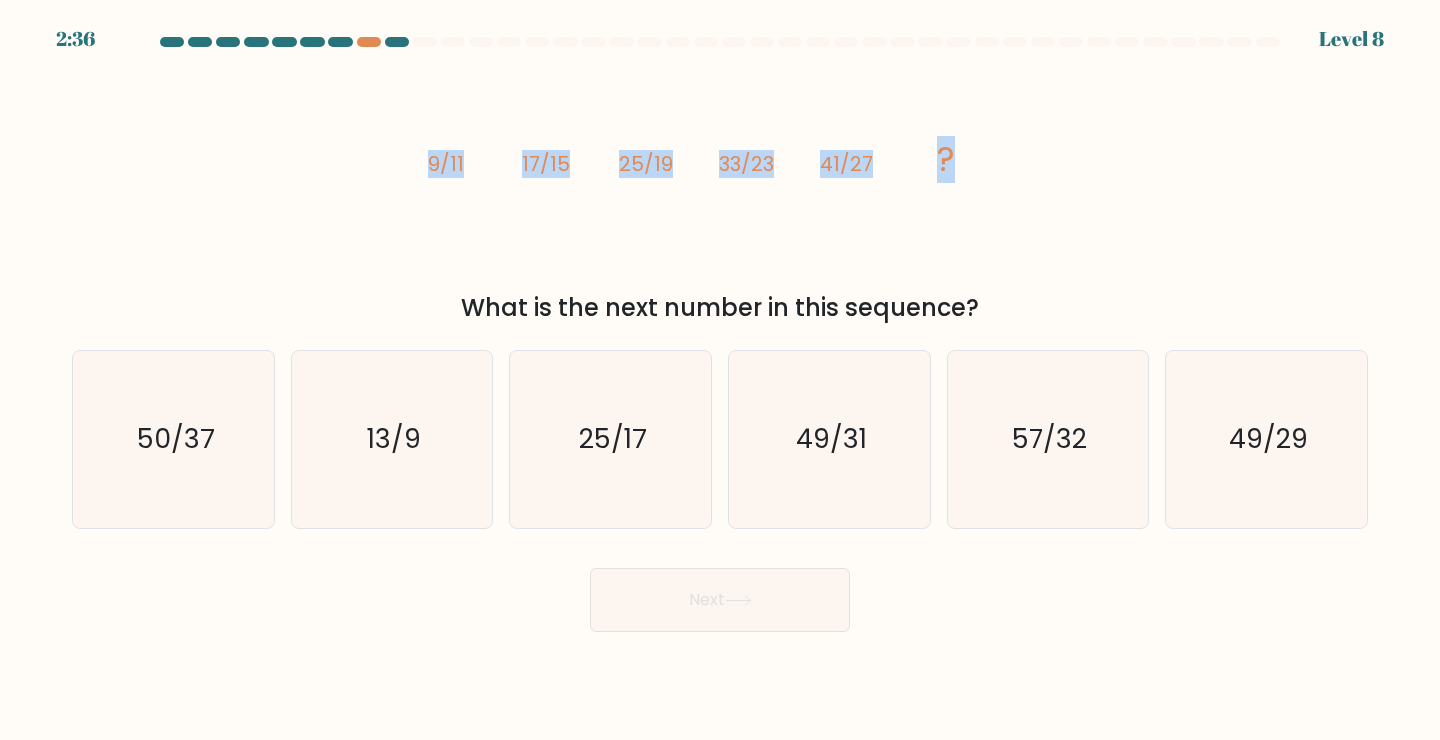 copy on "9/11
17/15
25/19
33/23
41/27
?" 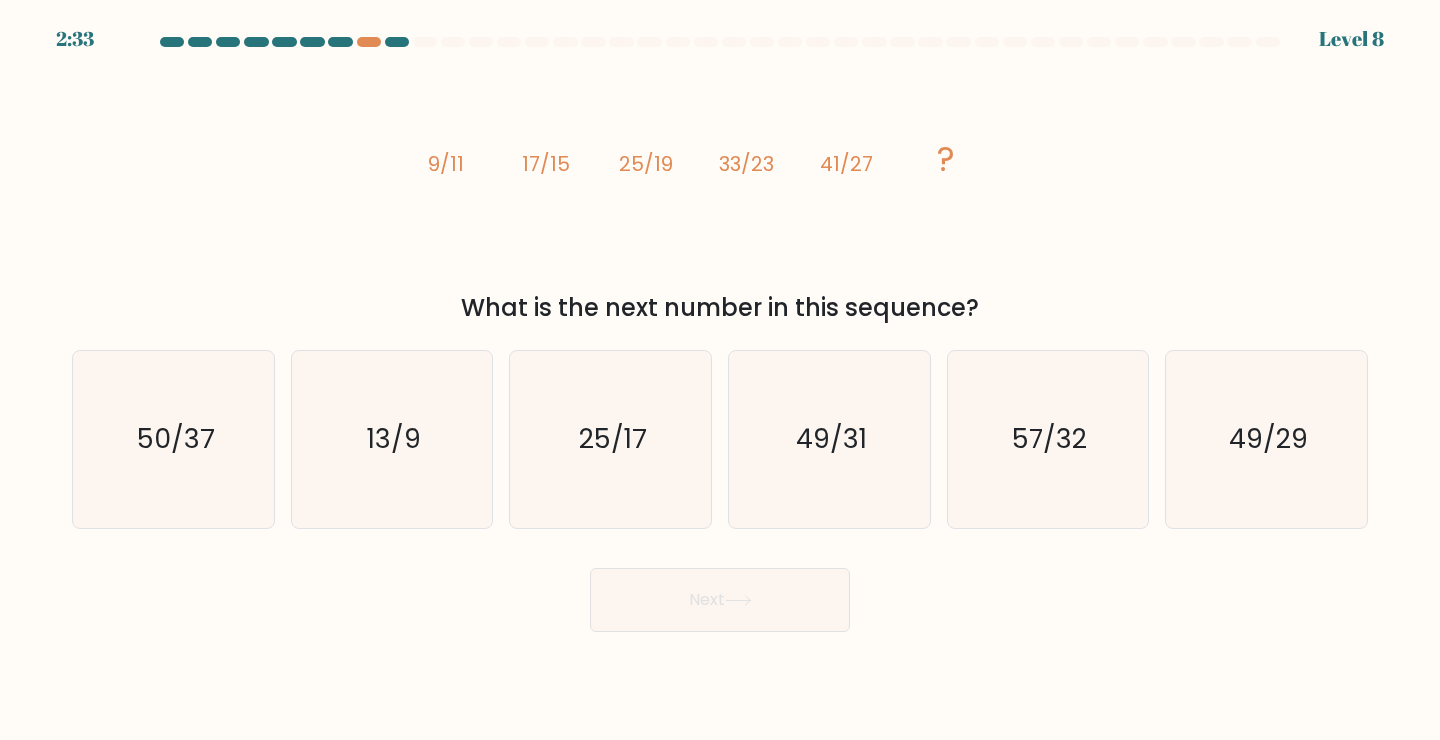 click on "What is the next number in this sequence?" at bounding box center [720, 308] 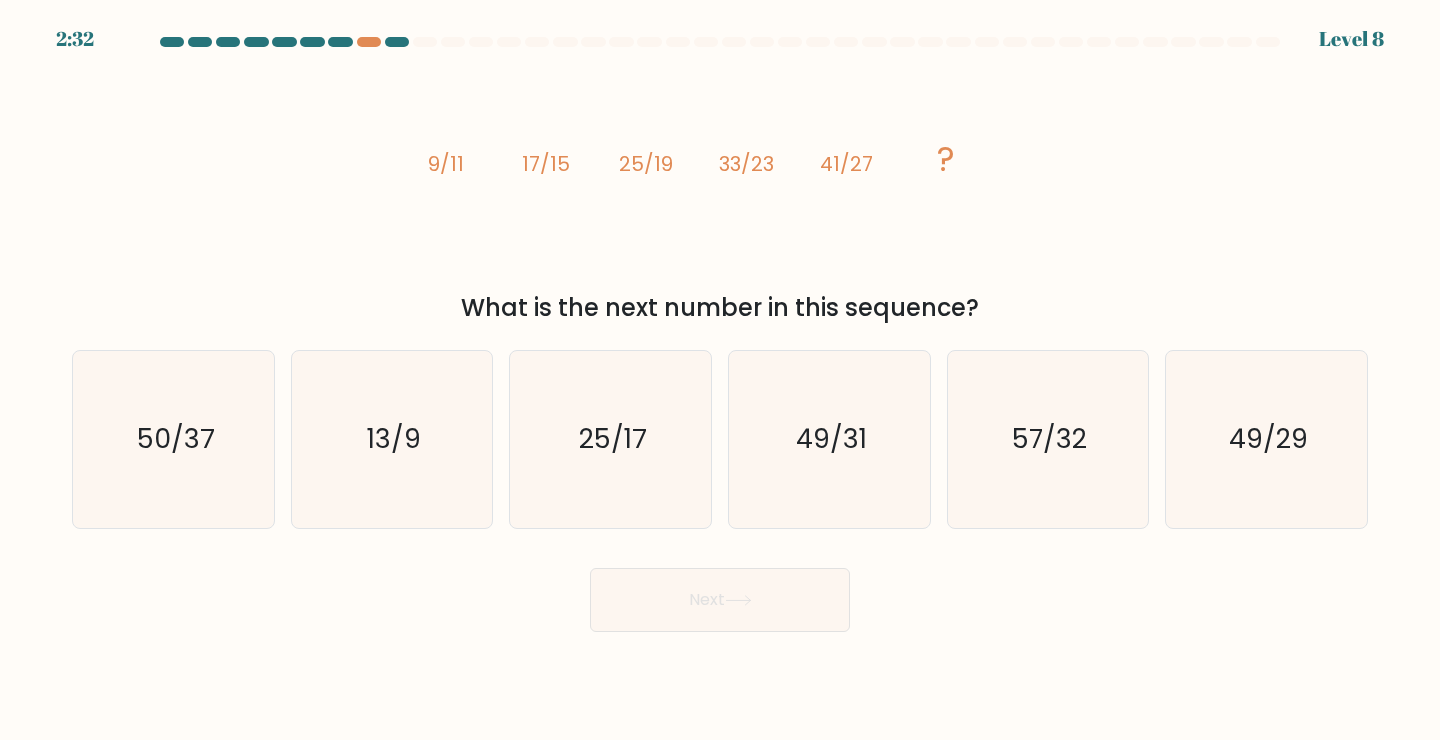 drag, startPoint x: 1001, startPoint y: 303, endPoint x: 378, endPoint y: 305, distance: 623.00323 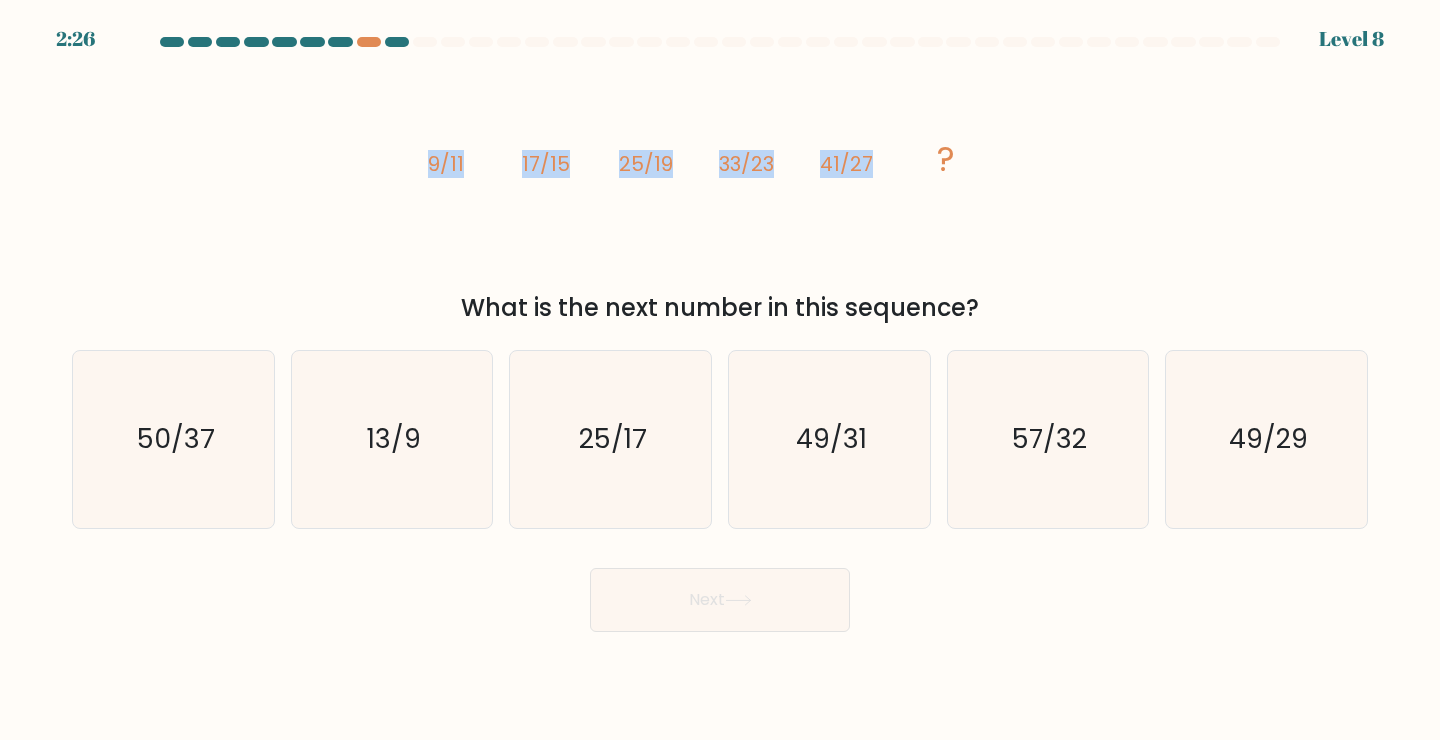 drag, startPoint x: 887, startPoint y: 163, endPoint x: 403, endPoint y: 161, distance: 484.00412 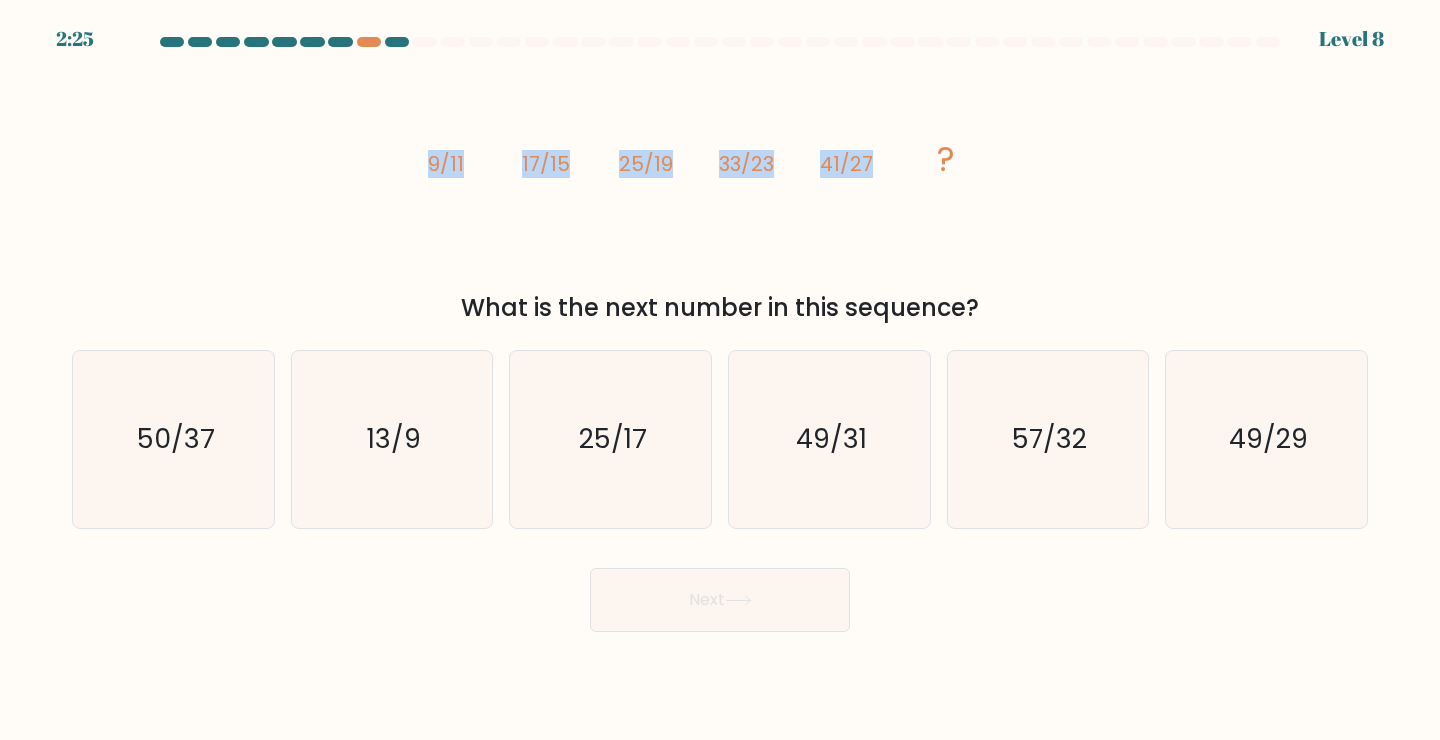 copy on "9/11
17/15
25/19
33/23
41/27" 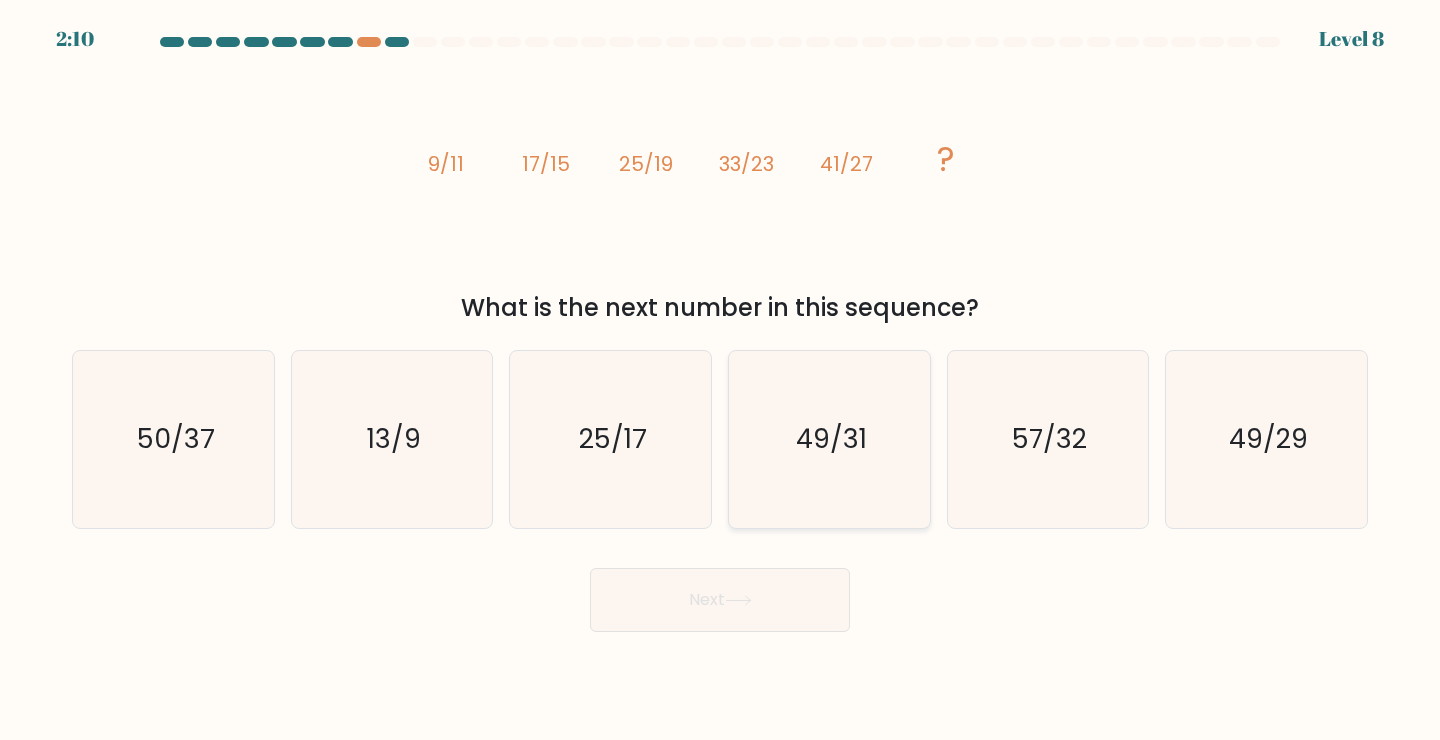 click on "49/31" at bounding box center [831, 438] 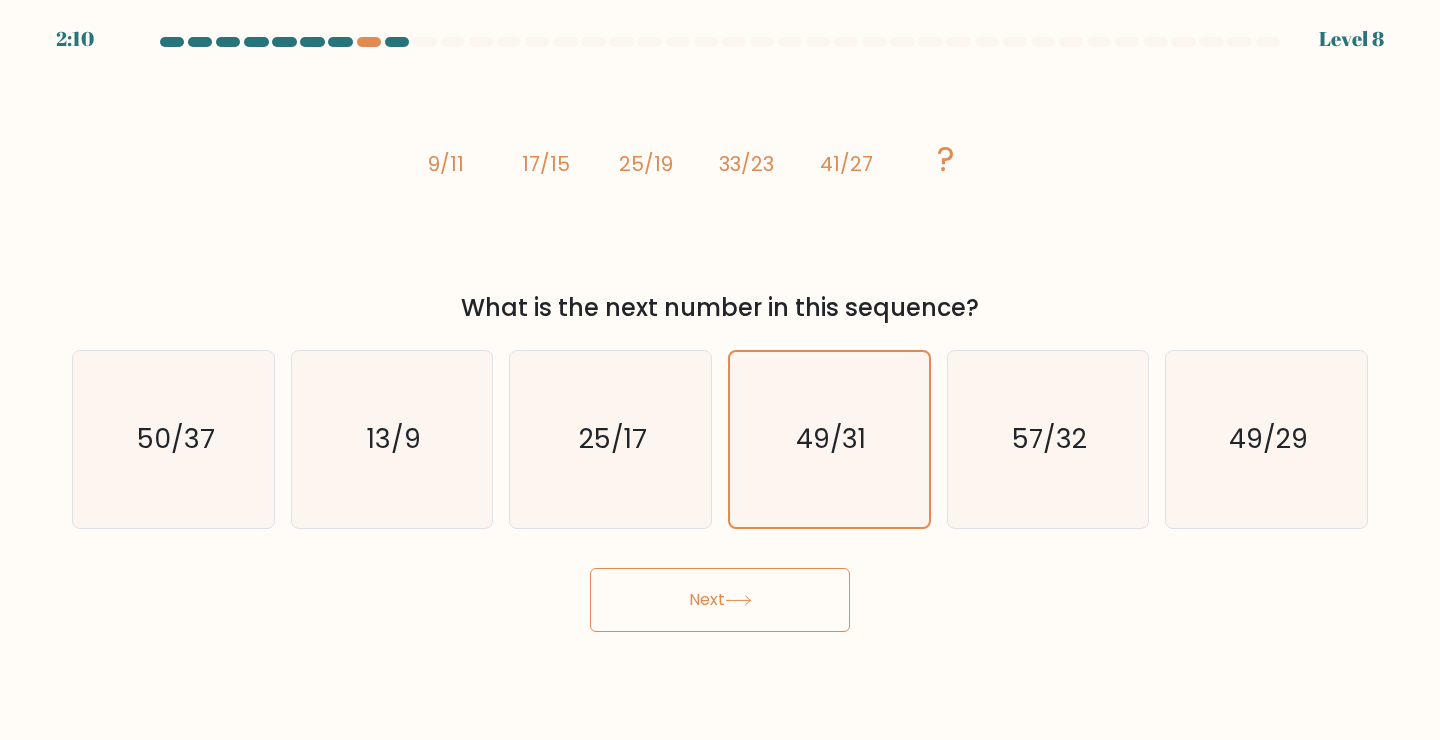 click on "Next" at bounding box center [720, 600] 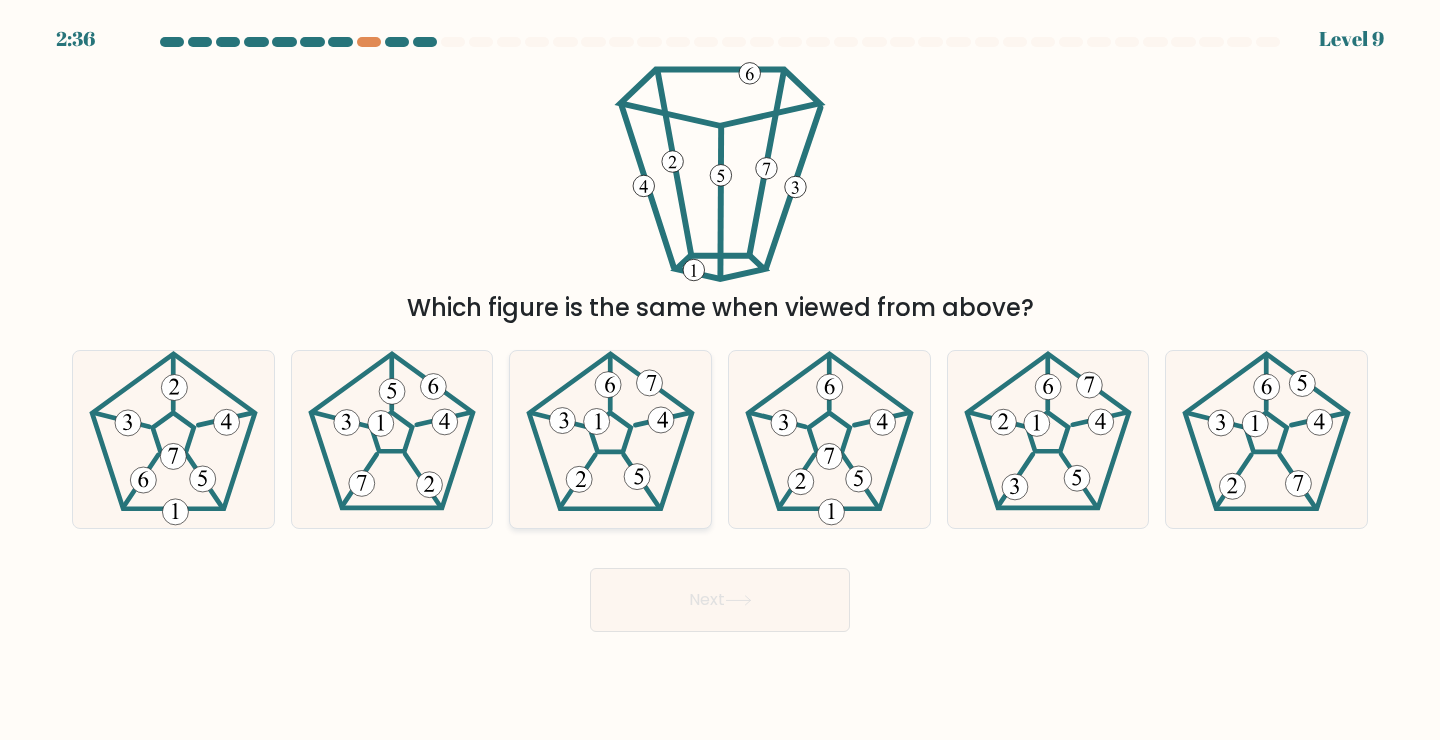 click at bounding box center (610, 439) 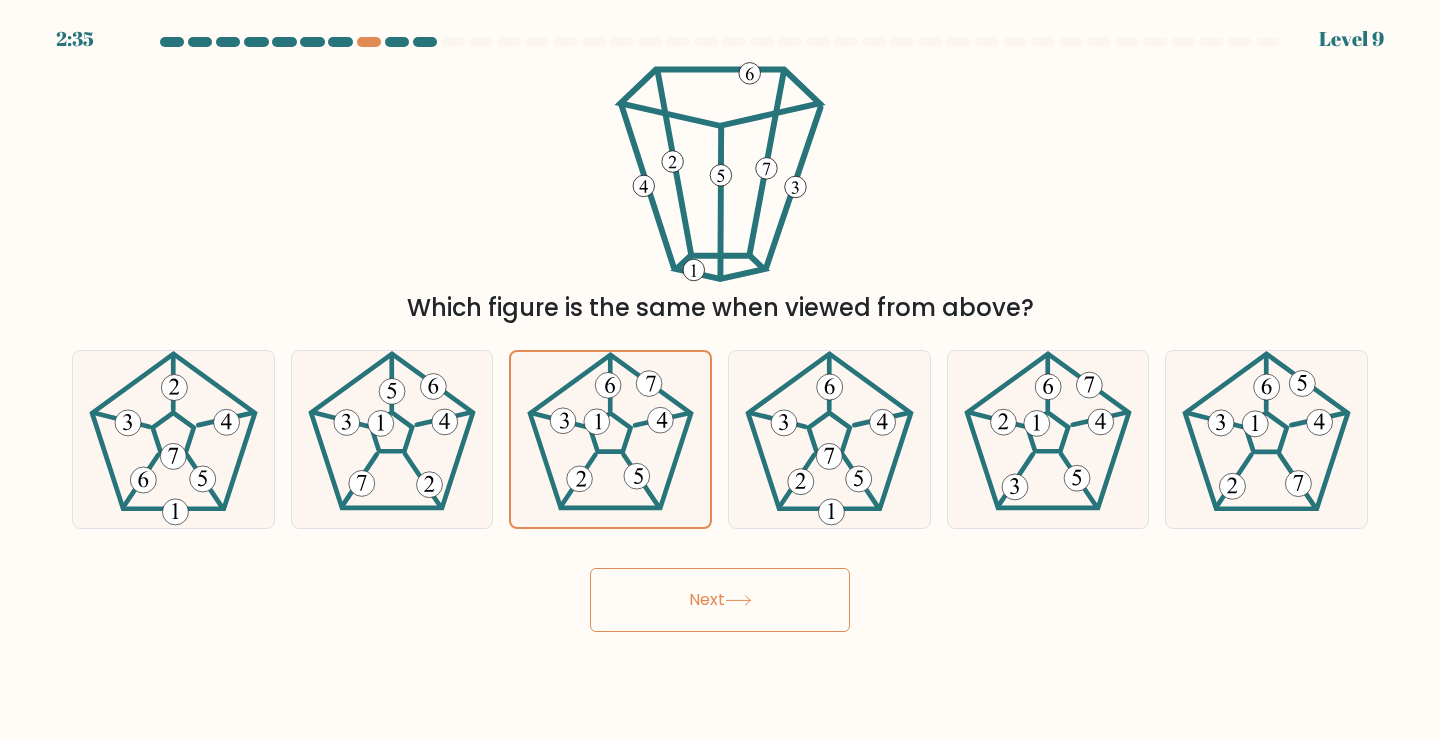 click on "Next" at bounding box center (720, 600) 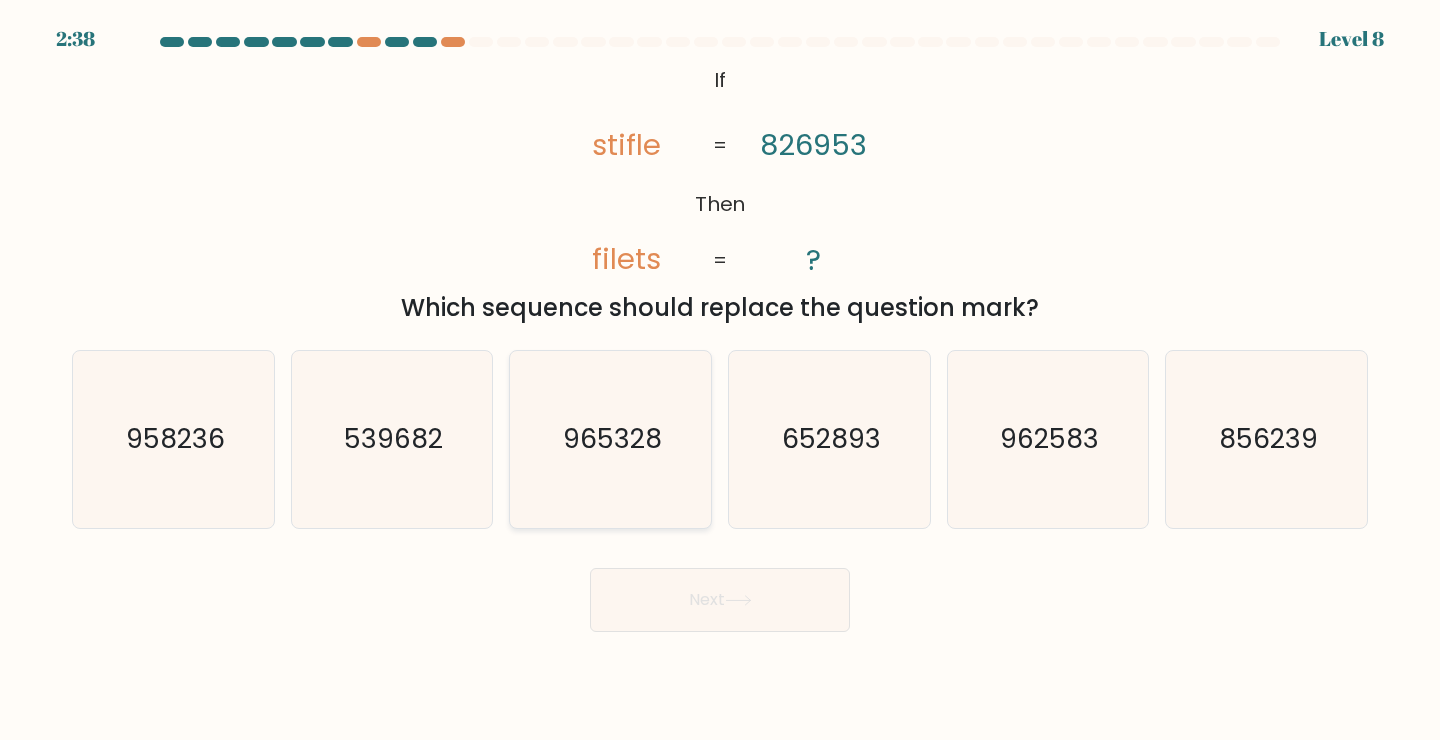 click on "965328" at bounding box center (612, 438) 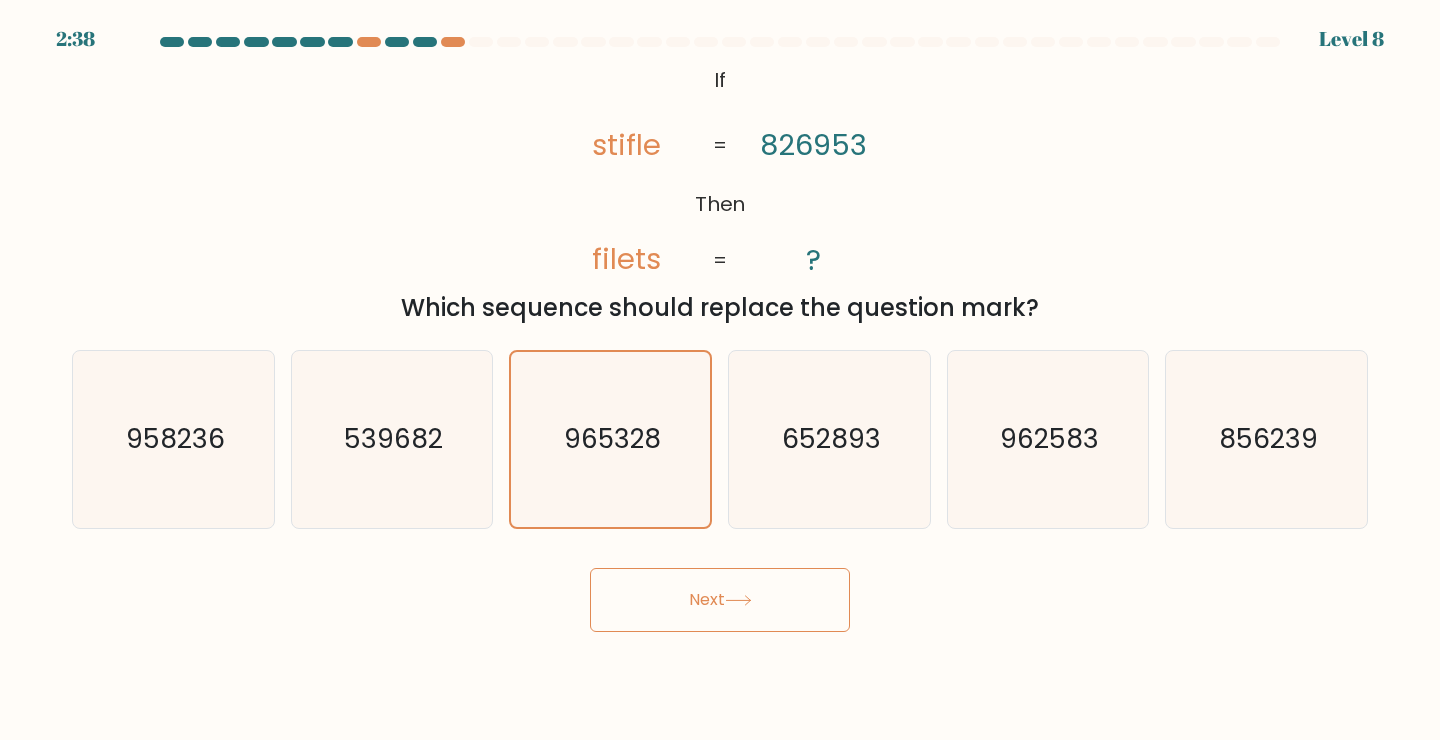 click on "Next" at bounding box center [720, 600] 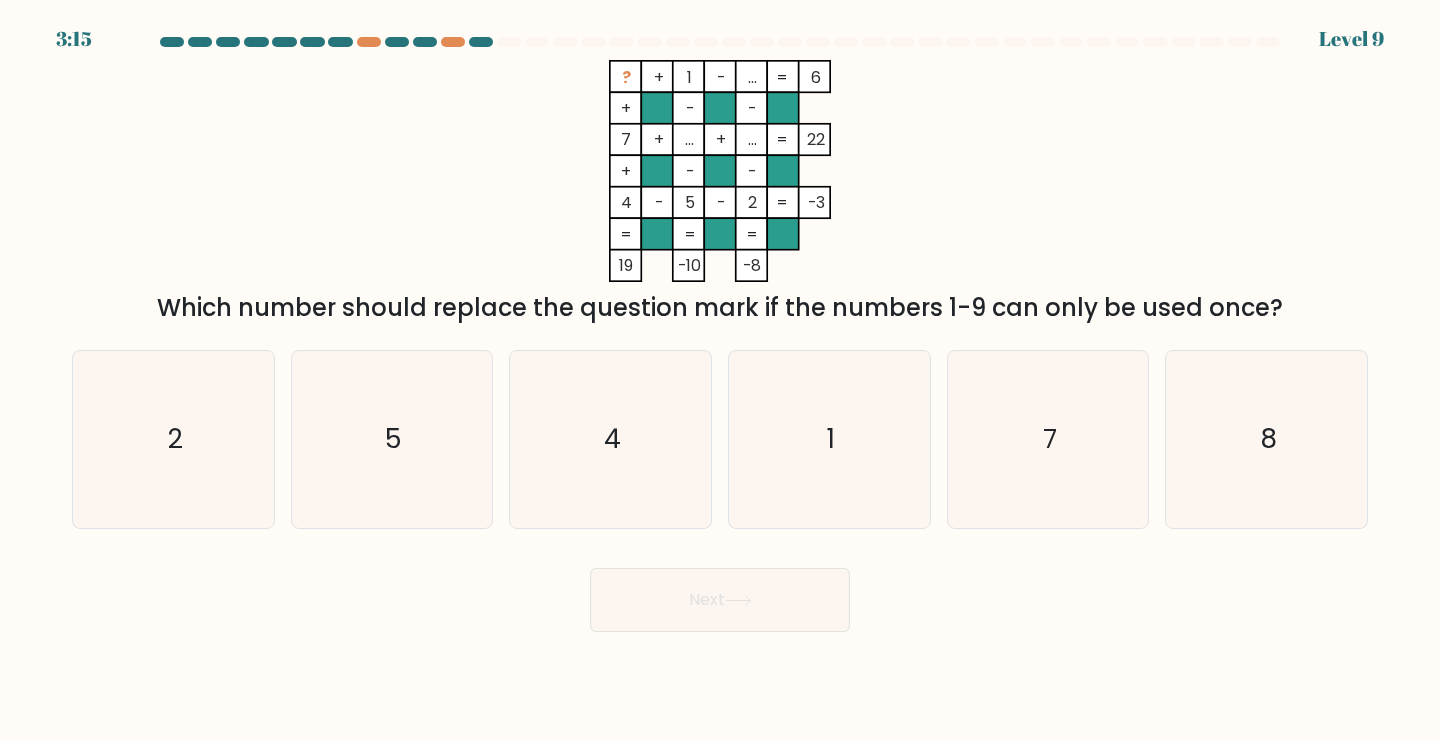 drag, startPoint x: 879, startPoint y: 79, endPoint x: 600, endPoint y: 71, distance: 279.1147 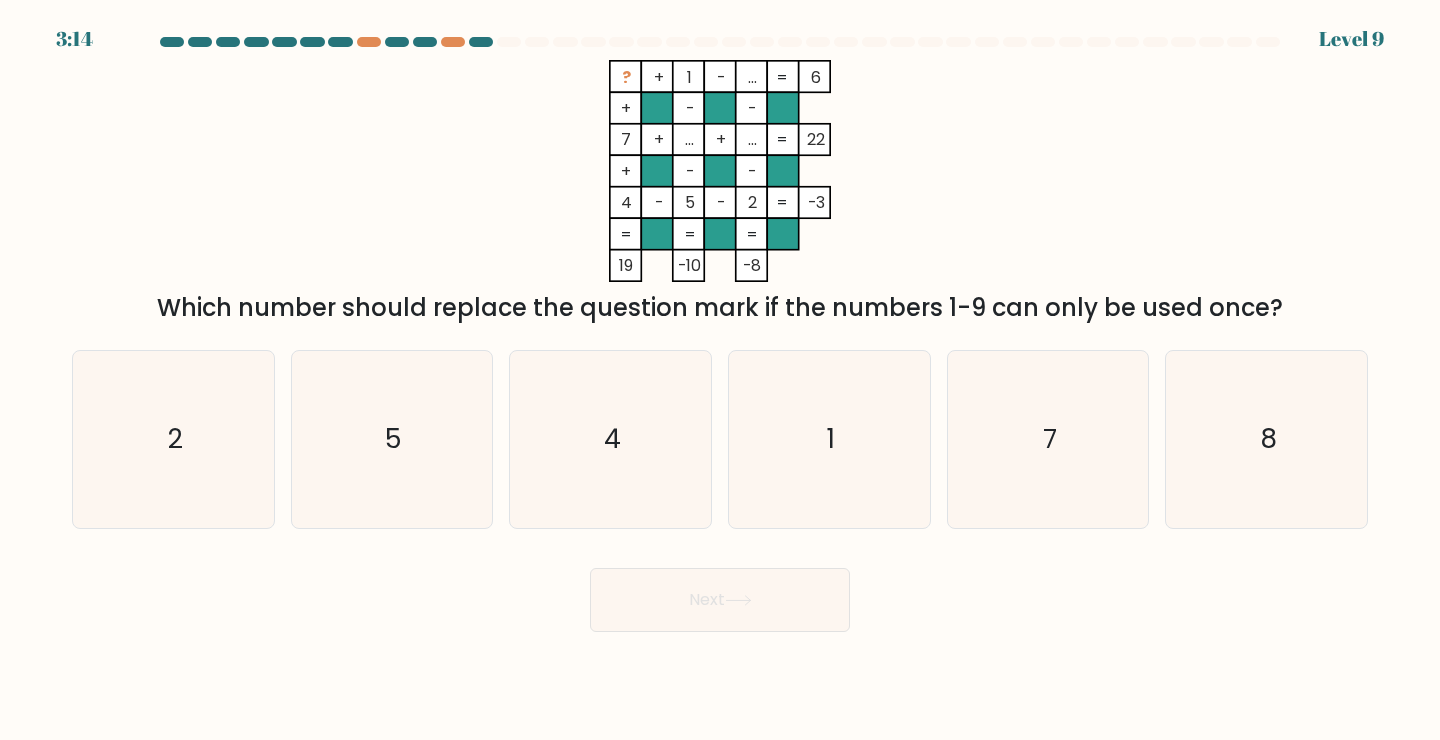 copy on "?    +    1    -    ...    6" 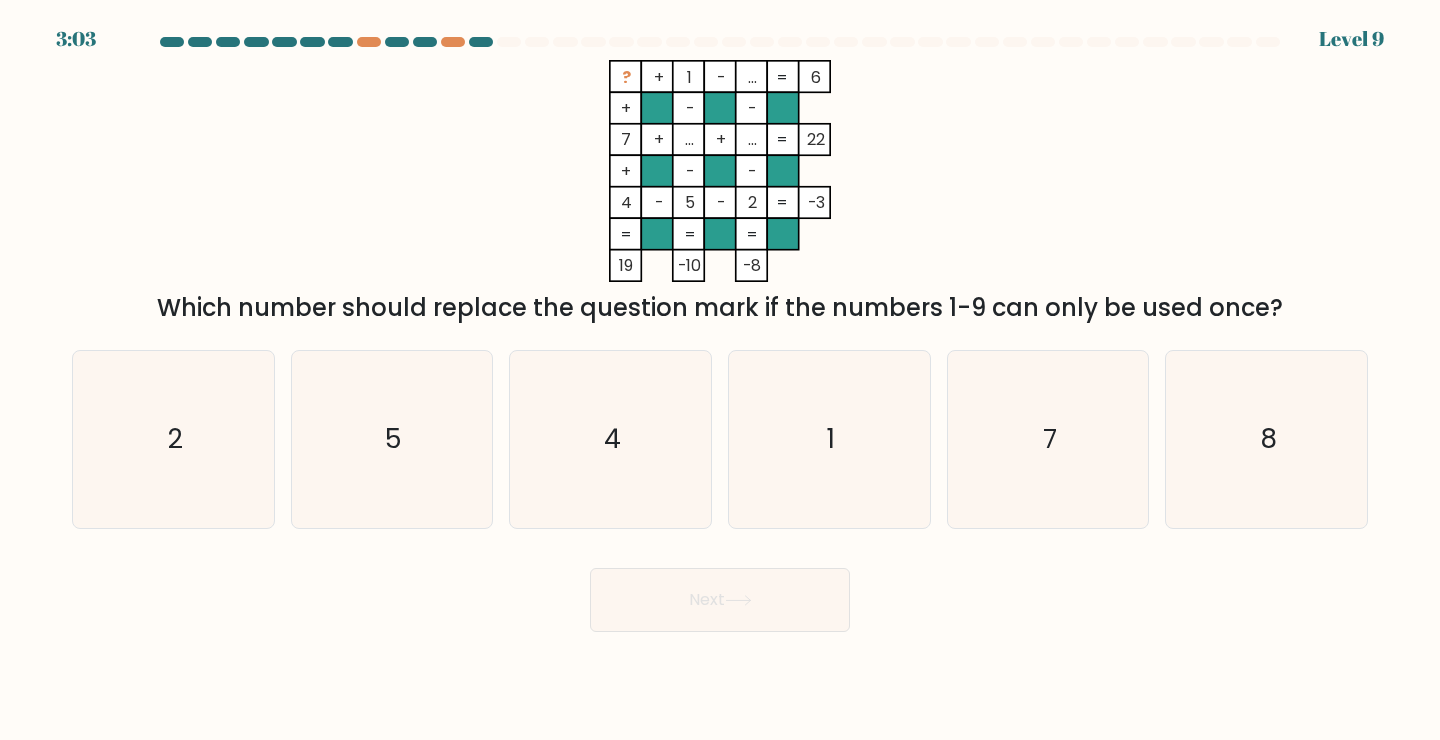 click on "Which number should replace the question mark if the numbers 1-9 can only be used once?" at bounding box center (720, 308) 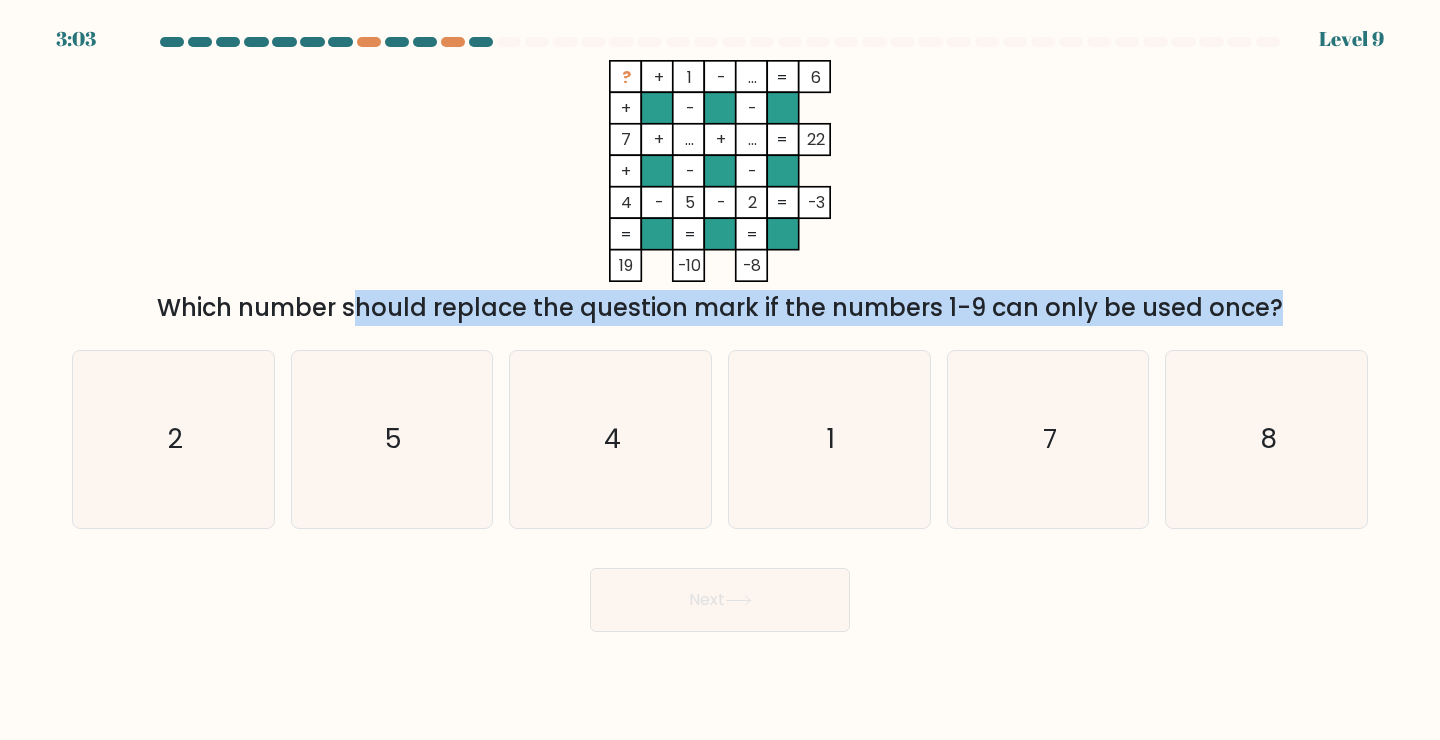 click on "Which number should replace the question mark if the numbers 1-9 can only be used once?" at bounding box center (720, 308) 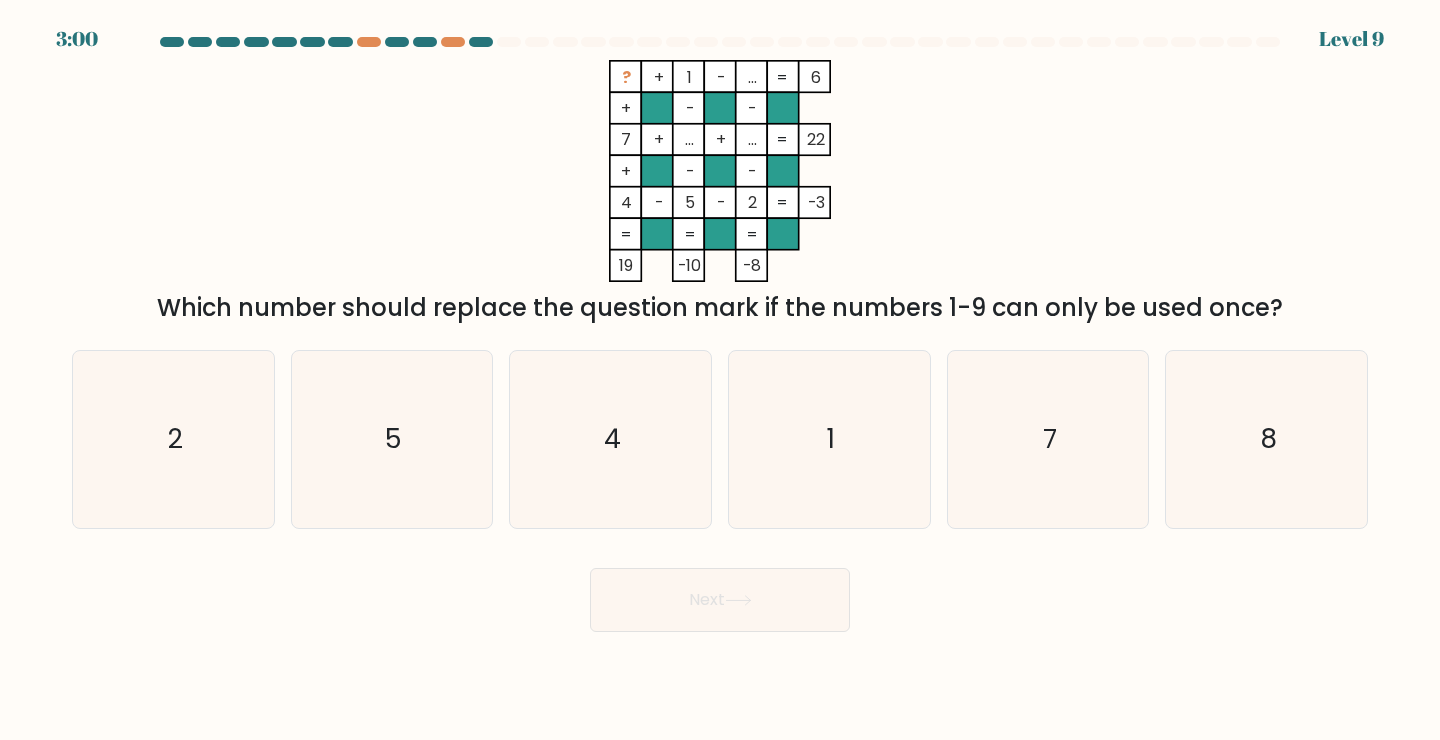click on "?    +    1    -    ...    6    +    -    -    7    +    ...    +    ...    22    +    -    -    4    -    5    -    2    =   -3    =   =   =   =   19    -10    -8    =" at bounding box center [720, 171] 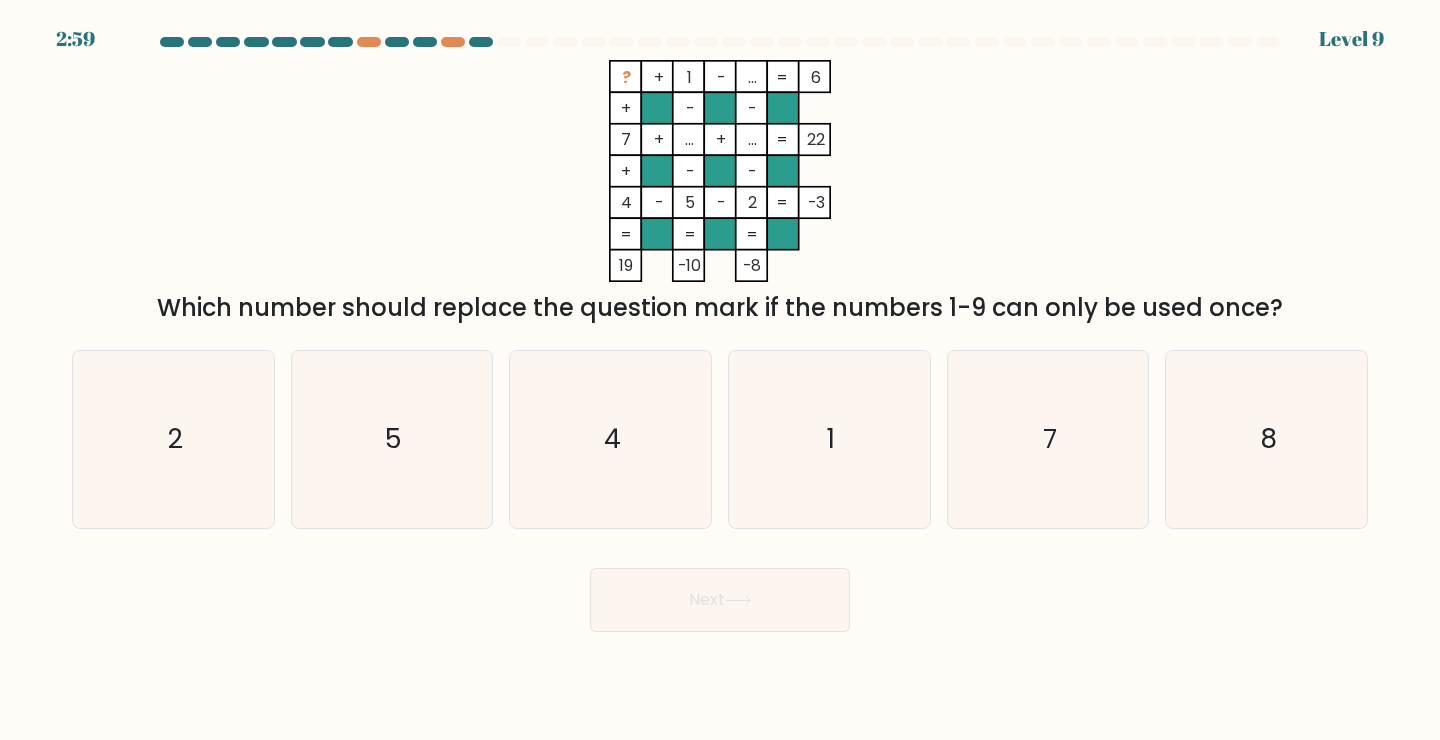 drag, startPoint x: 826, startPoint y: 72, endPoint x: 585, endPoint y: 72, distance: 241 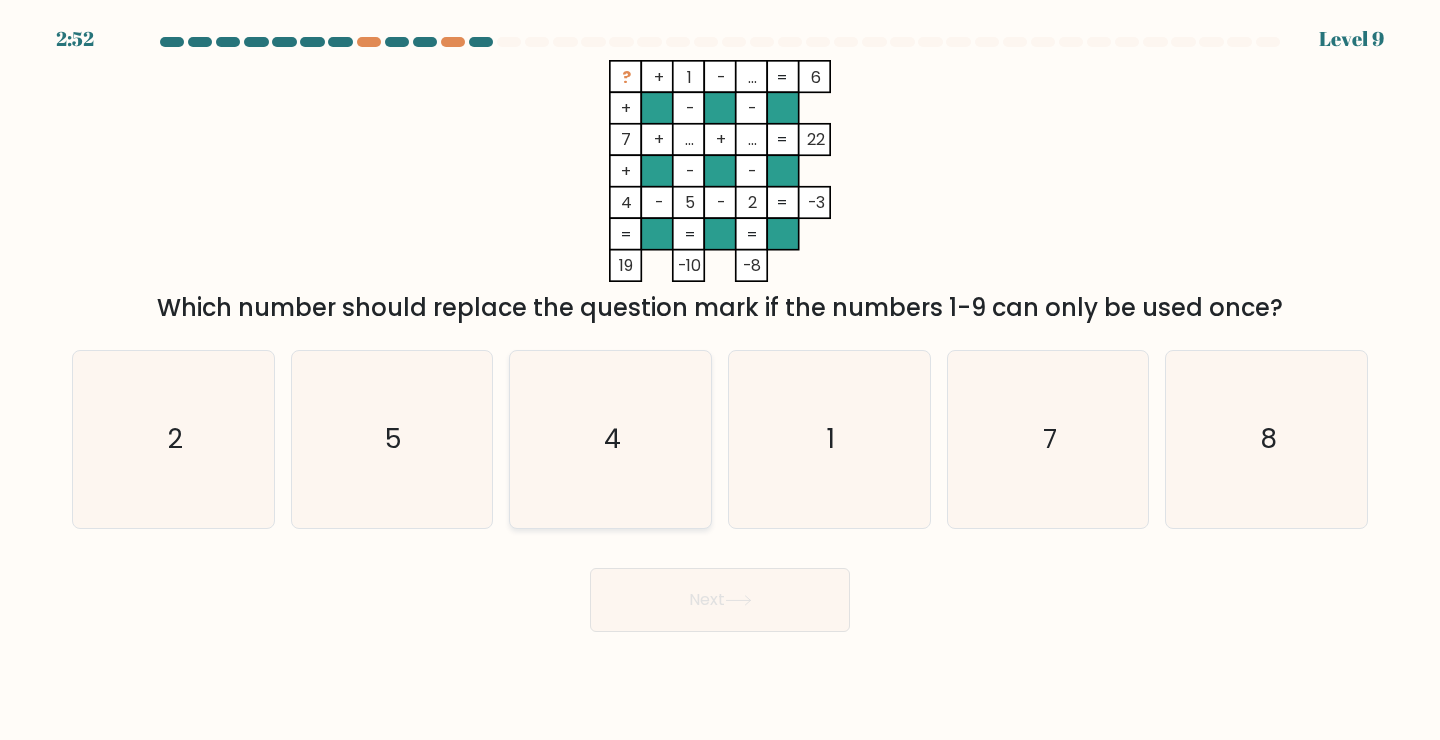 click on "4" at bounding box center [610, 439] 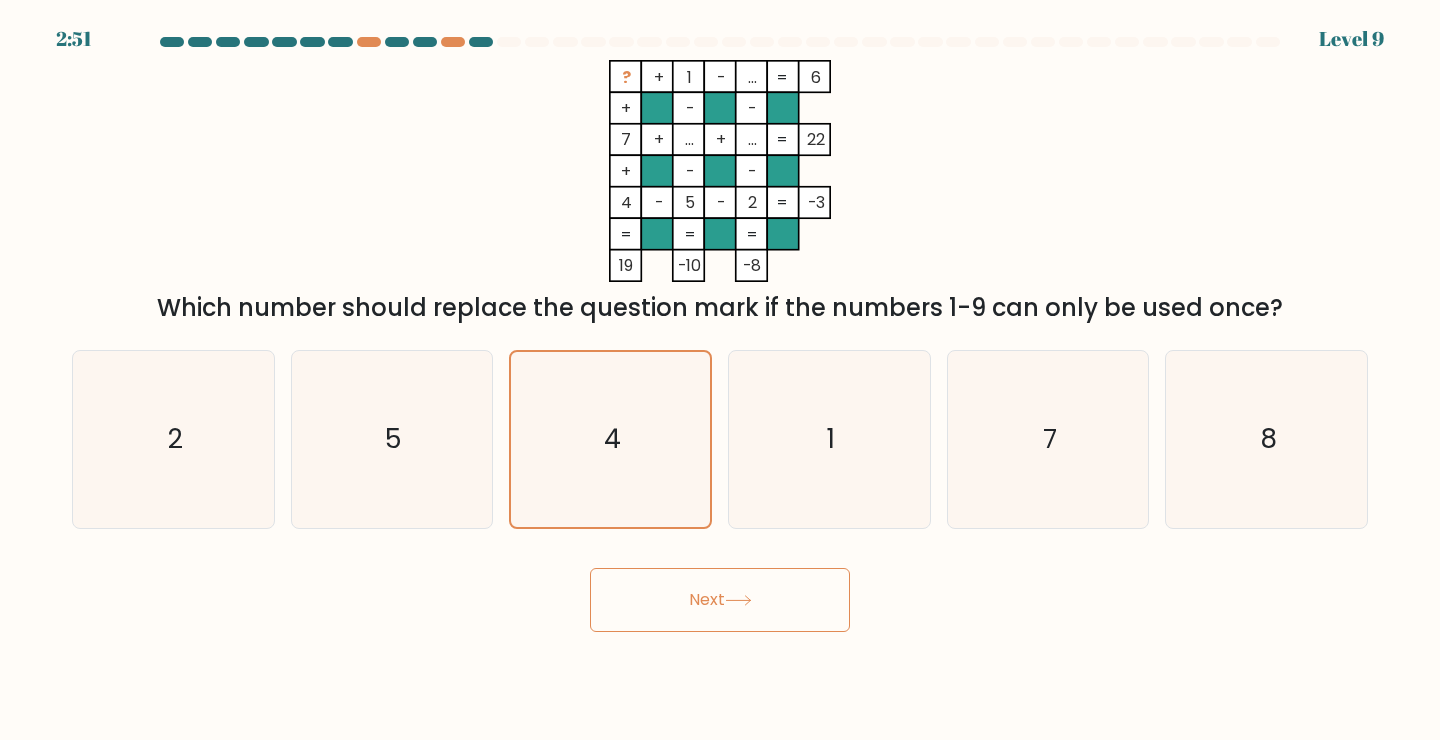 click on "Next" at bounding box center [720, 600] 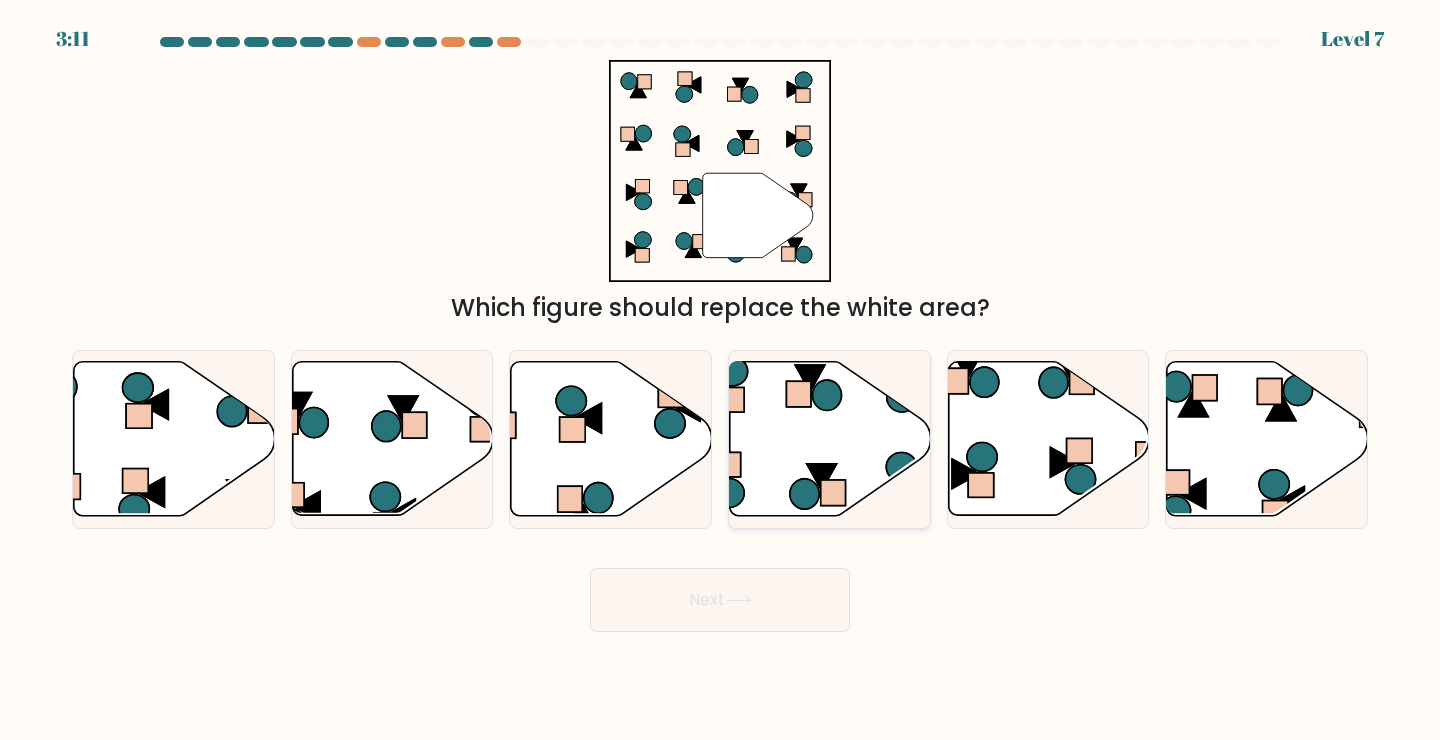 click at bounding box center (830, 439) 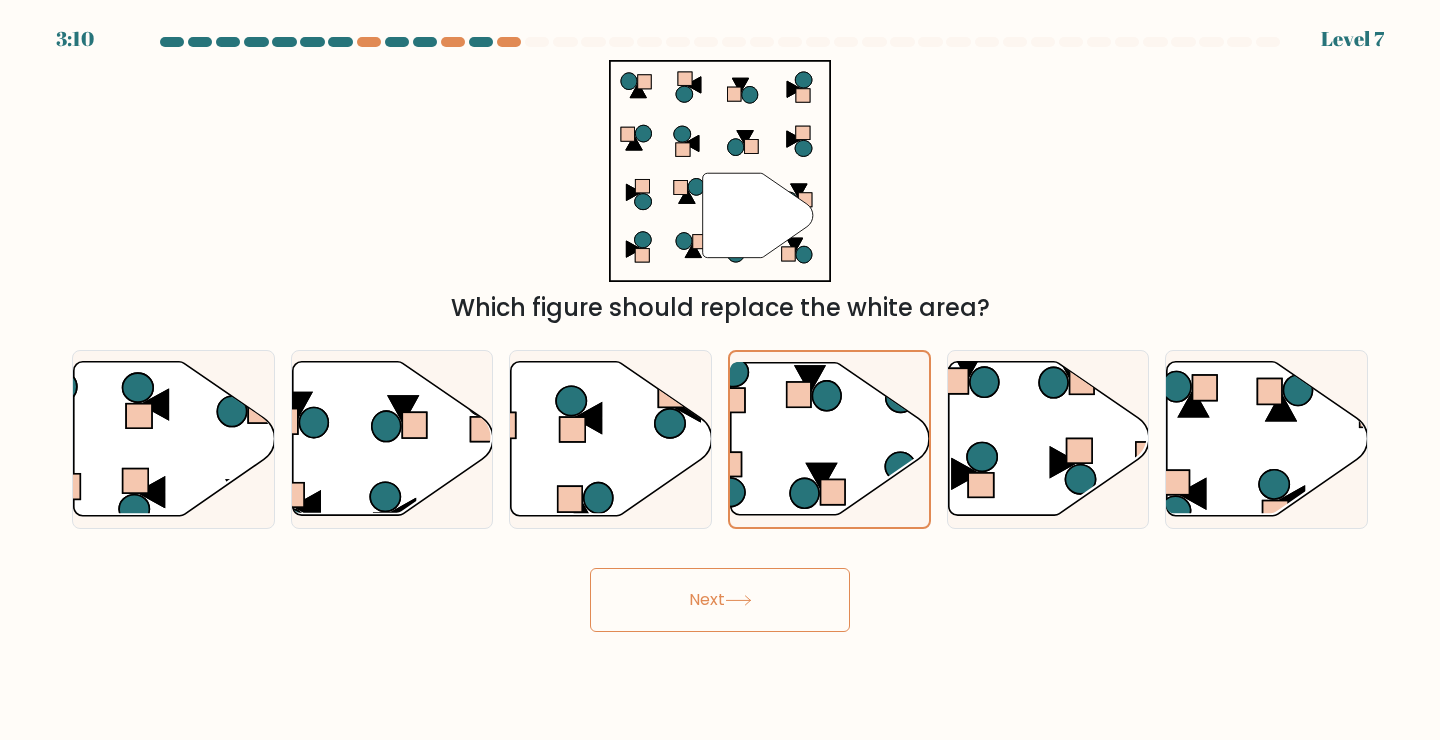 click on "Next" at bounding box center [720, 600] 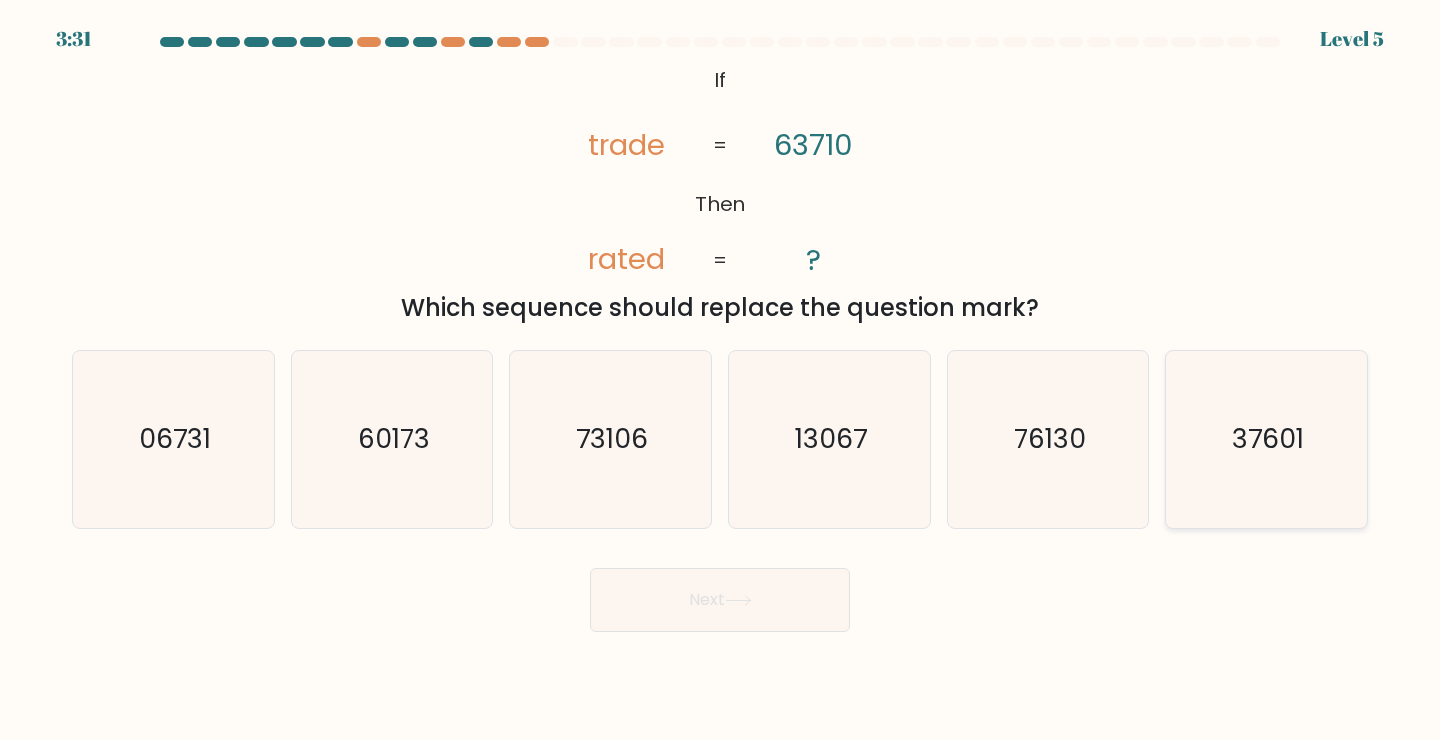 click on "37601" at bounding box center (1268, 438) 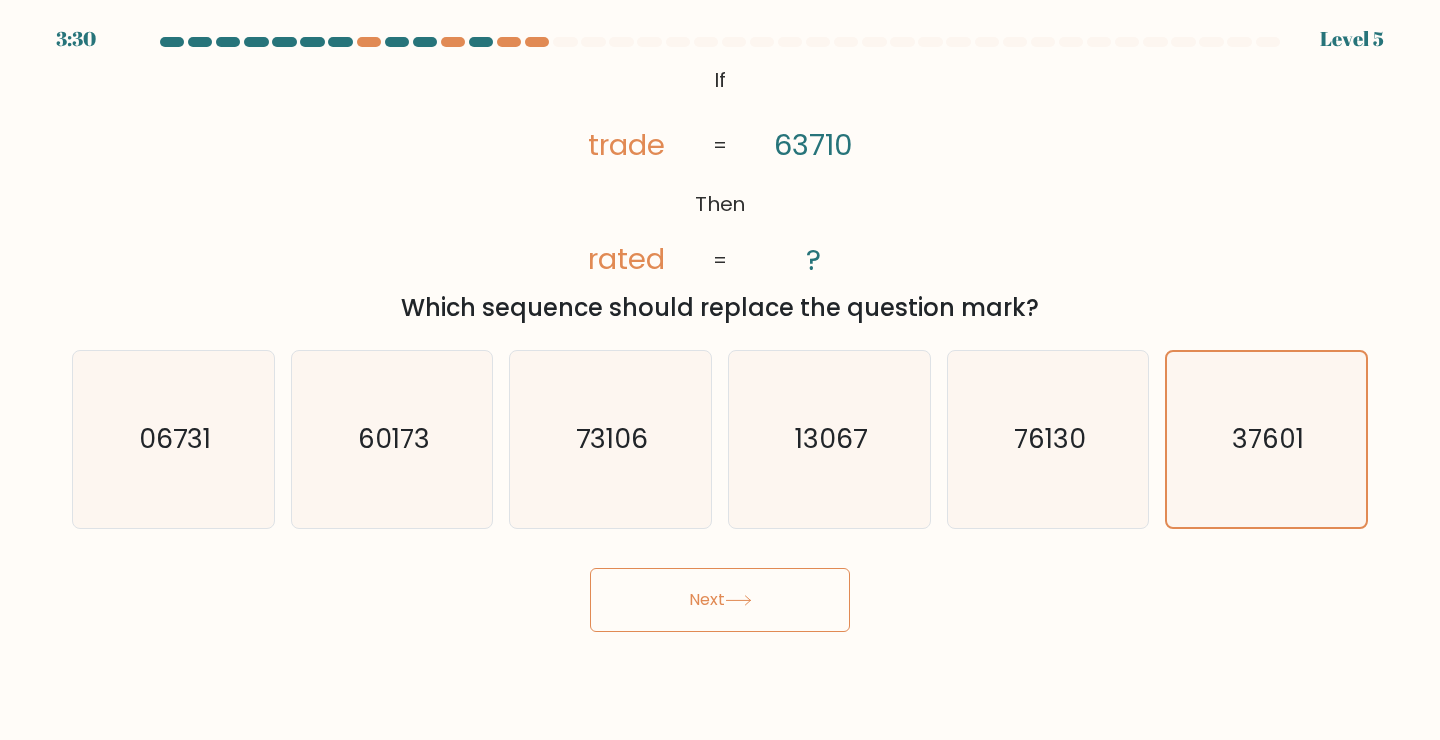 click on "Next" at bounding box center (720, 600) 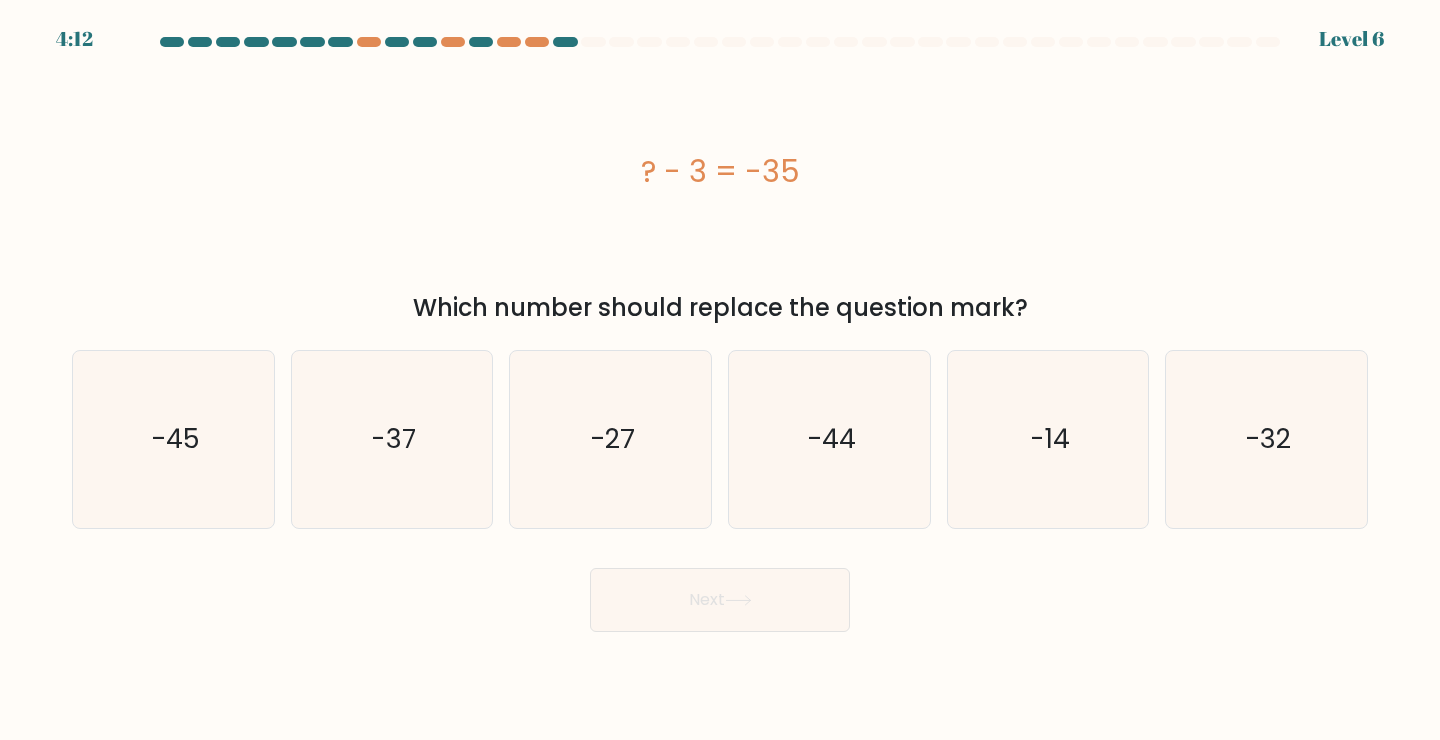 drag, startPoint x: 1012, startPoint y: 296, endPoint x: 395, endPoint y: 291, distance: 617.02026 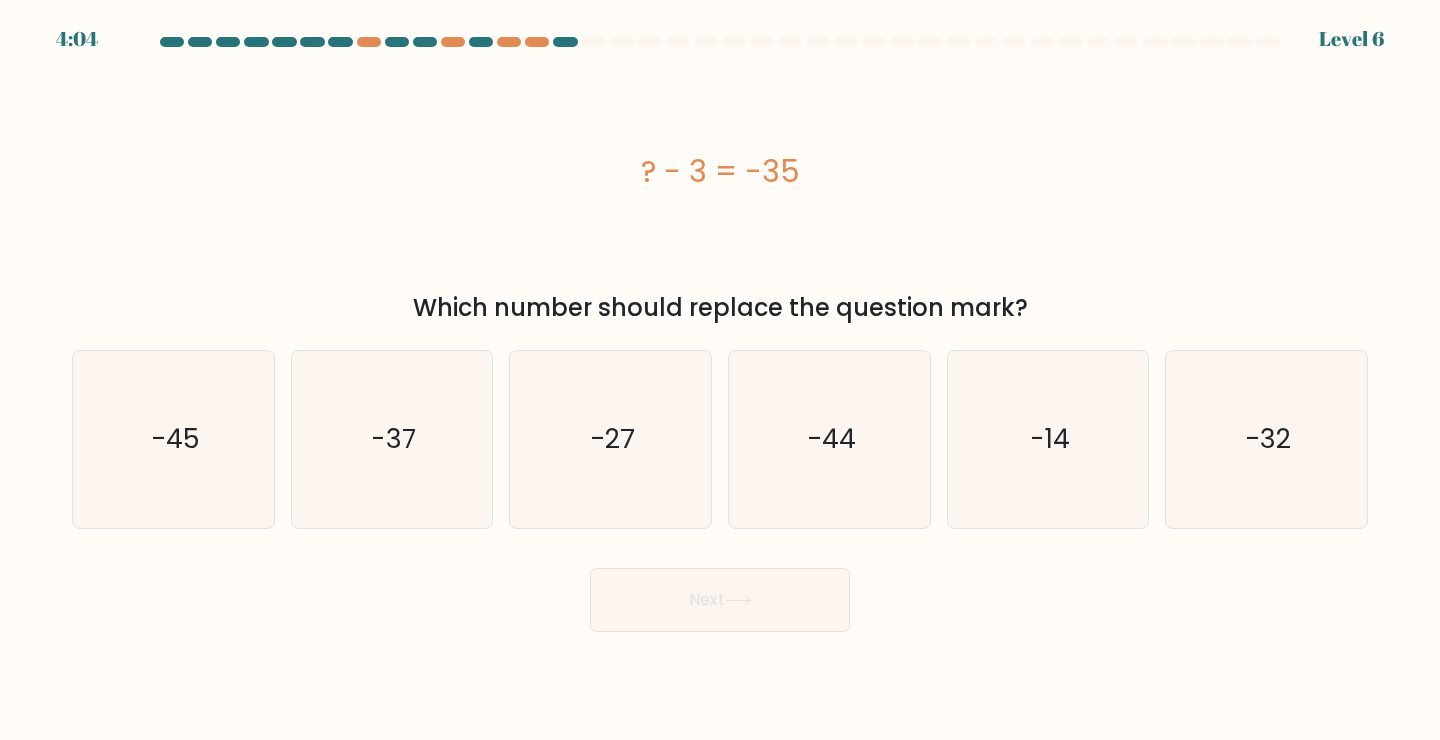 drag, startPoint x: 804, startPoint y: 178, endPoint x: 573, endPoint y: 165, distance: 231.36551 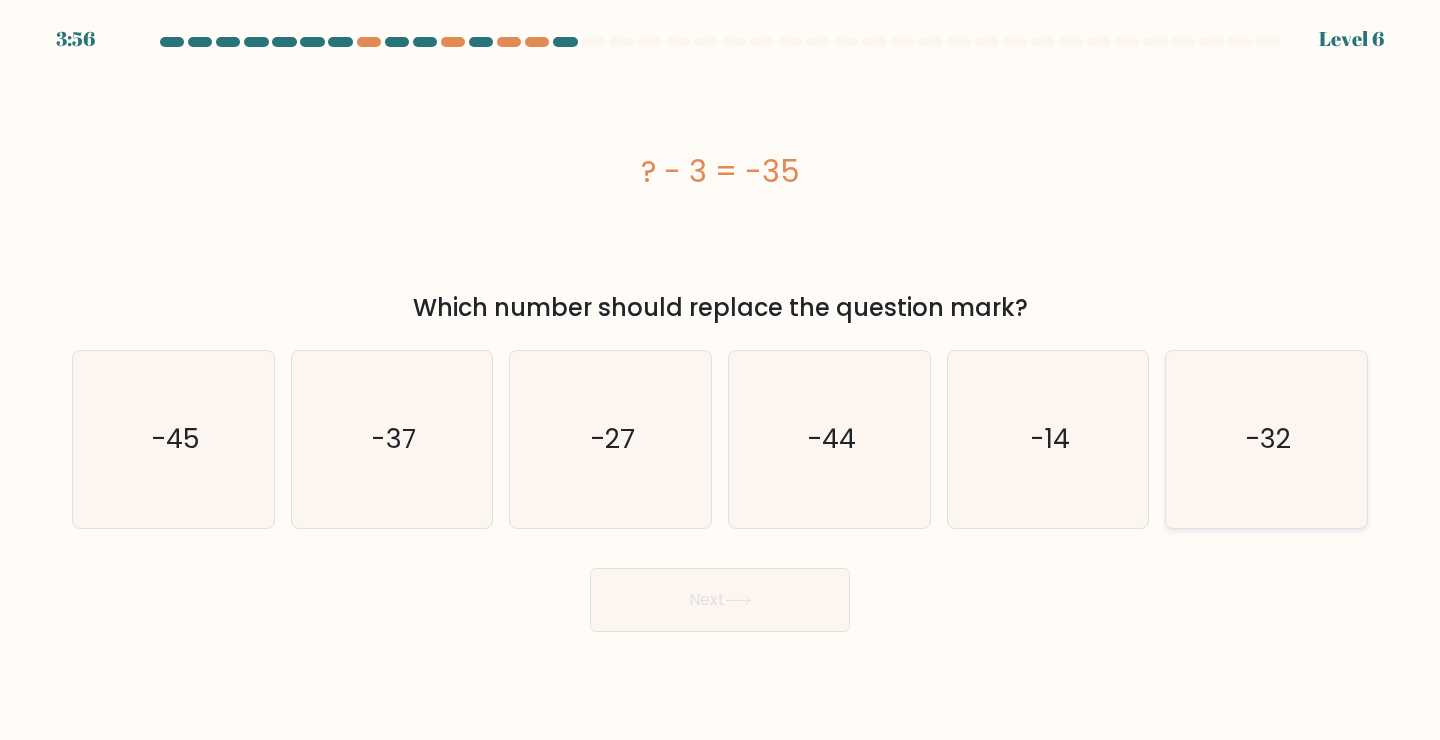 click on "-32" at bounding box center (1266, 439) 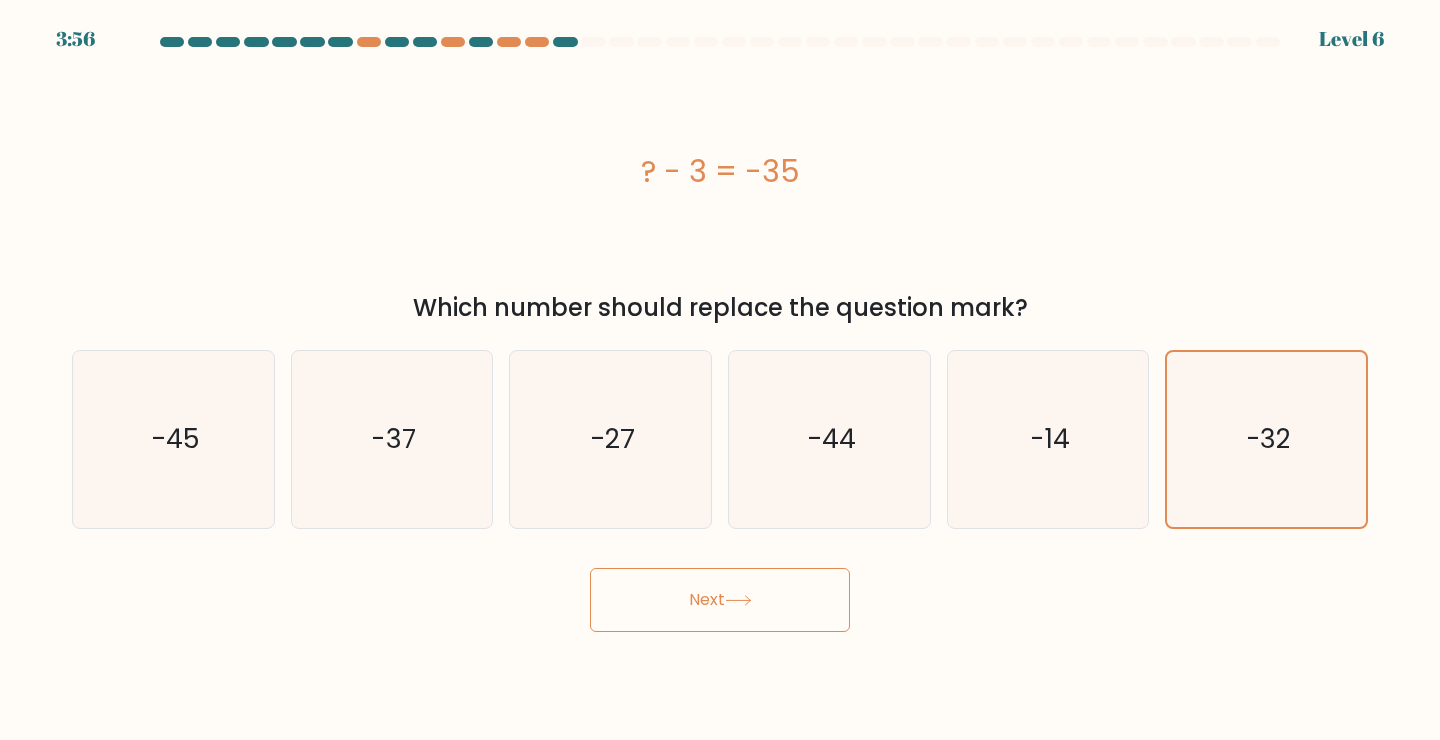 click on "Next" at bounding box center [720, 600] 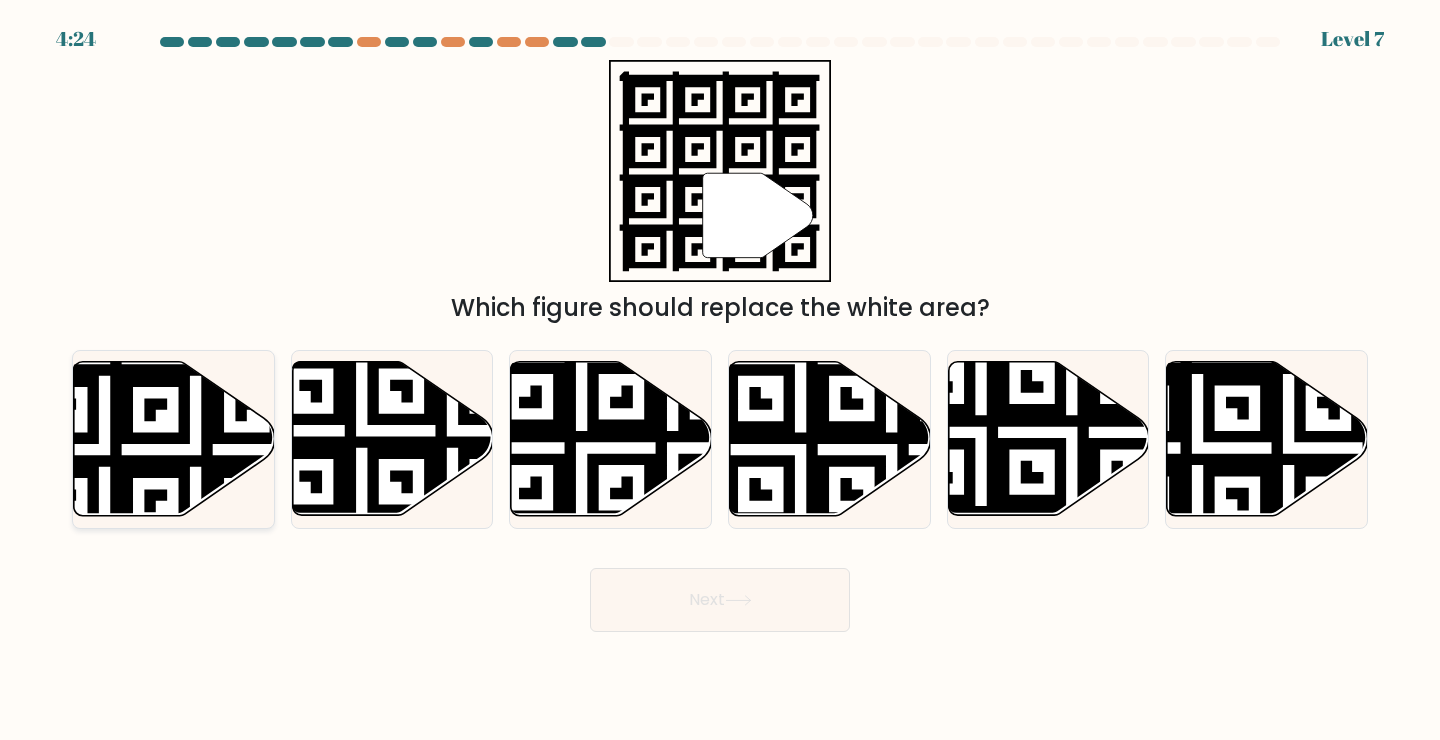 click at bounding box center [105, 358] 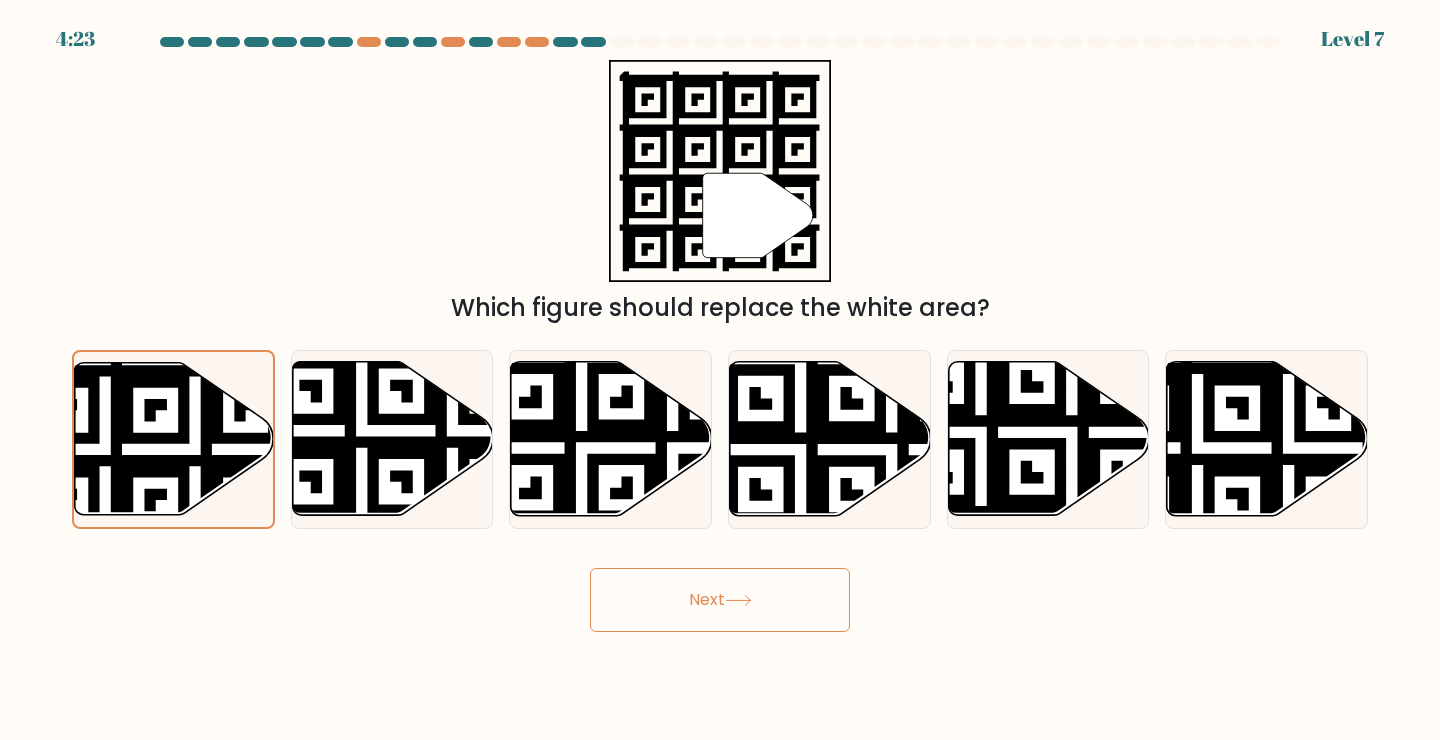 click on "Next" at bounding box center (720, 600) 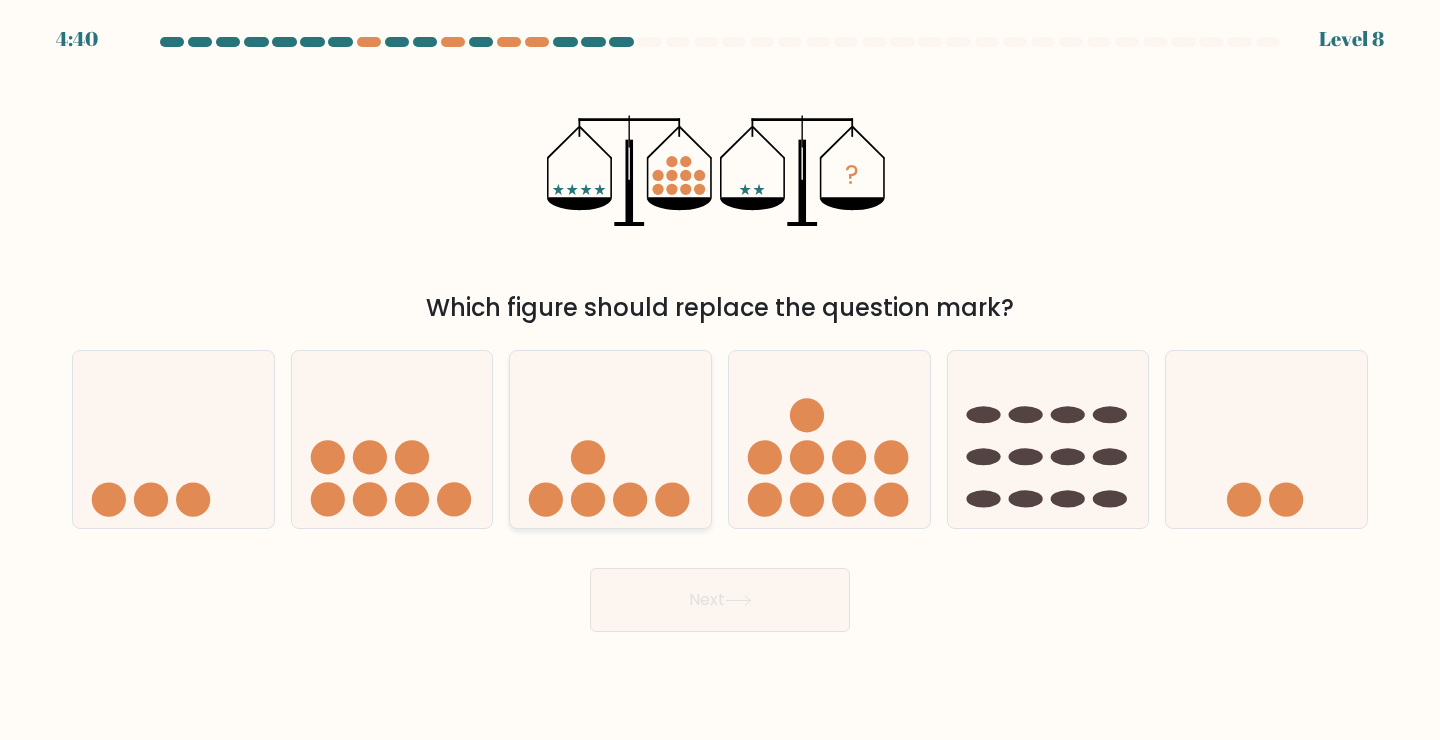 click at bounding box center (610, 439) 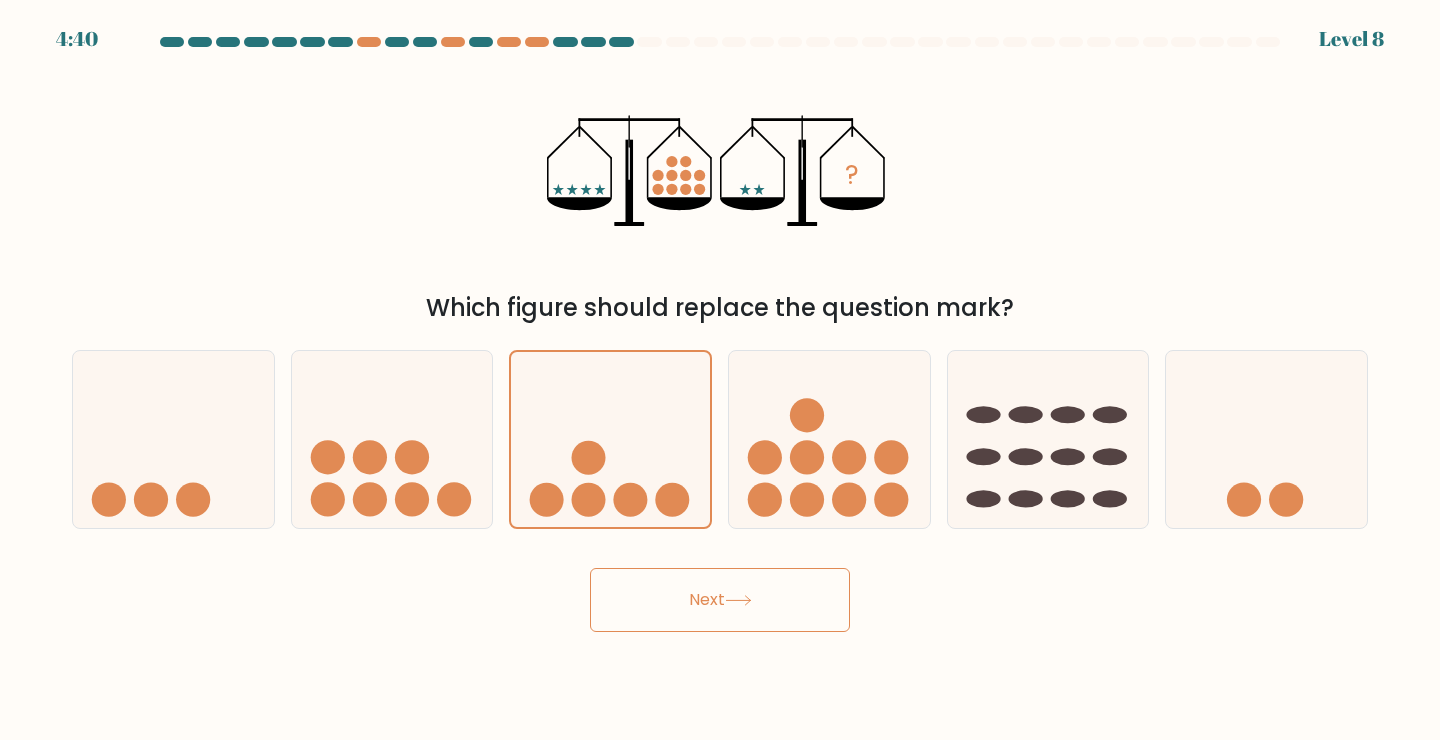 click on "Next" at bounding box center [720, 600] 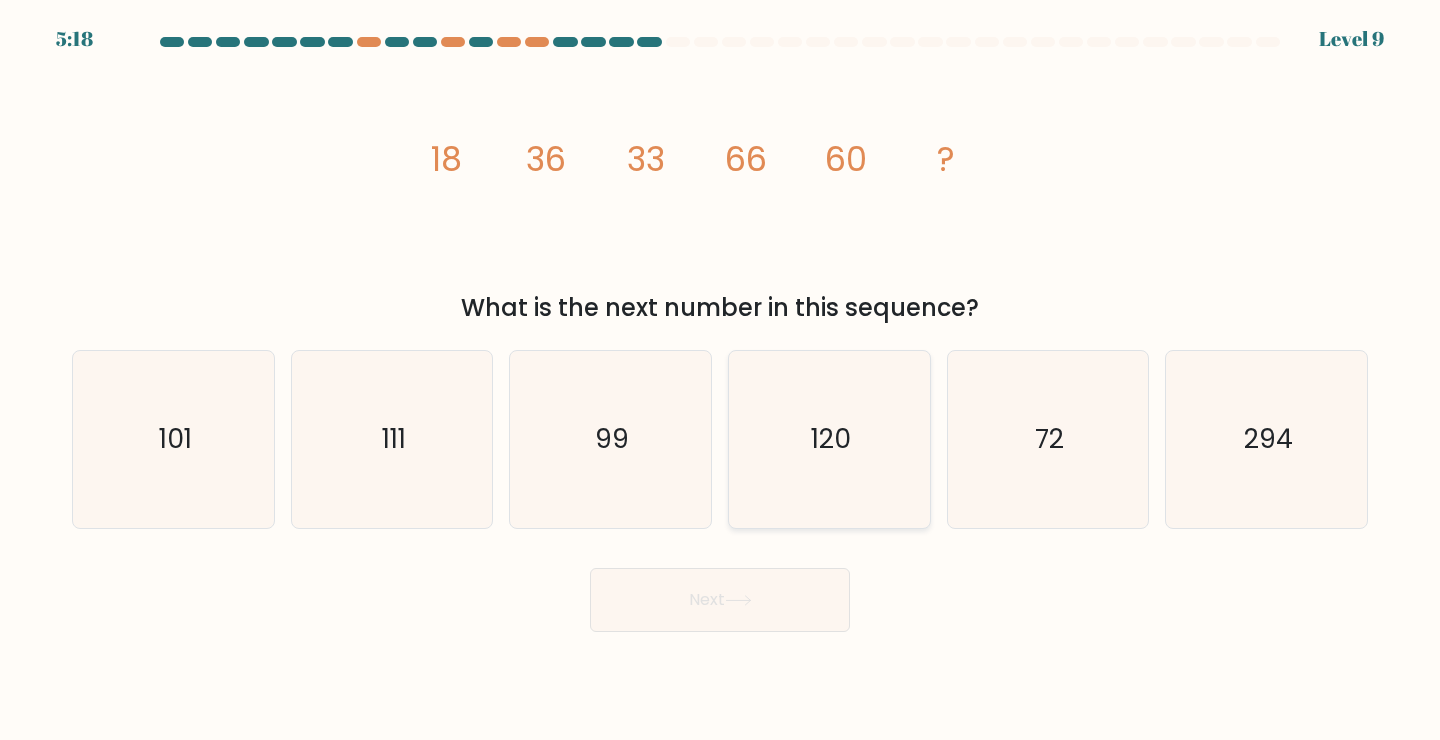 click on "120" at bounding box center [829, 439] 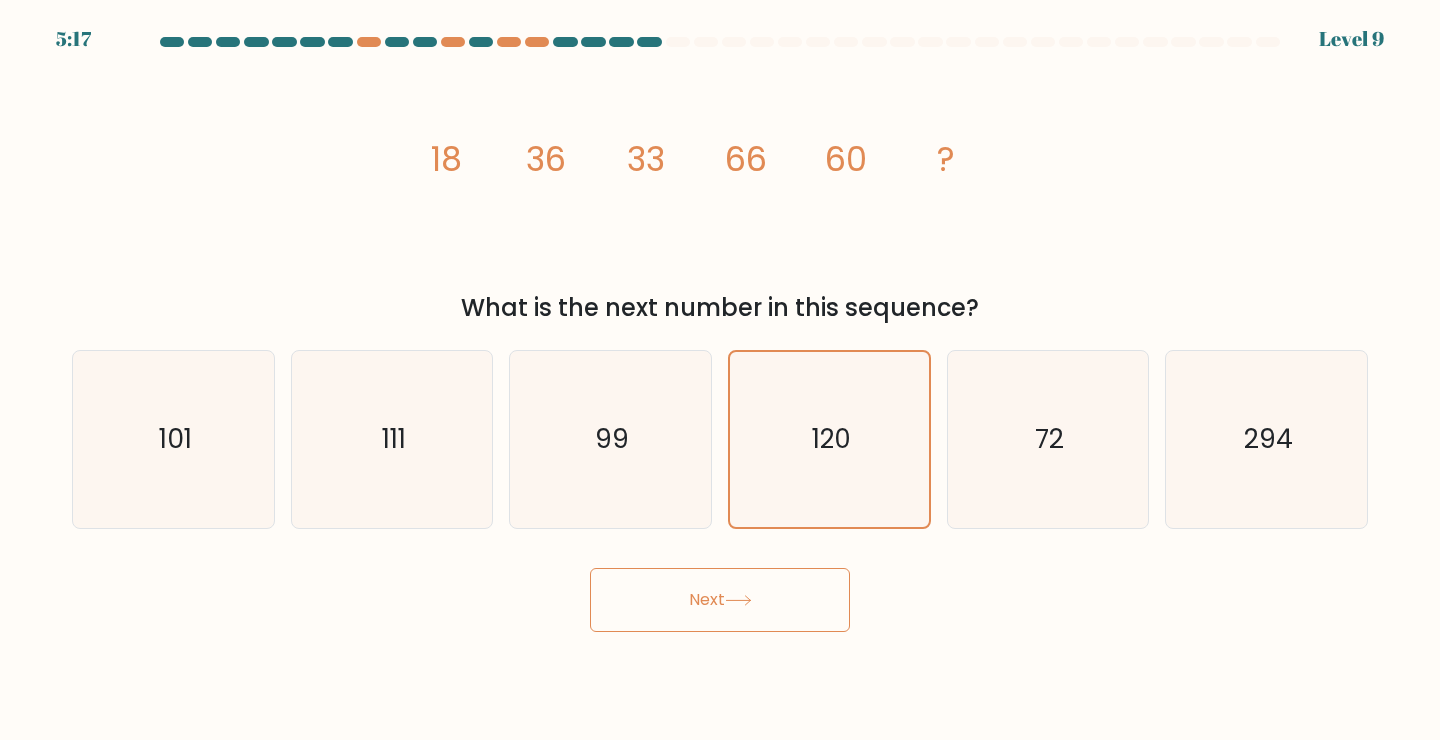 click at bounding box center (738, 600) 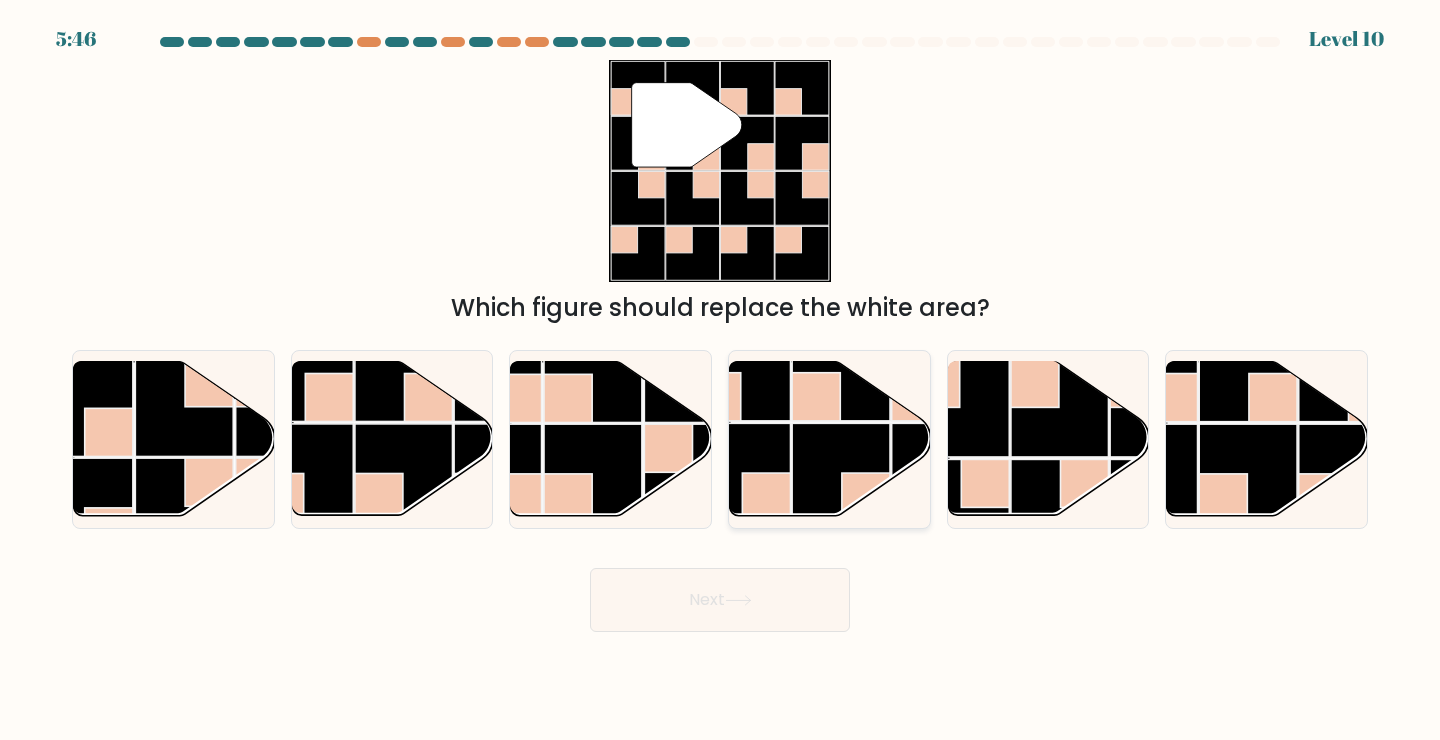 click at bounding box center (841, 372) 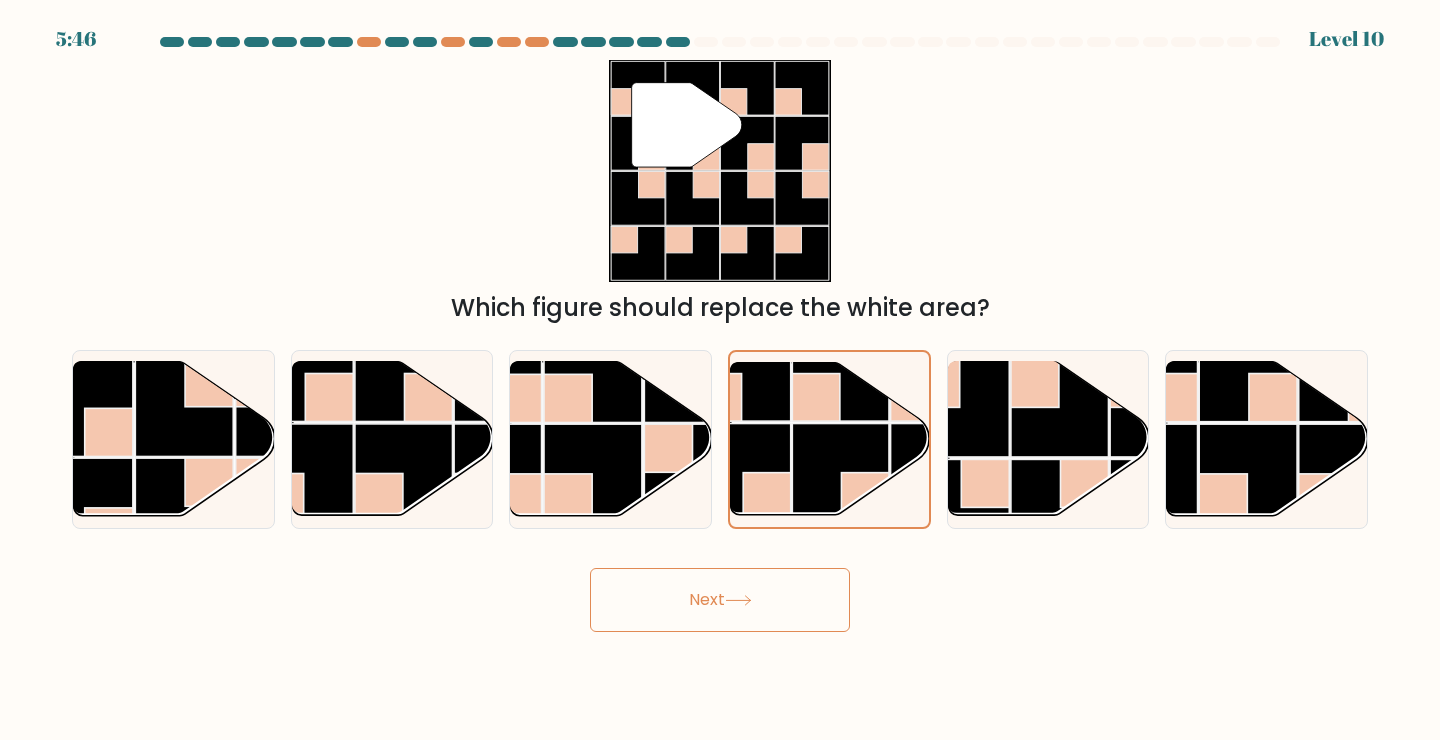 click on "Next" at bounding box center (720, 600) 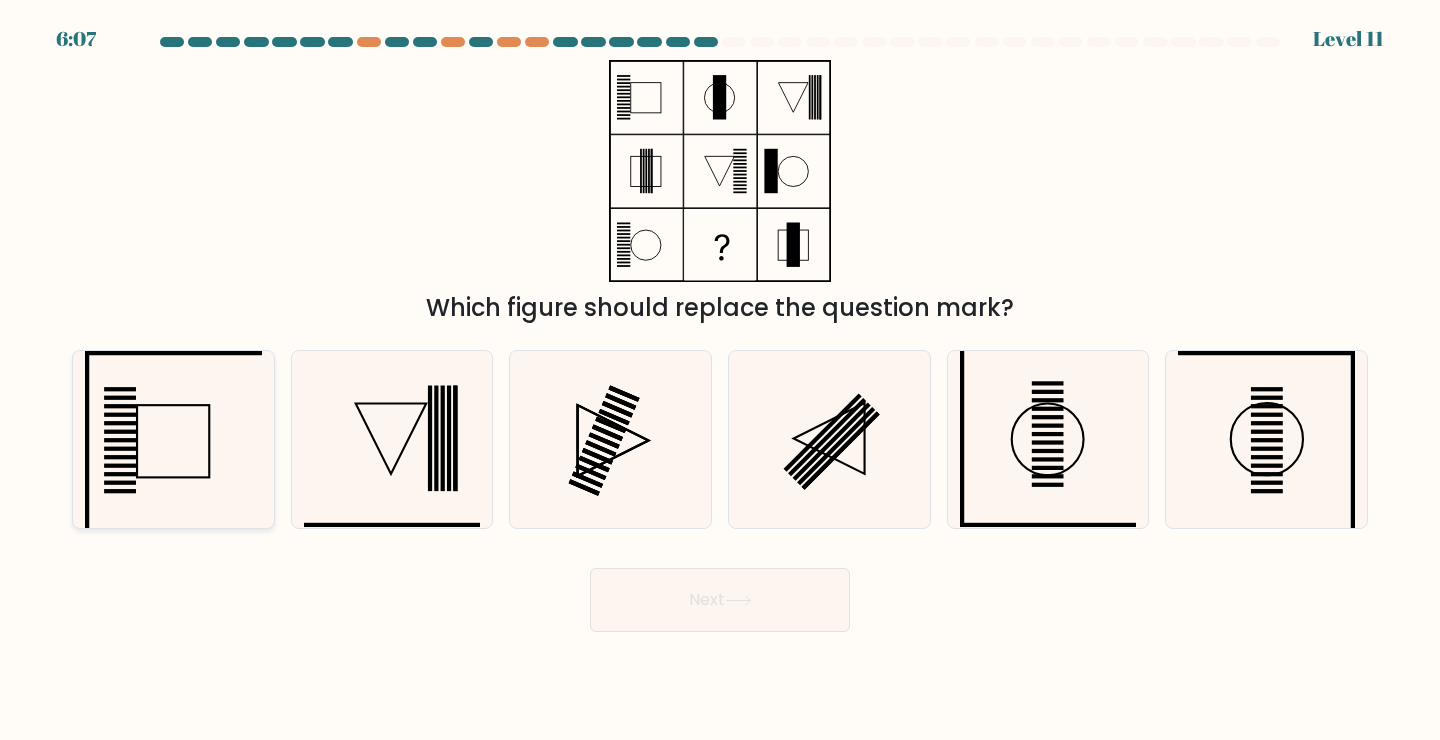 click at bounding box center (173, 439) 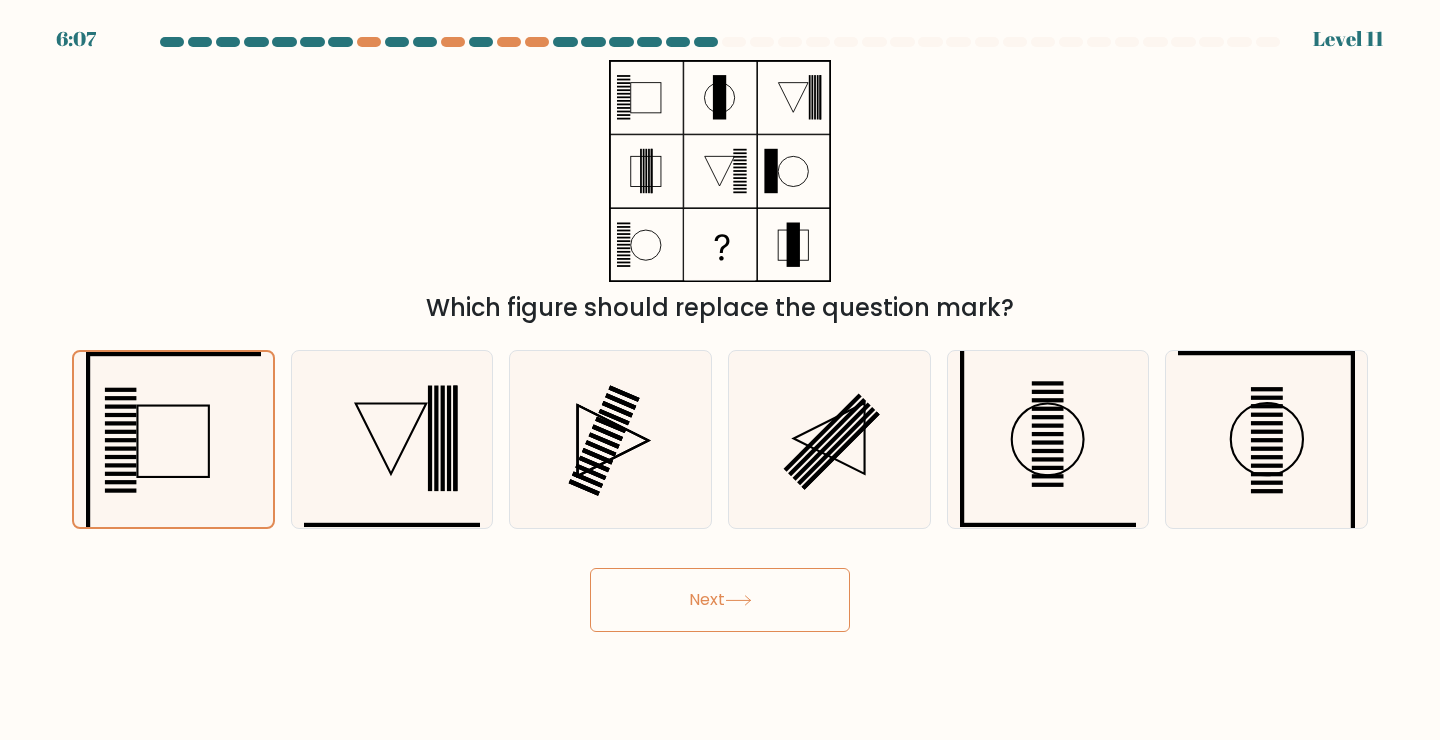 click on "Next" at bounding box center (720, 600) 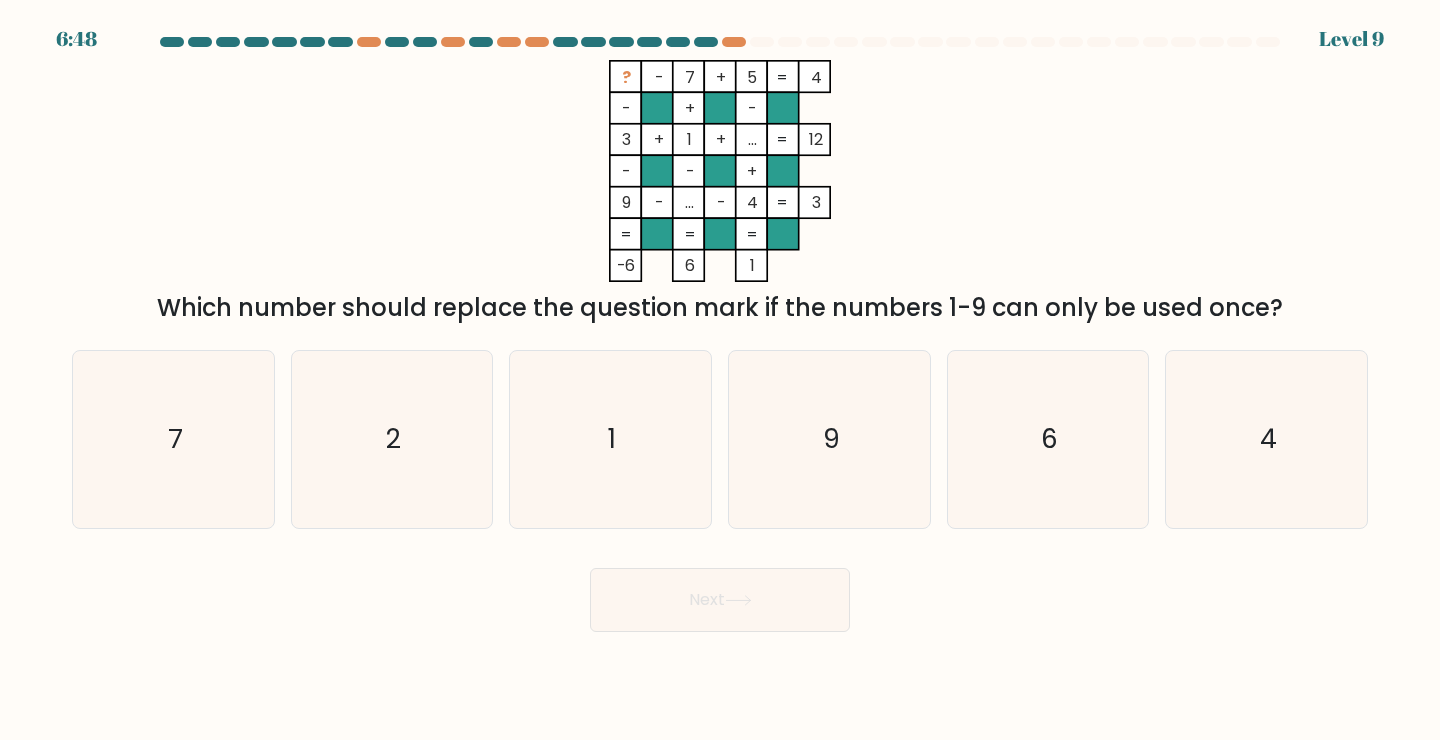 drag, startPoint x: 850, startPoint y: 72, endPoint x: 576, endPoint y: 74, distance: 274.0073 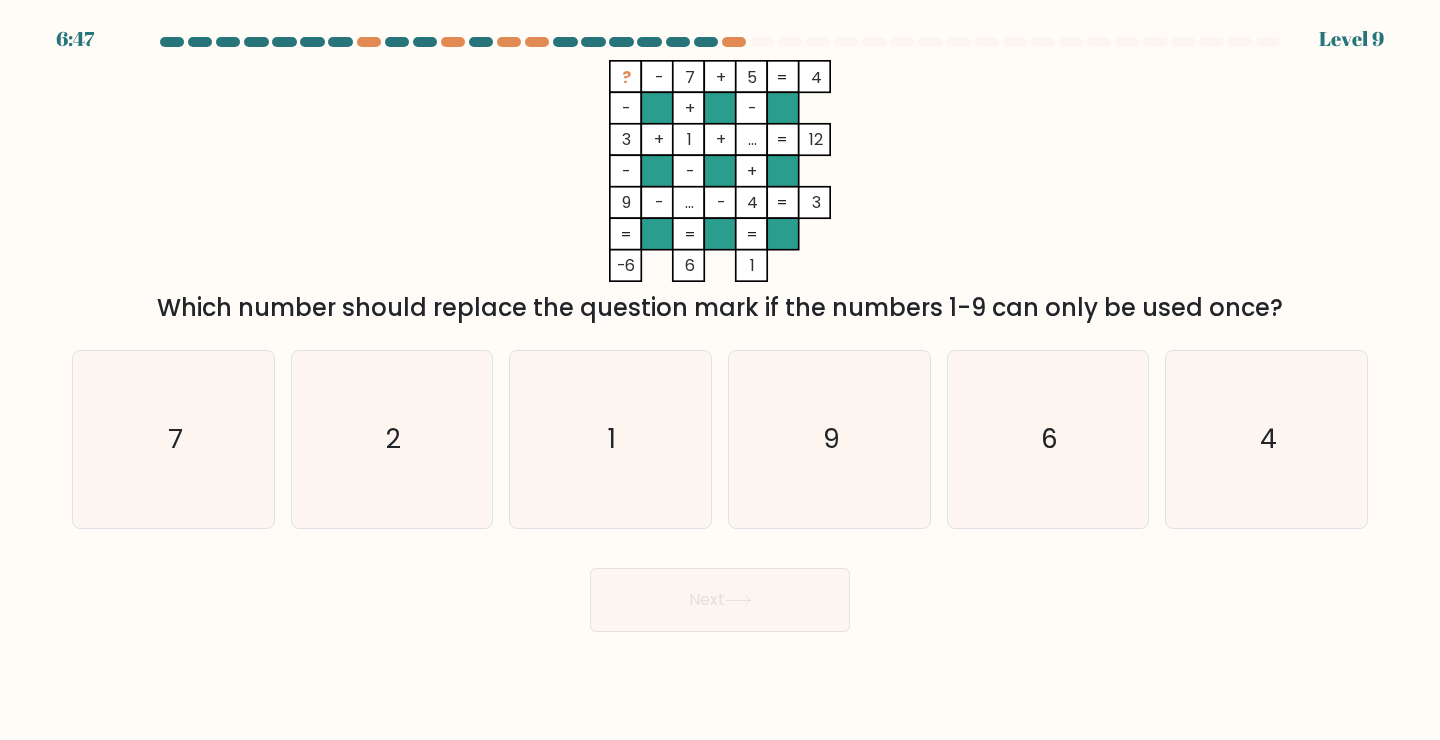 click on "?    -    7    +    5    4    -    +    -    3    +    1    +    ...    12    -    -    +    9    -    ...    -    4    =   3    =   =   =   =   -6    6    1    =" at bounding box center (720, 171) 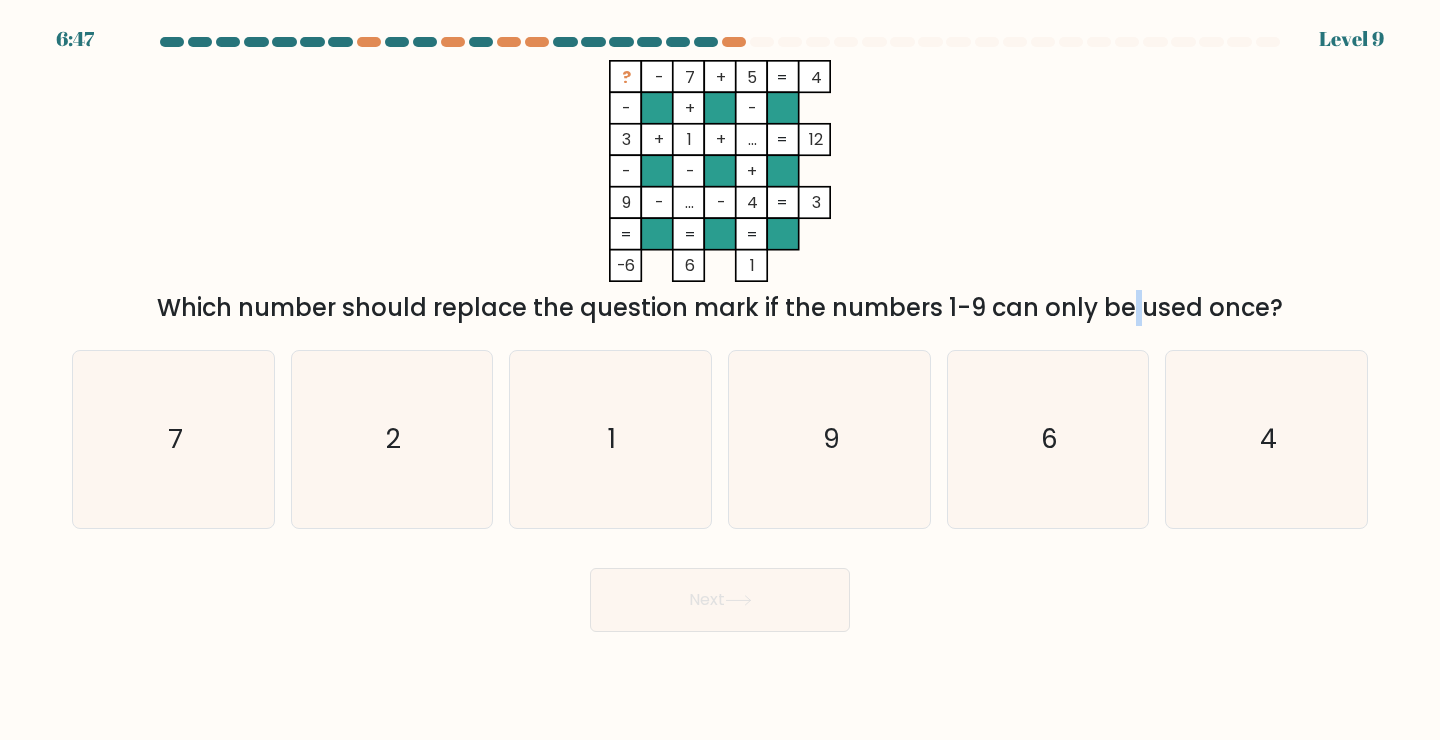 click on "Which number should replace the question mark if the numbers 1-9 can only be used once?" at bounding box center [720, 308] 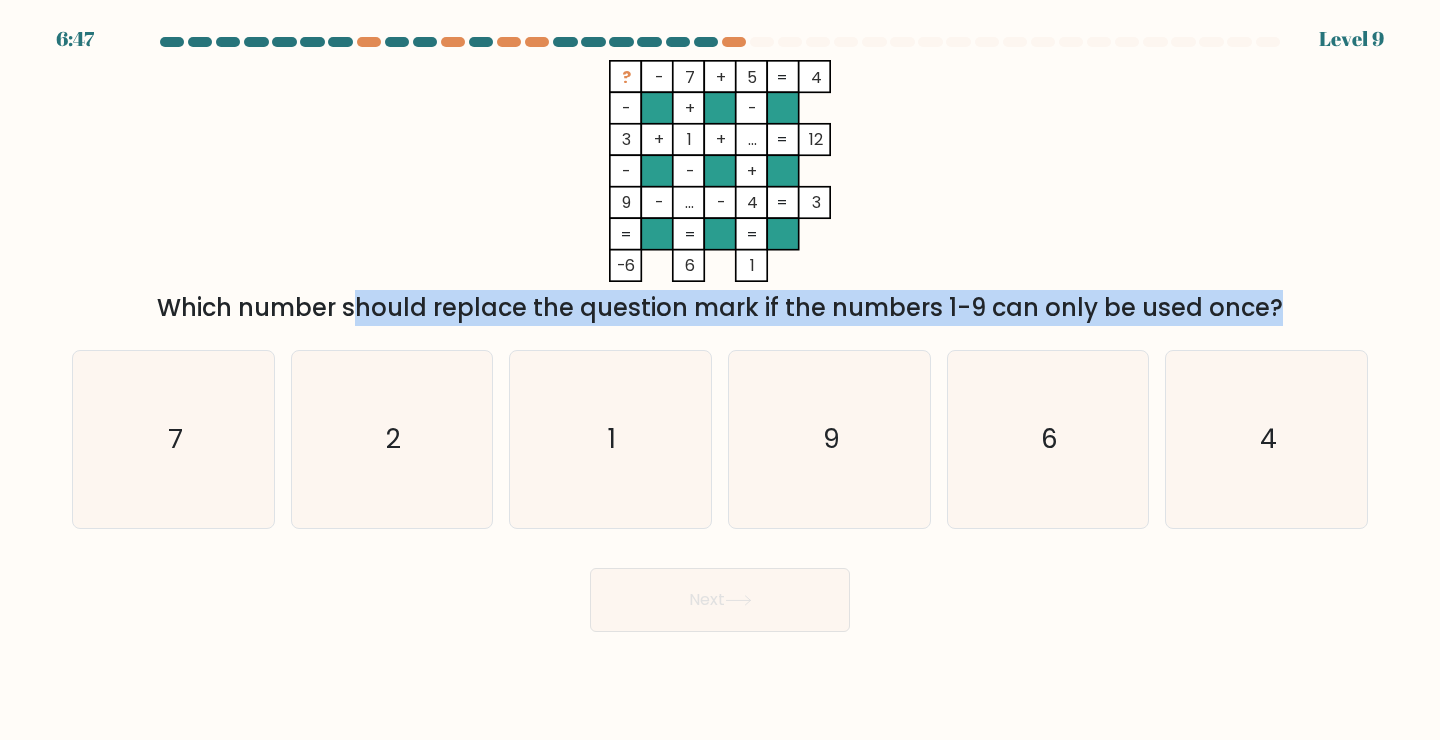 click on "Which number should replace the question mark if the numbers 1-9 can only be used once?" at bounding box center [720, 308] 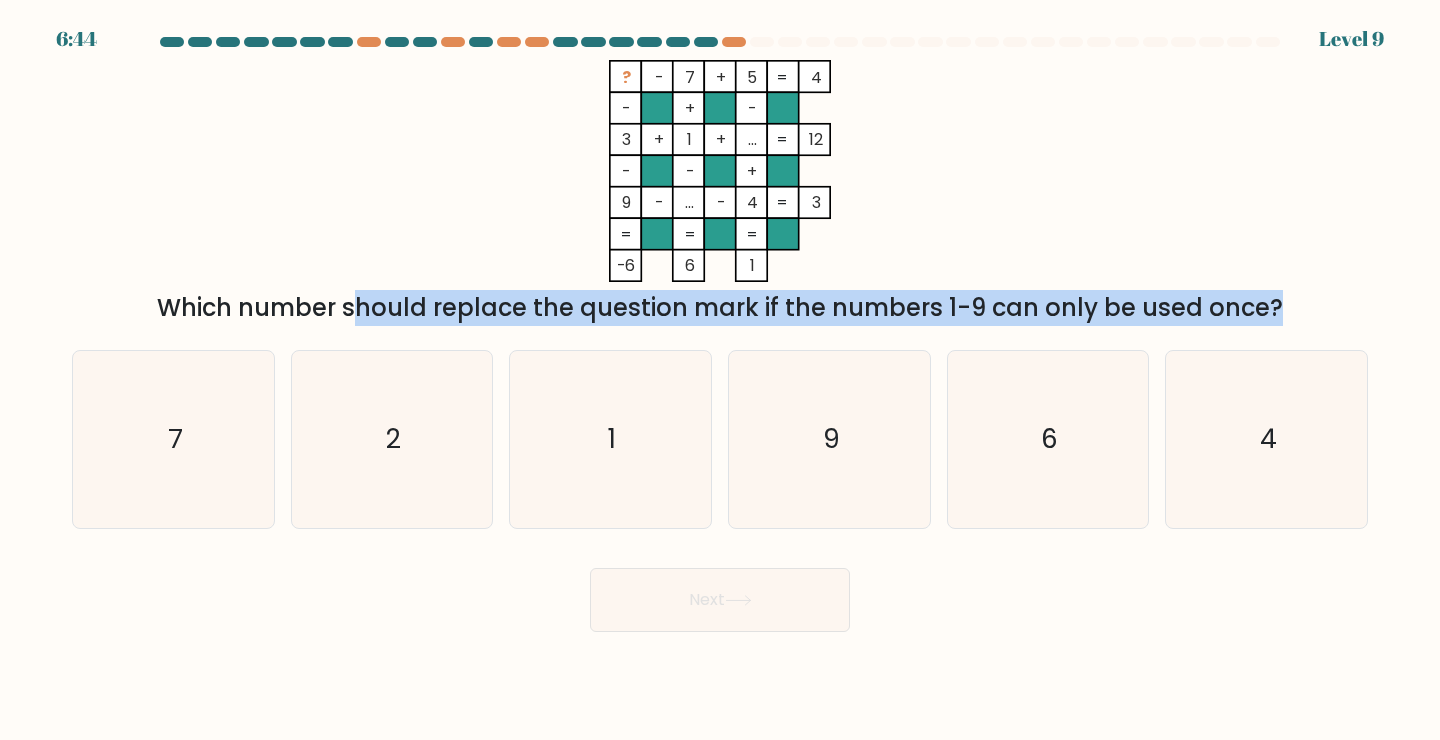 drag, startPoint x: 864, startPoint y: 82, endPoint x: 604, endPoint y: 80, distance: 260.0077 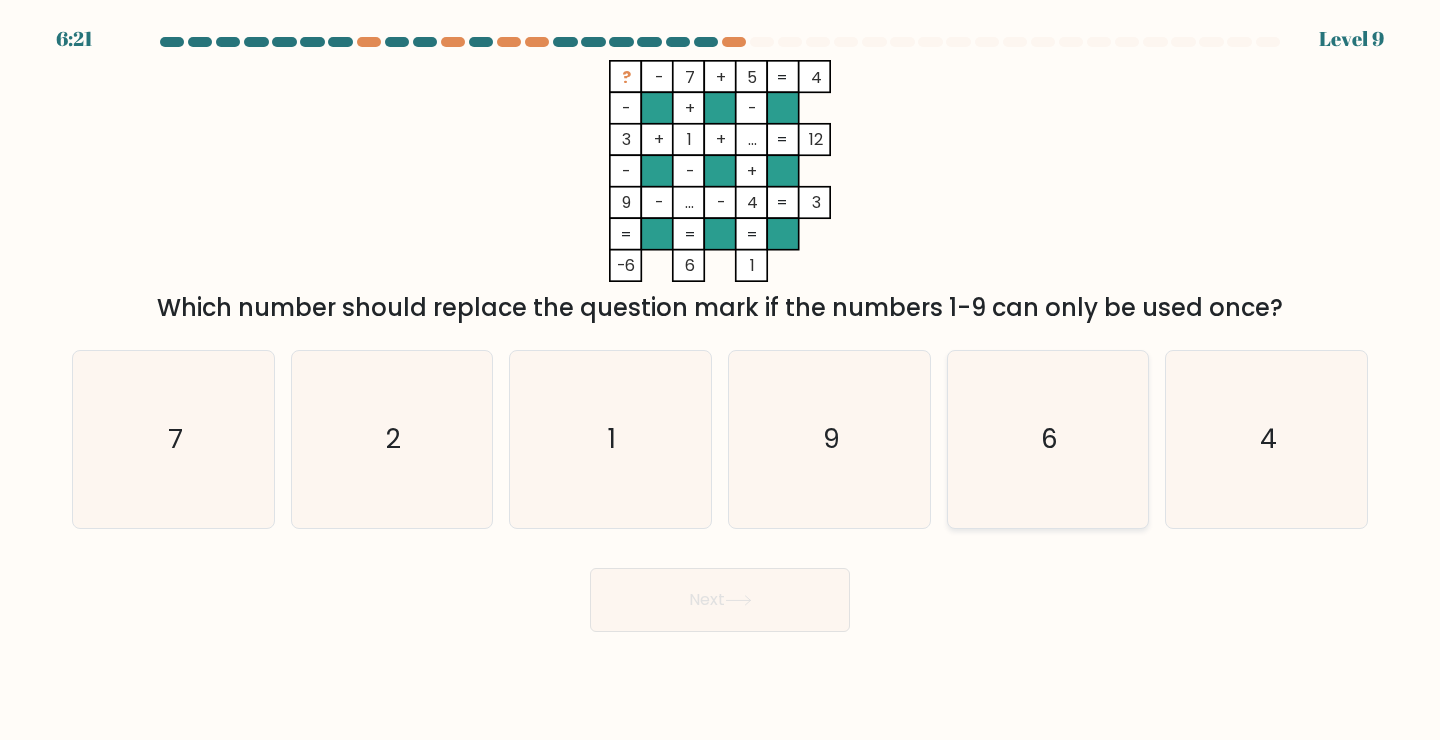 click on "6" at bounding box center [1048, 439] 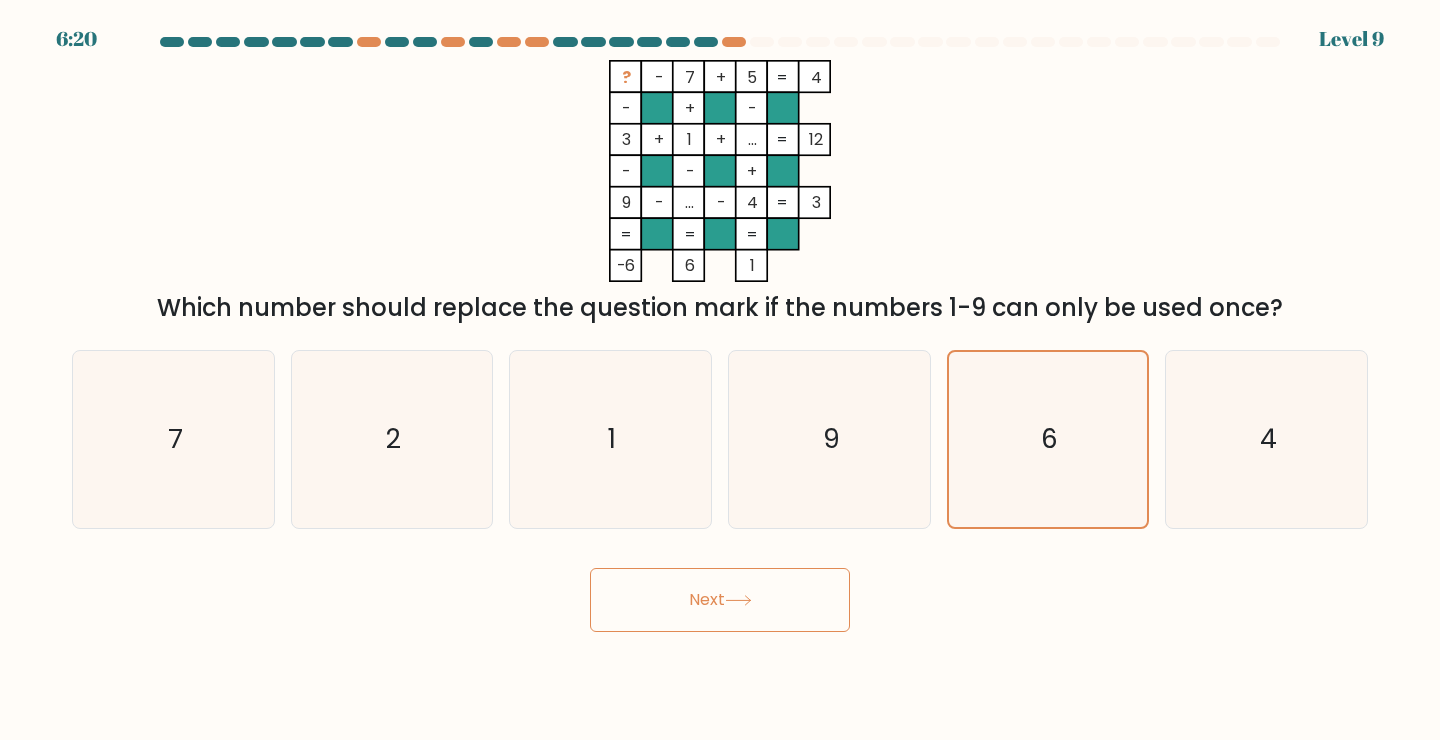 click on "Next" at bounding box center (720, 600) 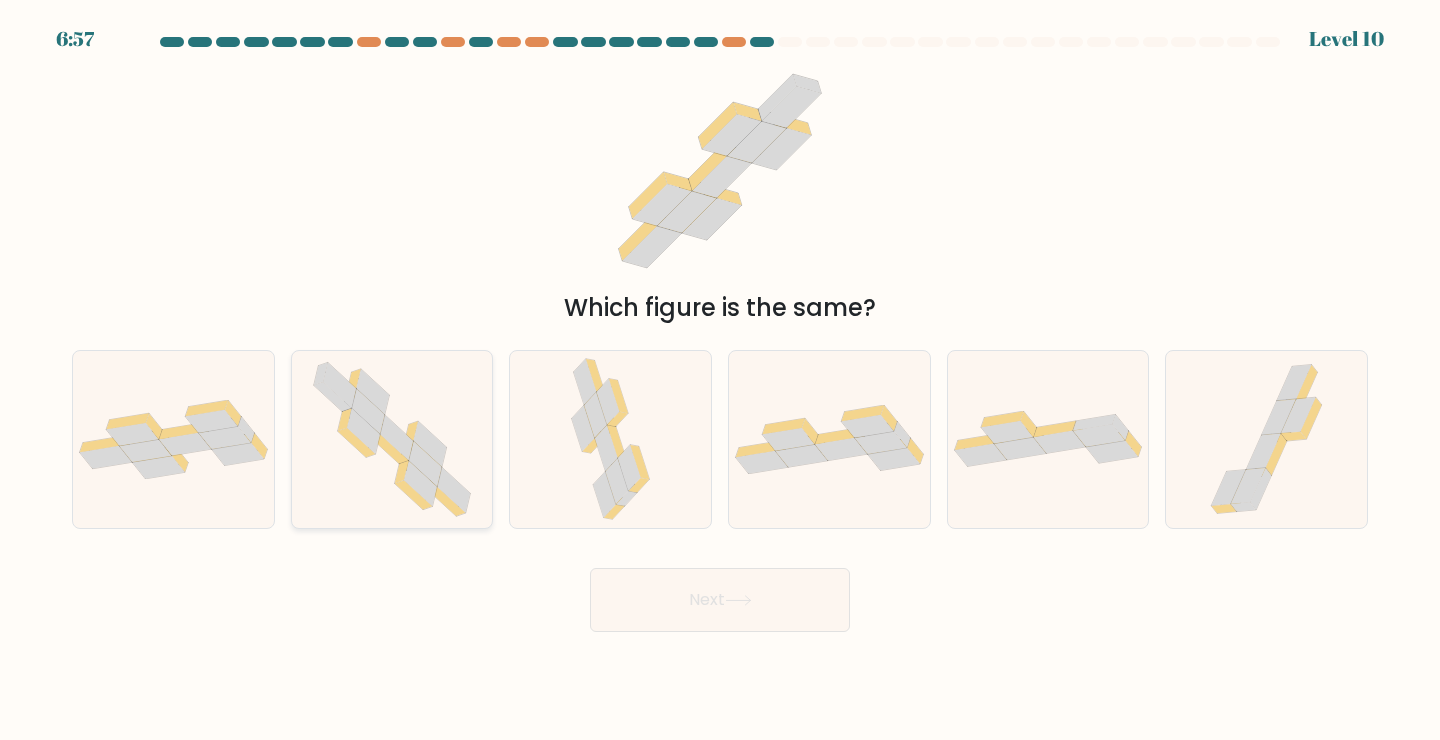 click at bounding box center [392, 439] 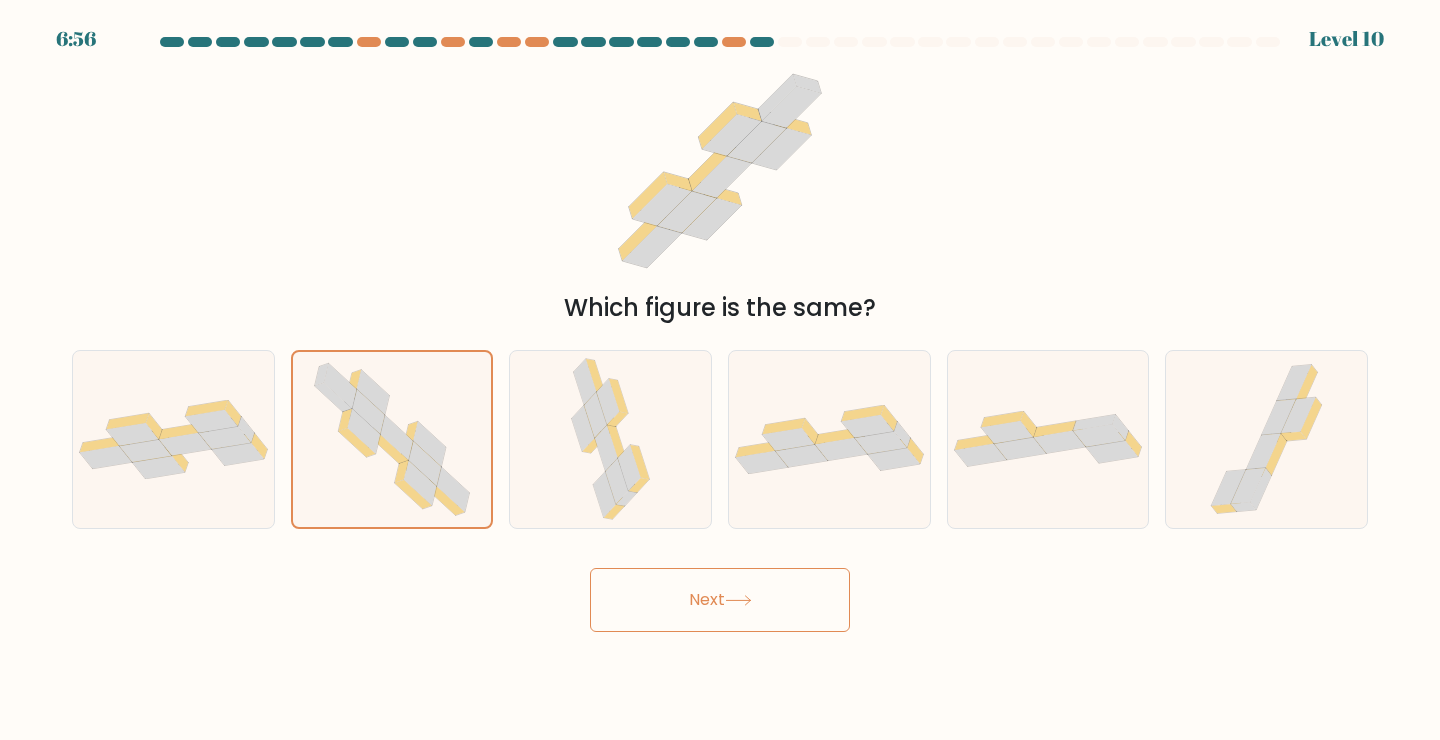 click on "Next" at bounding box center (720, 600) 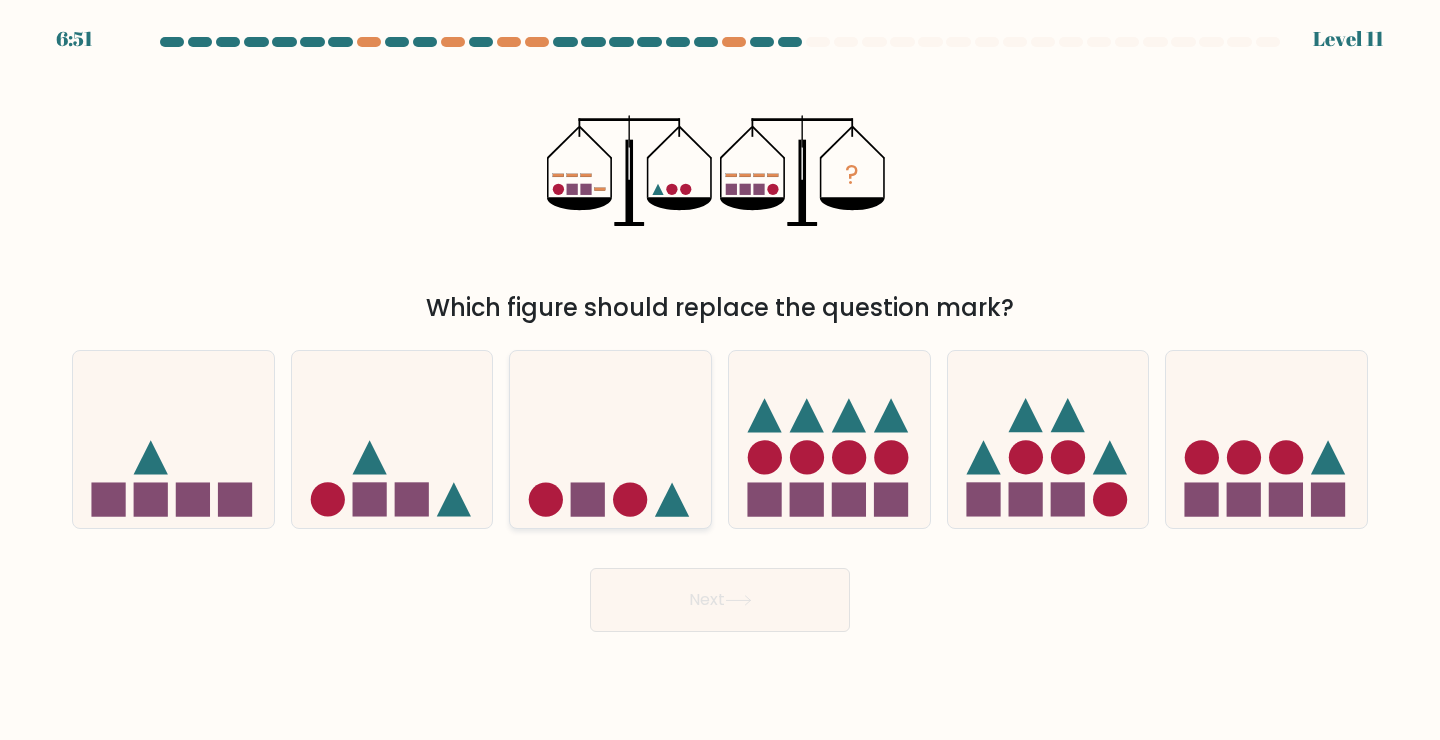 click at bounding box center [610, 439] 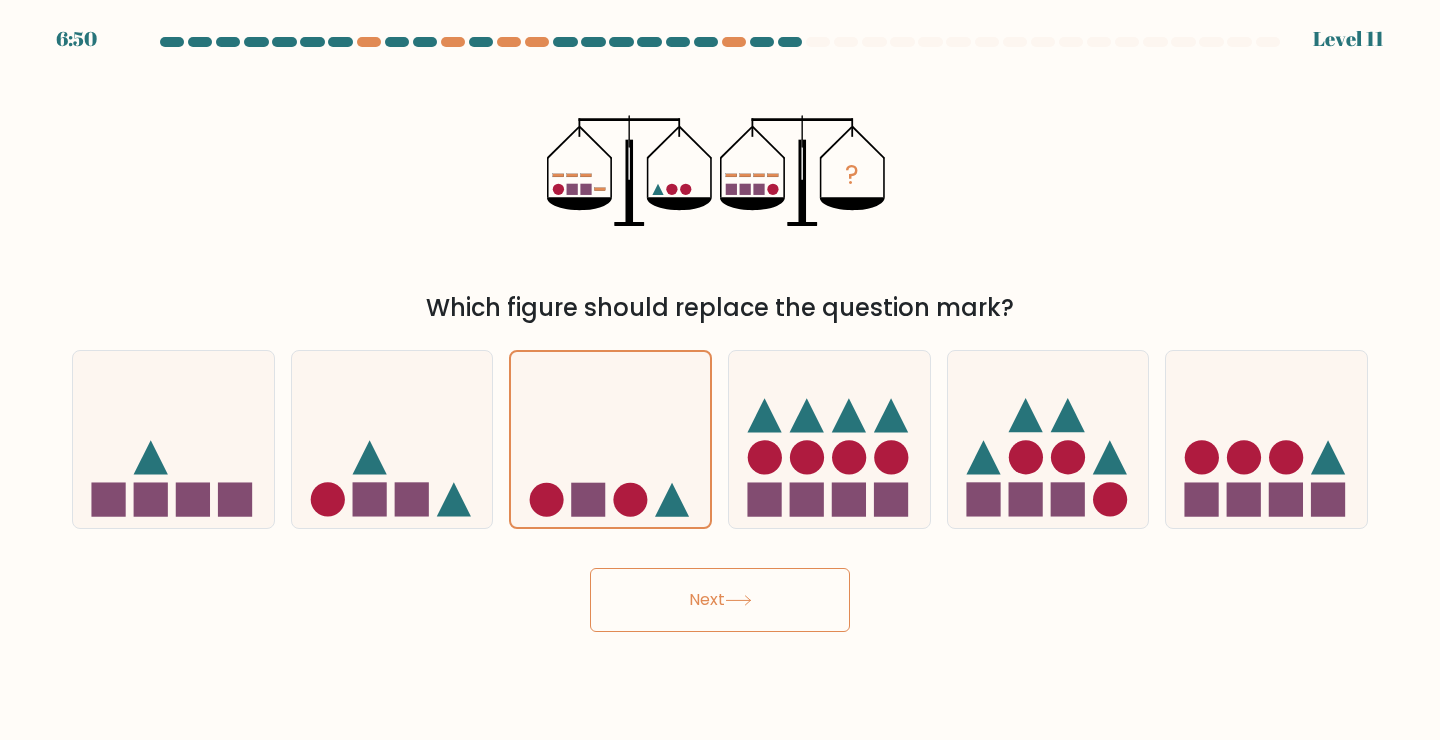 click on "Next" at bounding box center [720, 600] 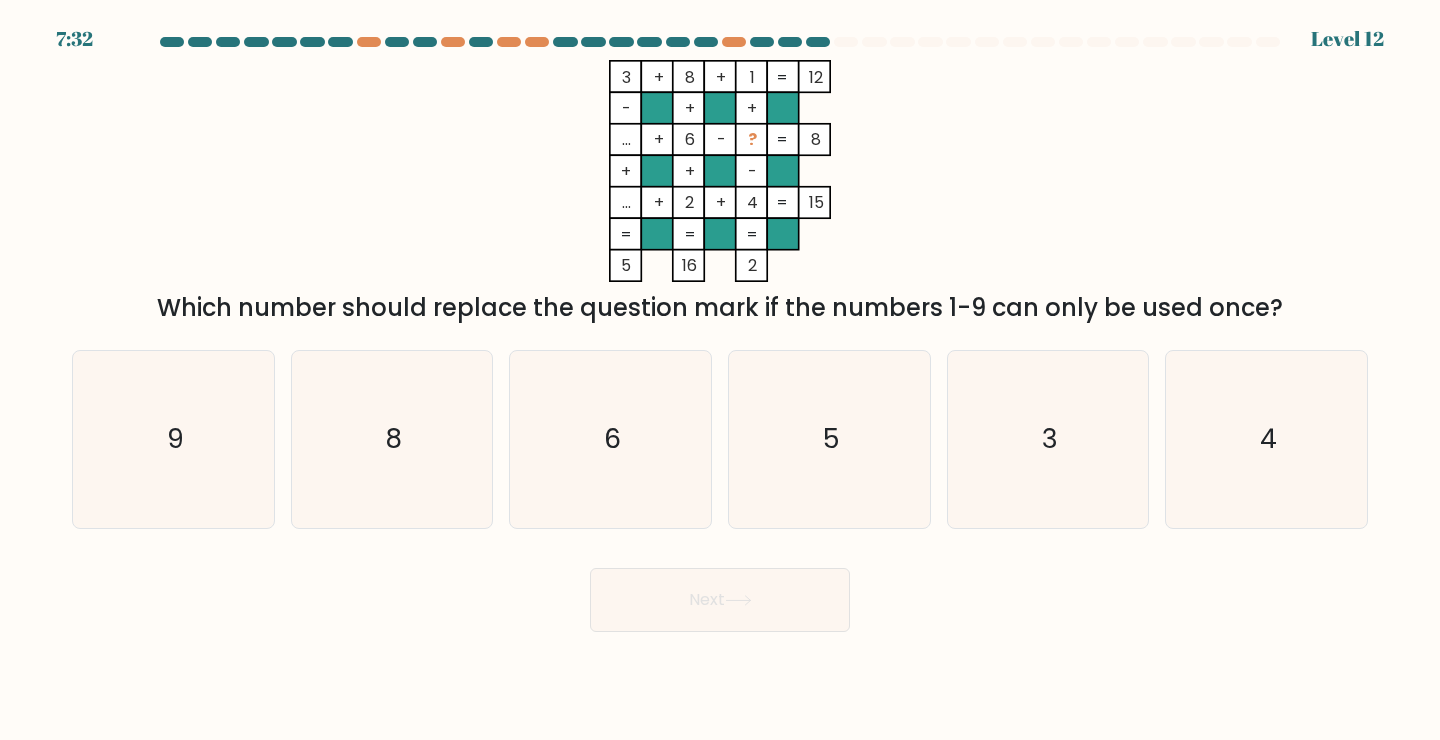 click on "Which number should replace the question mark if the numbers 1-9 can only be used once?" at bounding box center [720, 308] 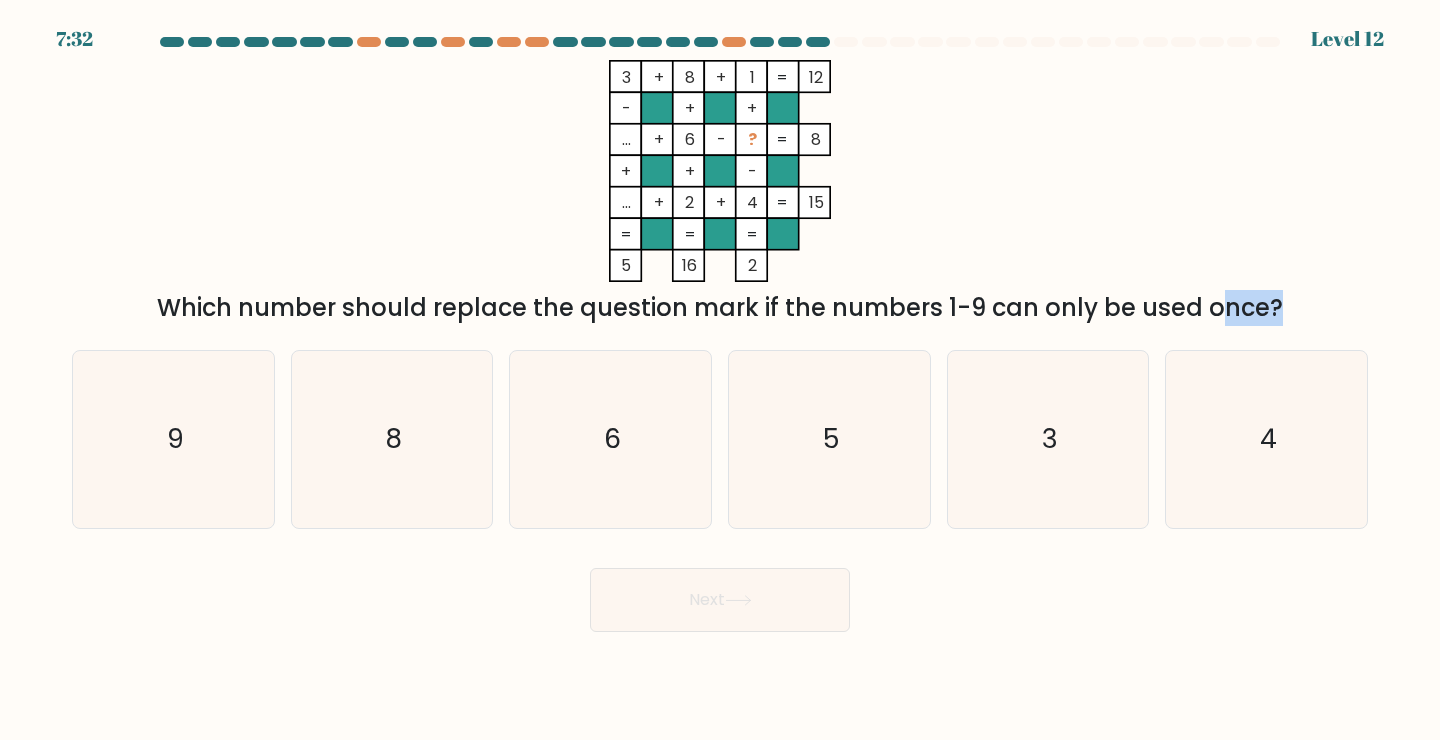 click on "Which number should replace the question mark if the numbers 1-9 can only be used once?" at bounding box center (720, 308) 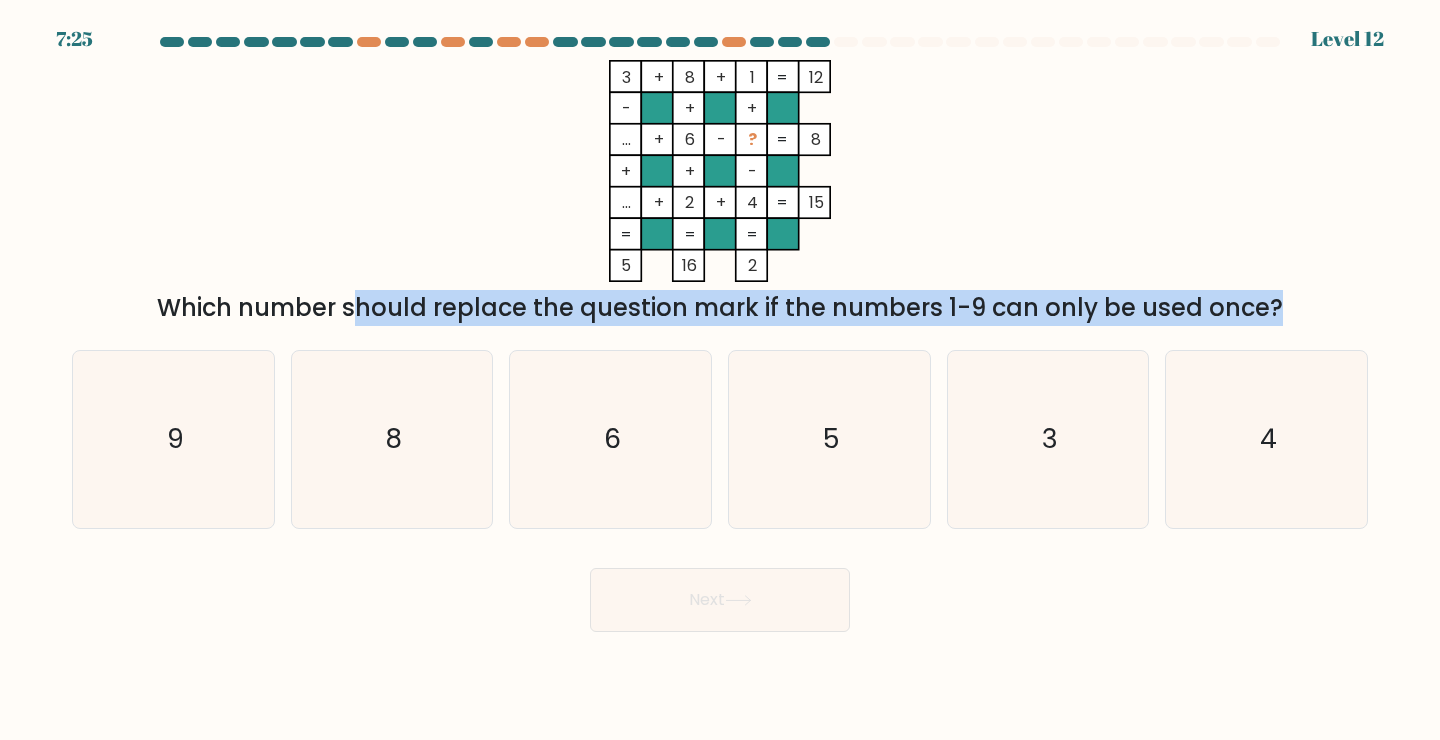 drag, startPoint x: 852, startPoint y: 143, endPoint x: 596, endPoint y: 136, distance: 256.09567 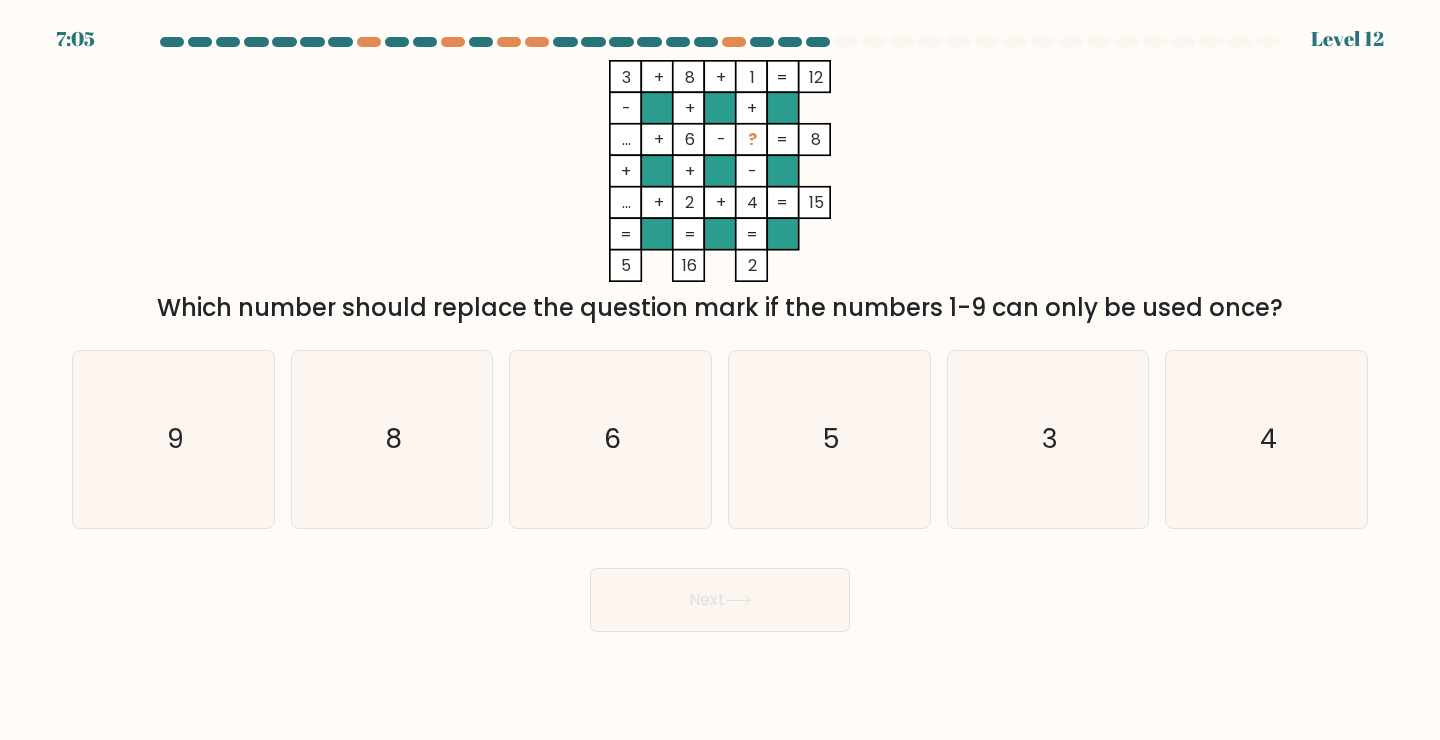 click on "3    +    8    +    1    12    -    +    +    ...    +    6    -    ?    8    +    +    -    ...    +    2    +    4    =   15    =   =   =   =   5    16    2    =
Which number should replace the question mark if the numbers 1-9 can only be used once?" at bounding box center (720, 193) 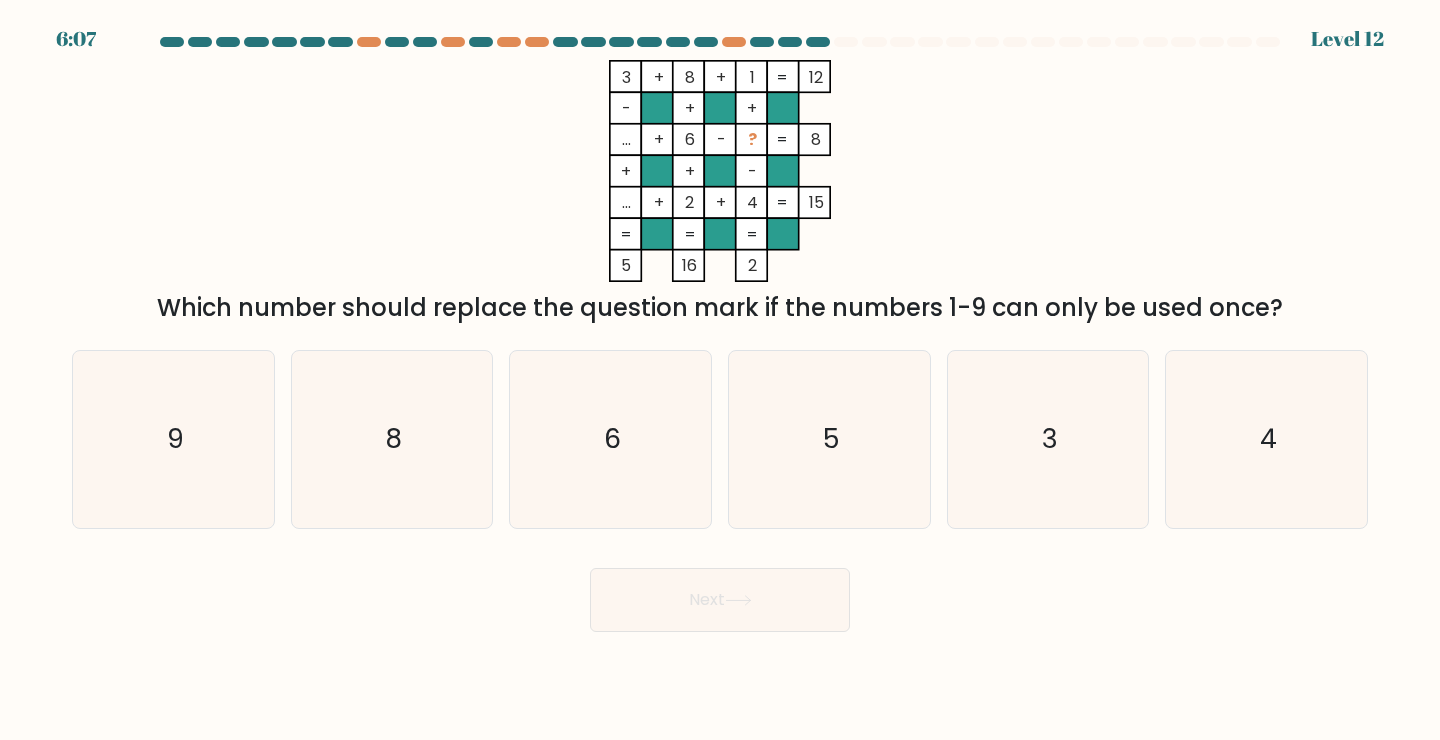 drag, startPoint x: 747, startPoint y: 66, endPoint x: 757, endPoint y: 260, distance: 194.25757 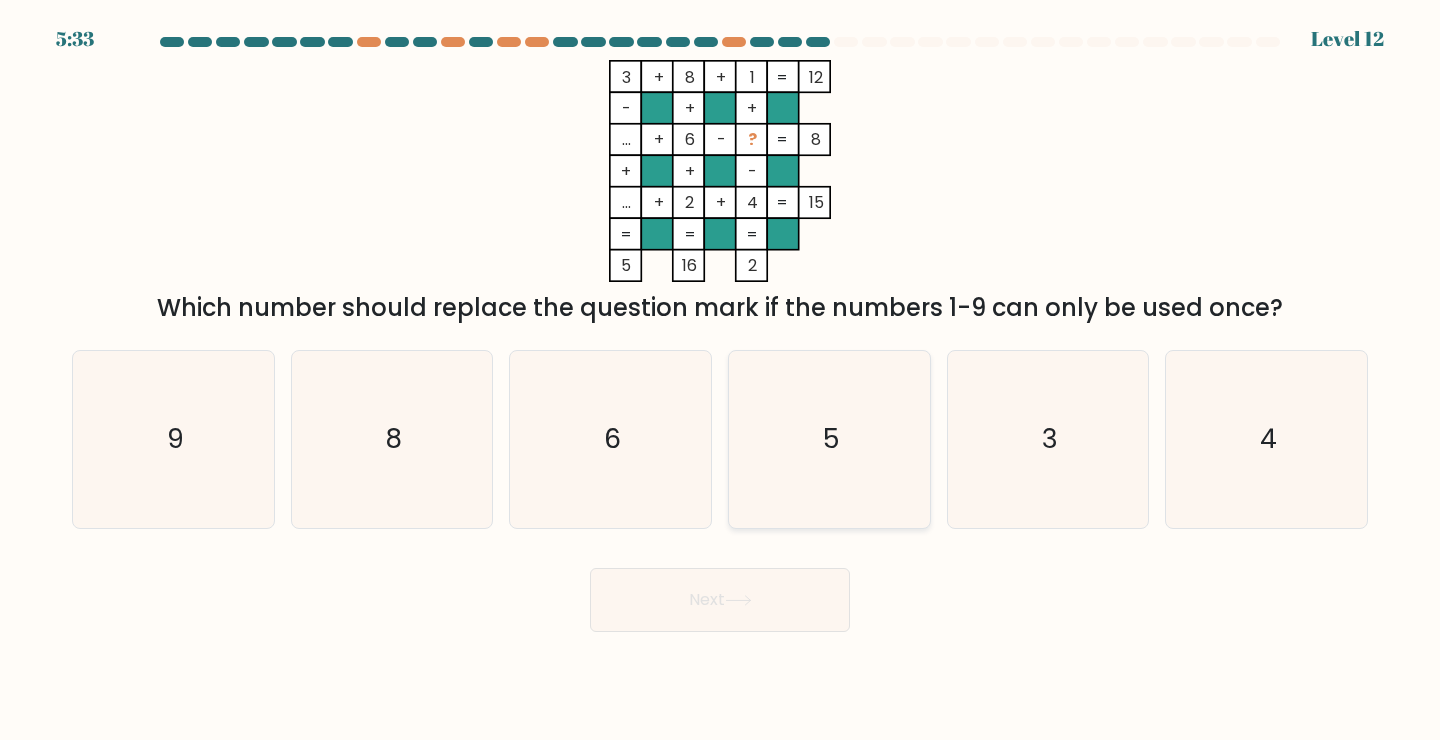 click on "5" at bounding box center (829, 439) 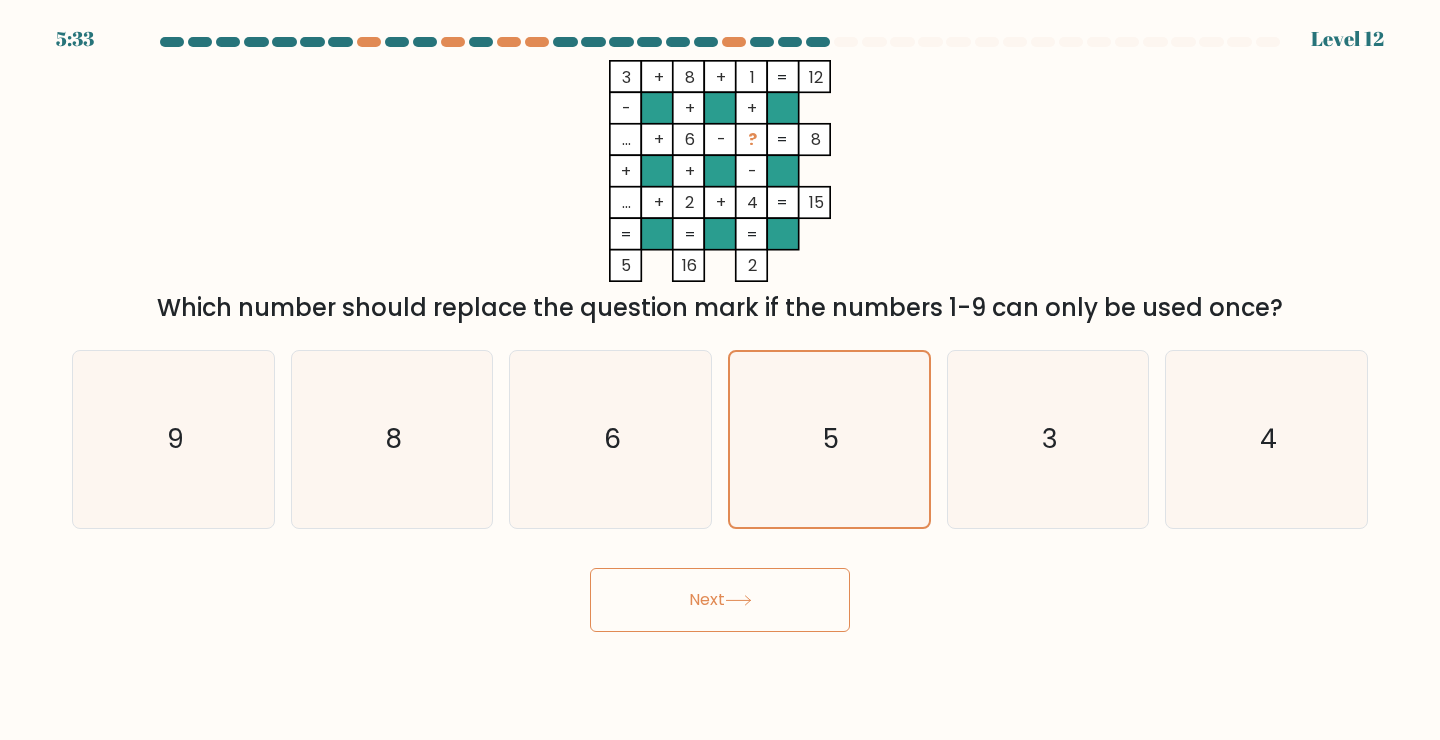 click on "Next" at bounding box center (720, 600) 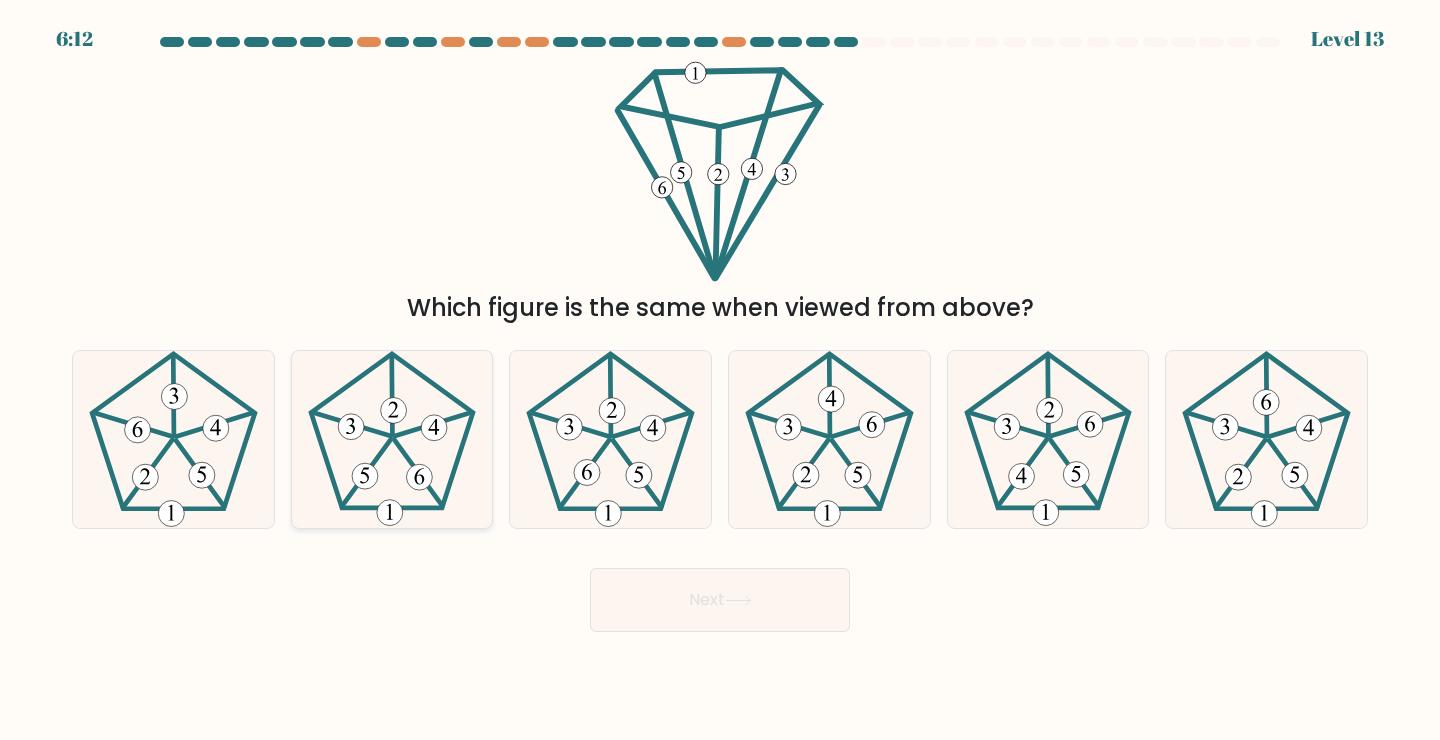click at bounding box center [392, 439] 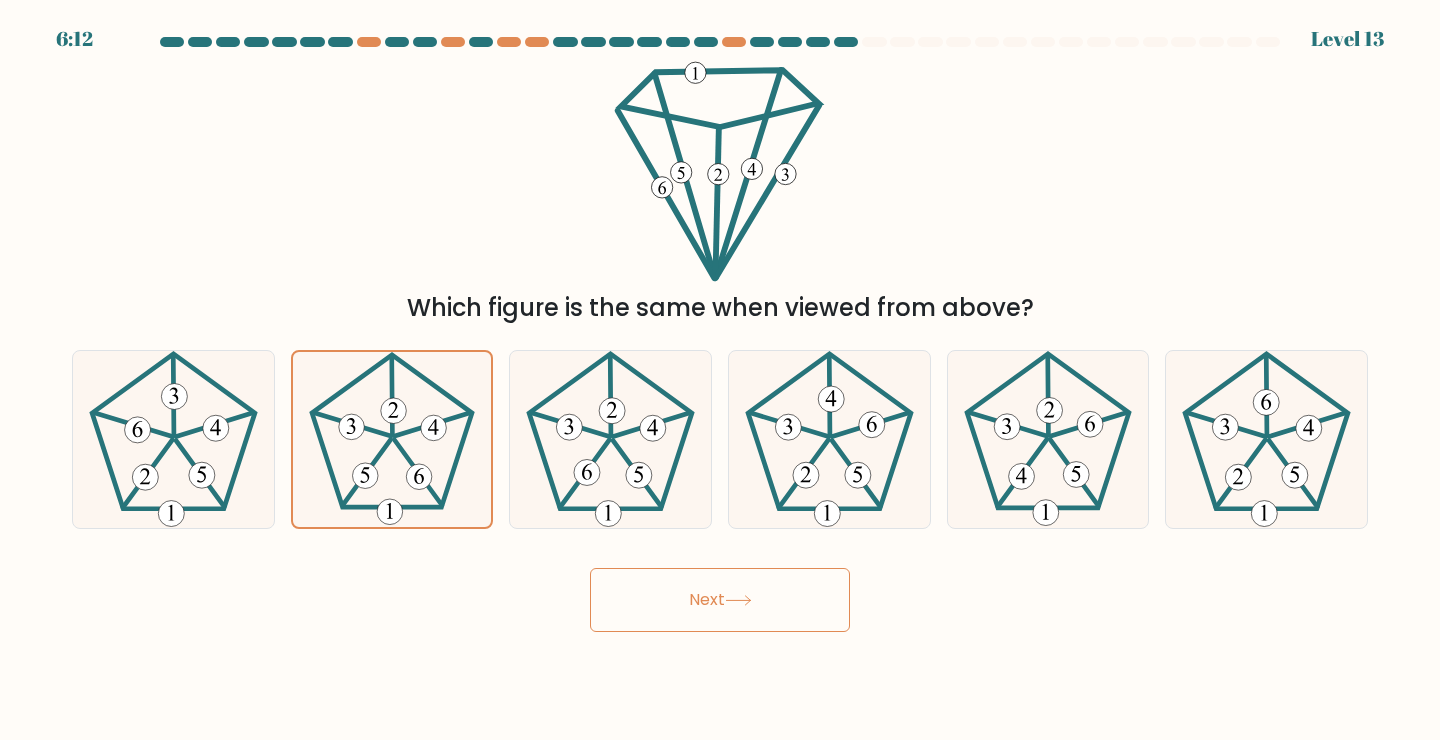 click on "Next" at bounding box center (720, 600) 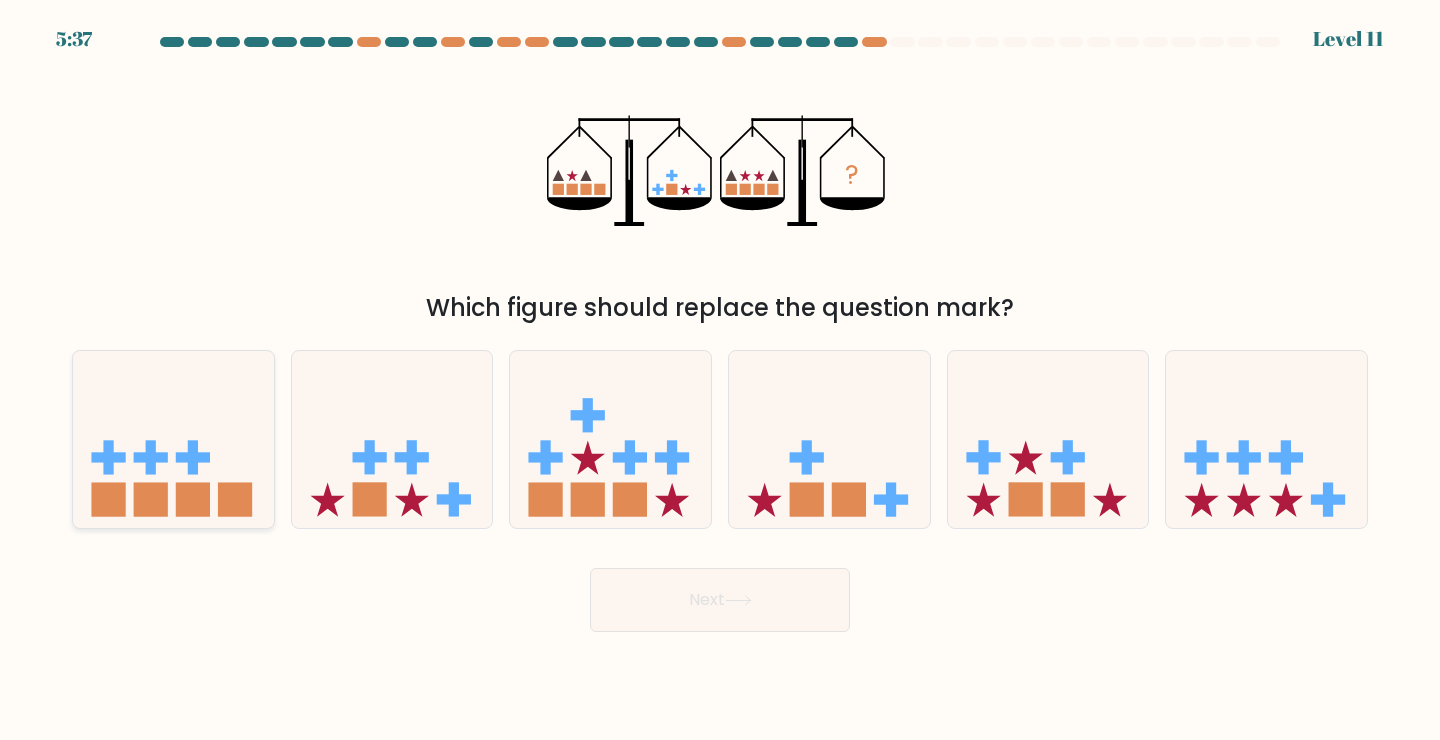 click at bounding box center (151, 500) 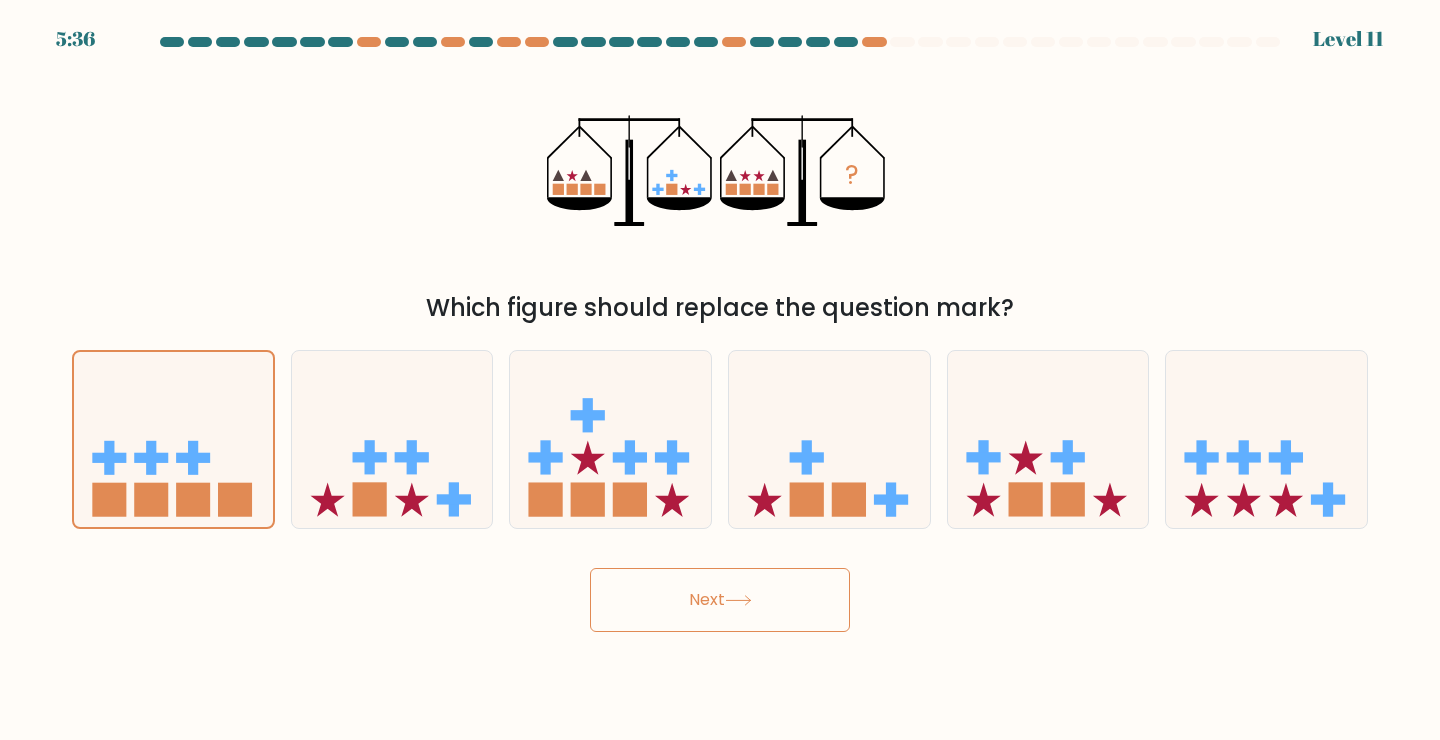 click on "Next" at bounding box center [720, 600] 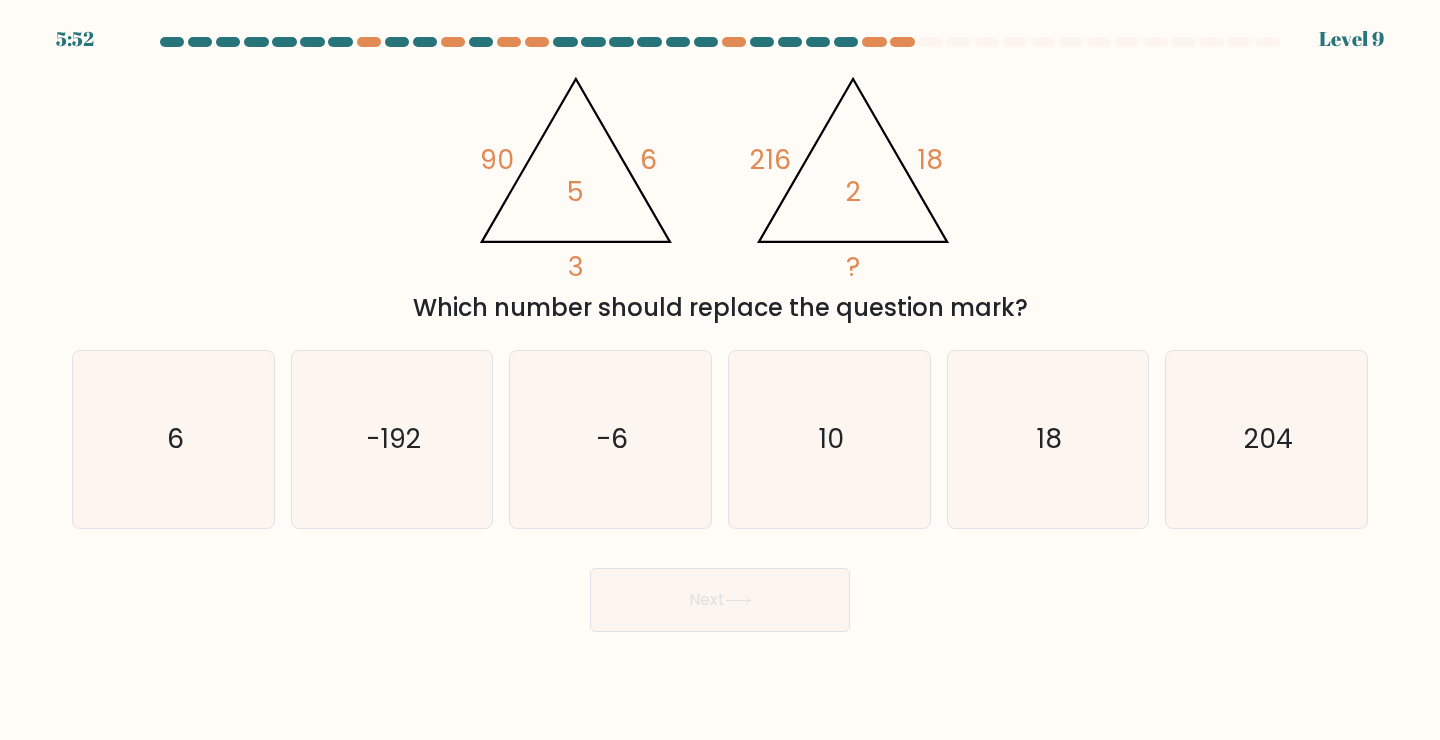 drag, startPoint x: 1064, startPoint y: 308, endPoint x: 402, endPoint y: 316, distance: 662.04834 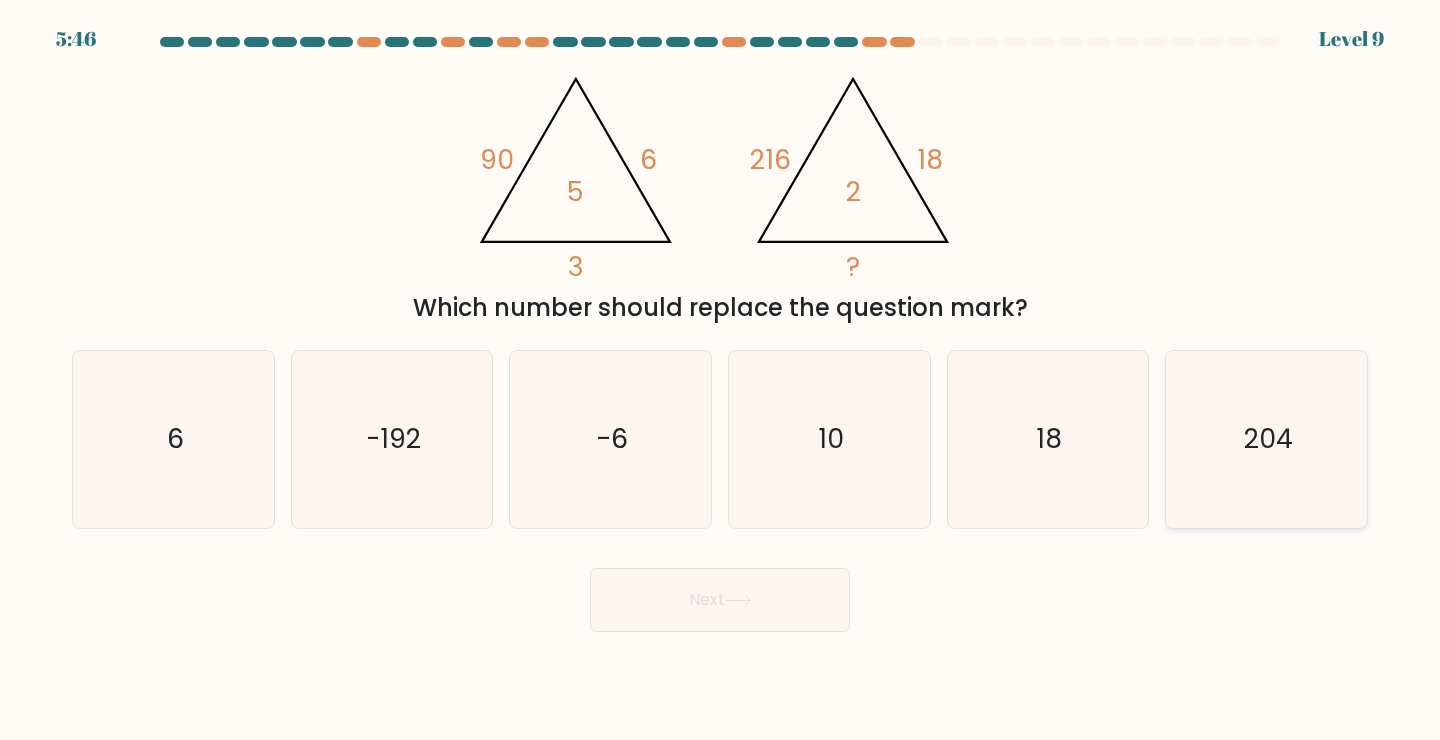 click on "204" at bounding box center (1266, 439) 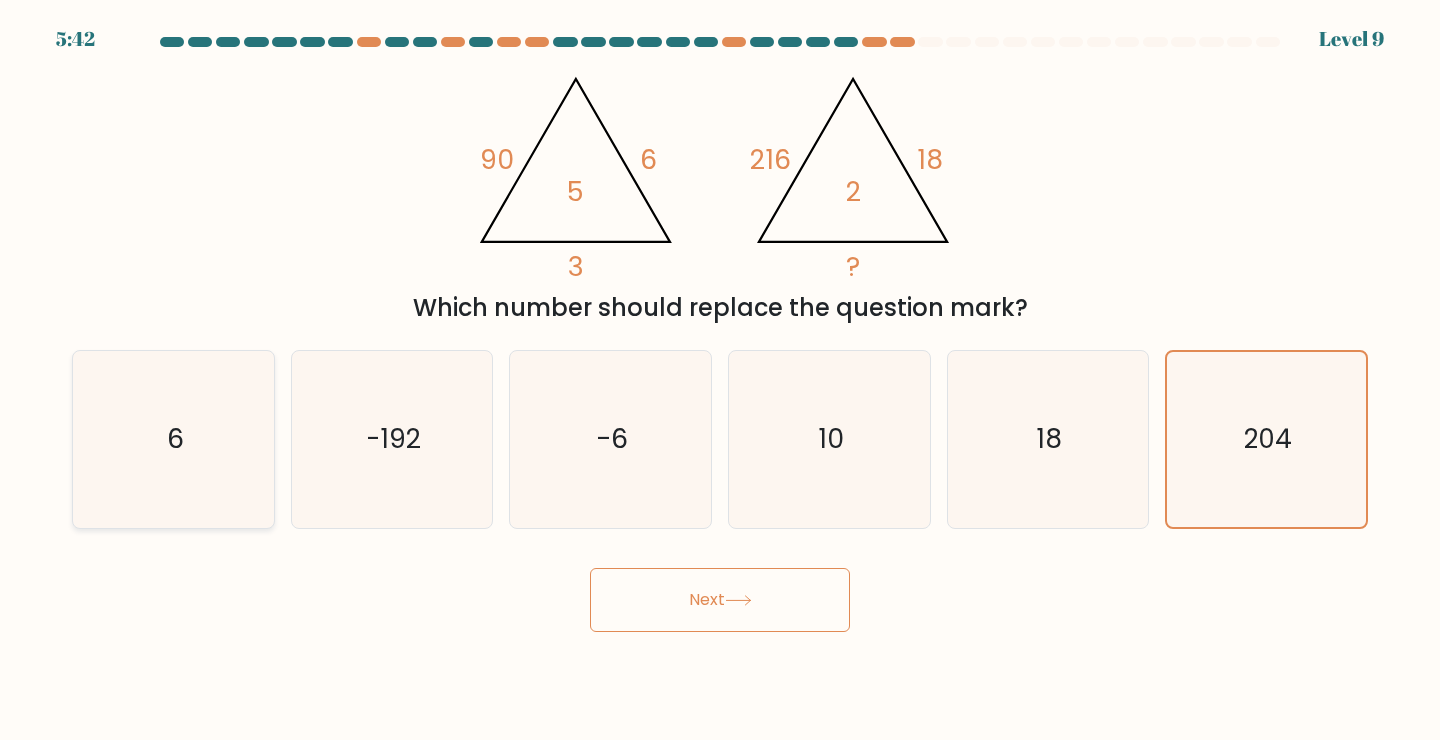 click on "6" at bounding box center [173, 439] 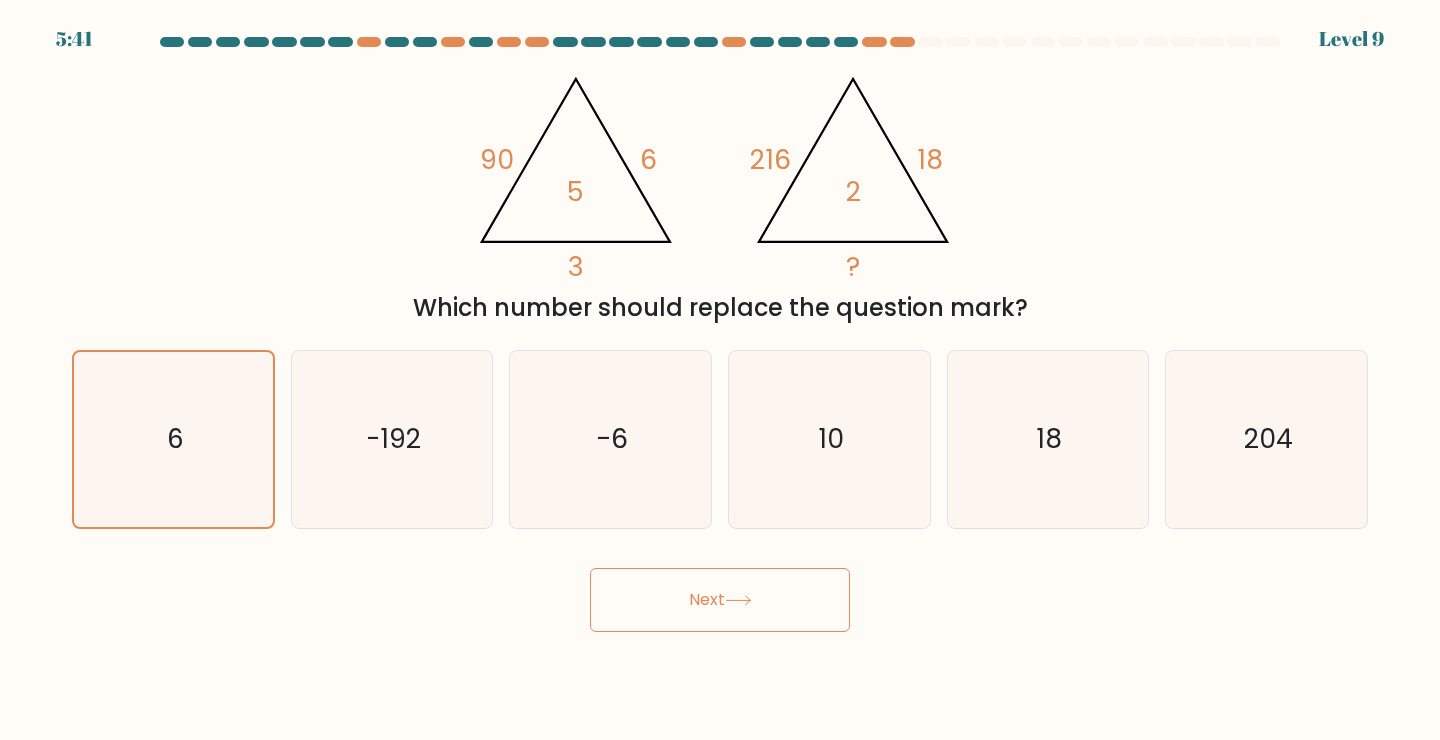 click on "Next" at bounding box center (720, 600) 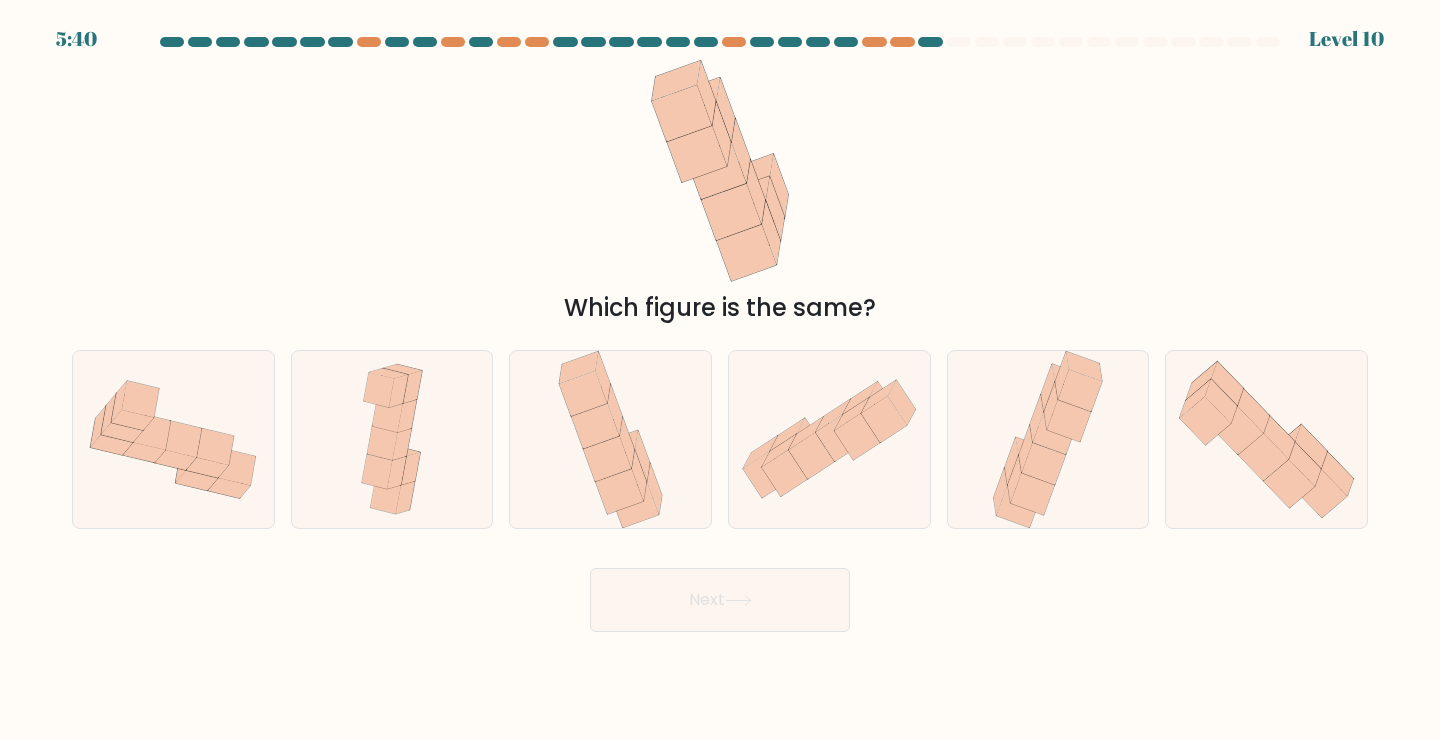 click on "Next" at bounding box center [720, 600] 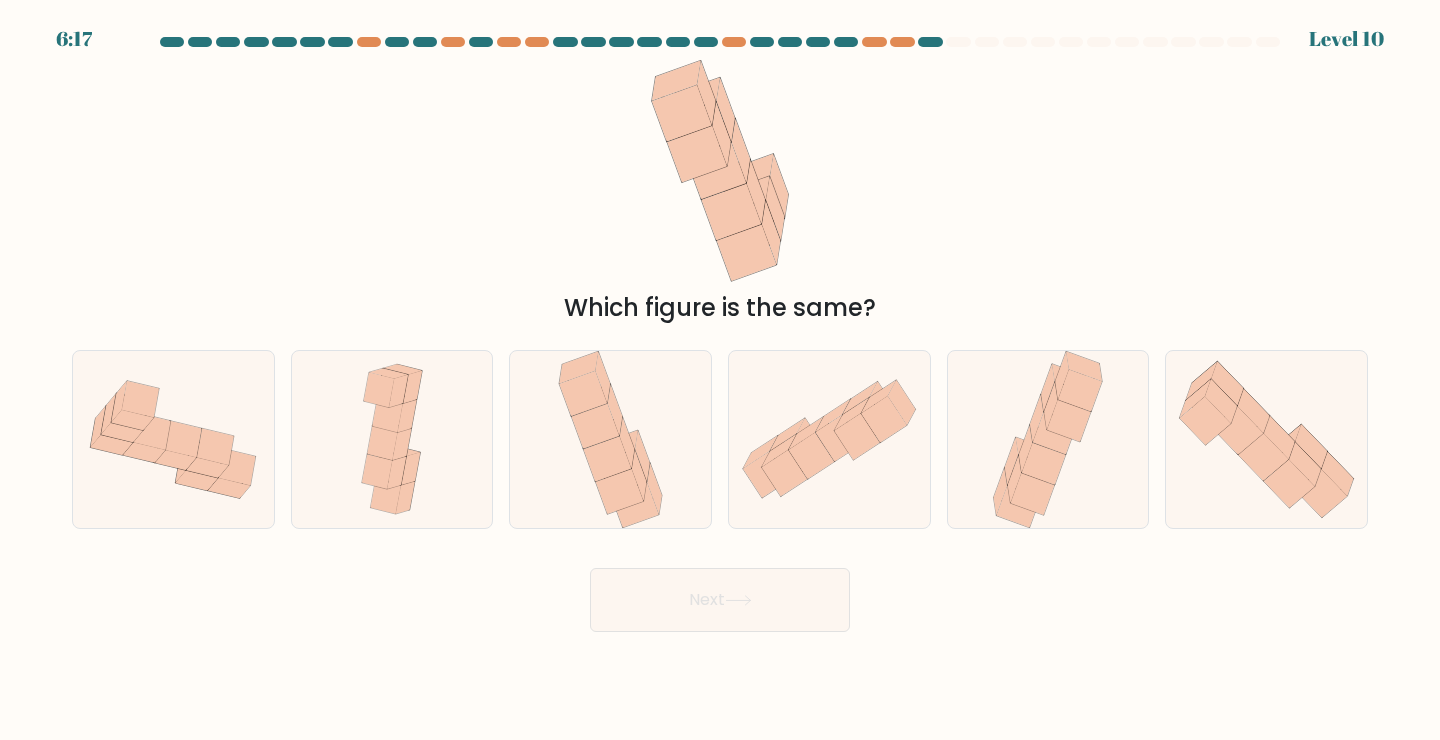 click on "Which figure is the same?" at bounding box center [720, 193] 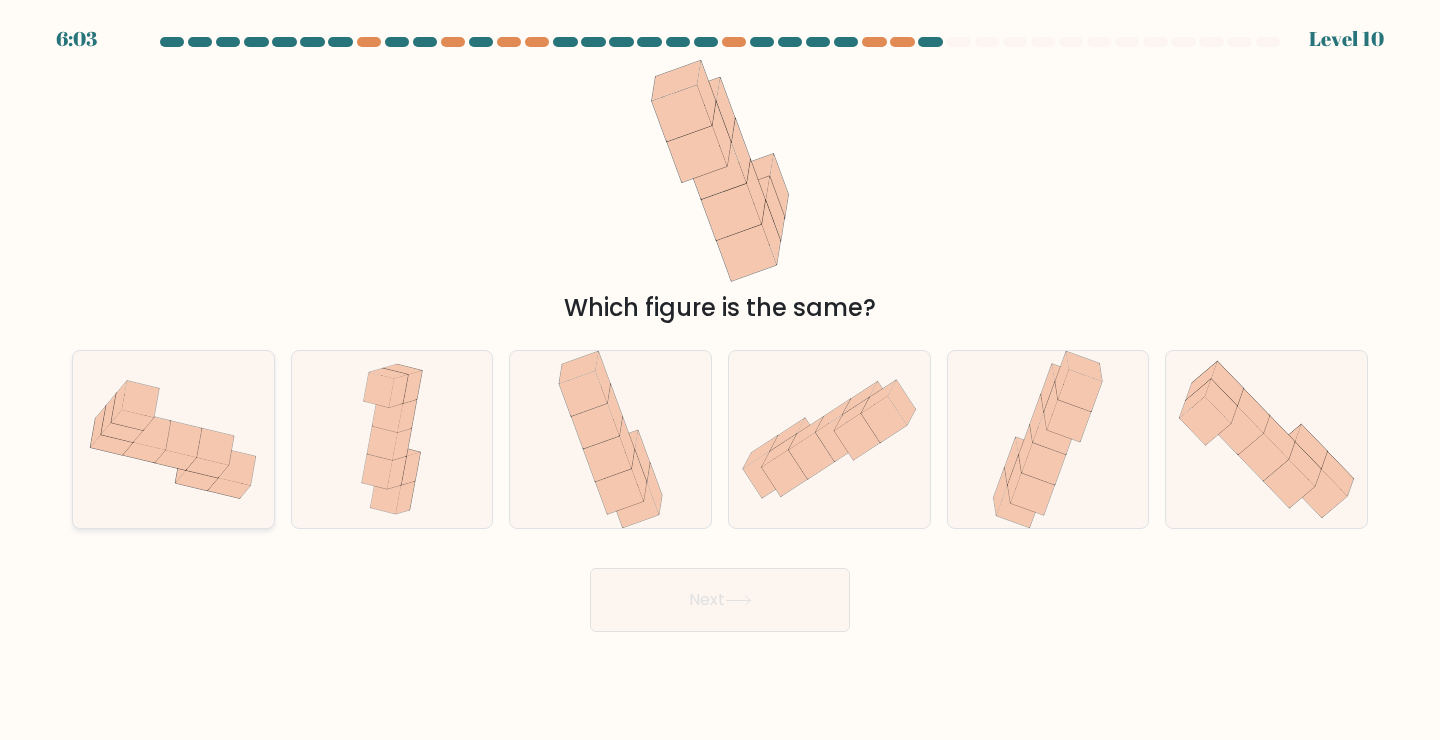 click at bounding box center (173, 439) 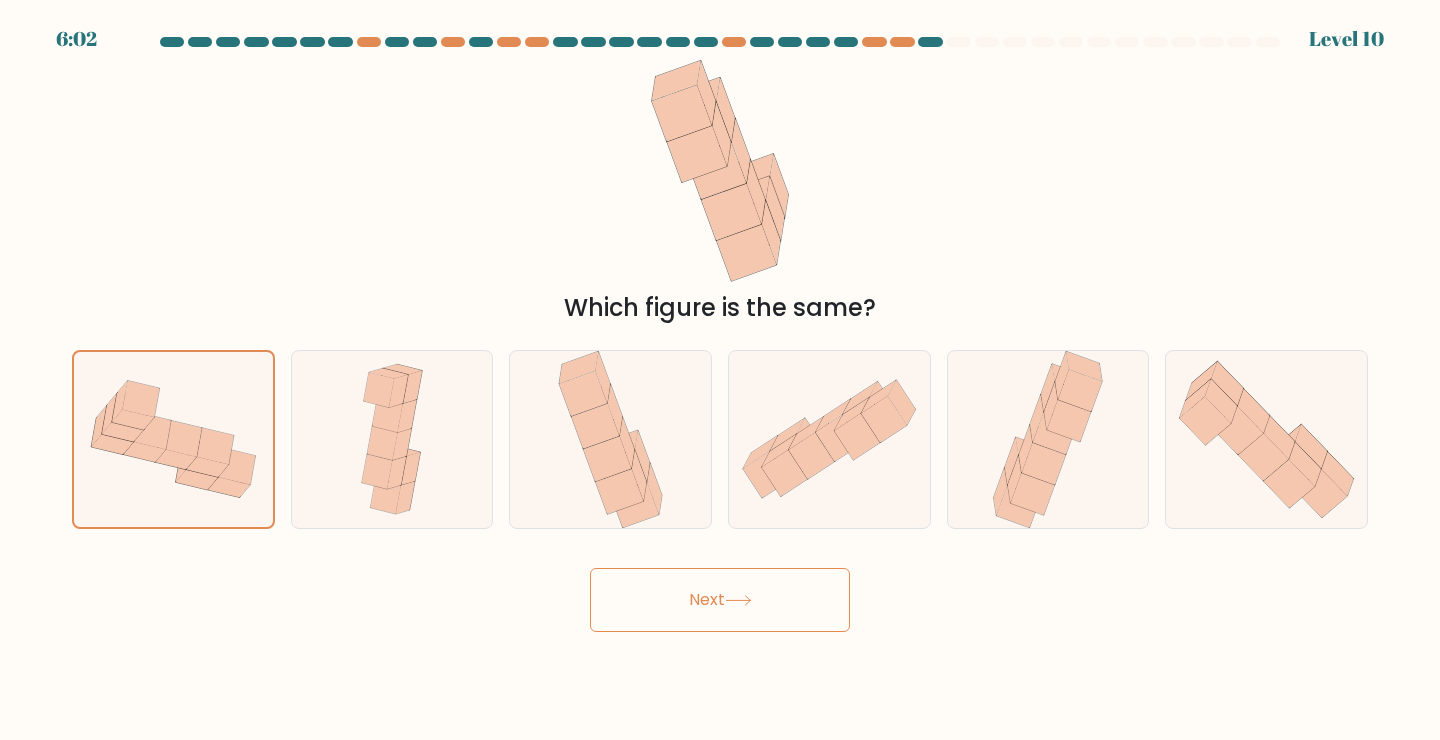 click on "6:02
Level 10" at bounding box center (720, 370) 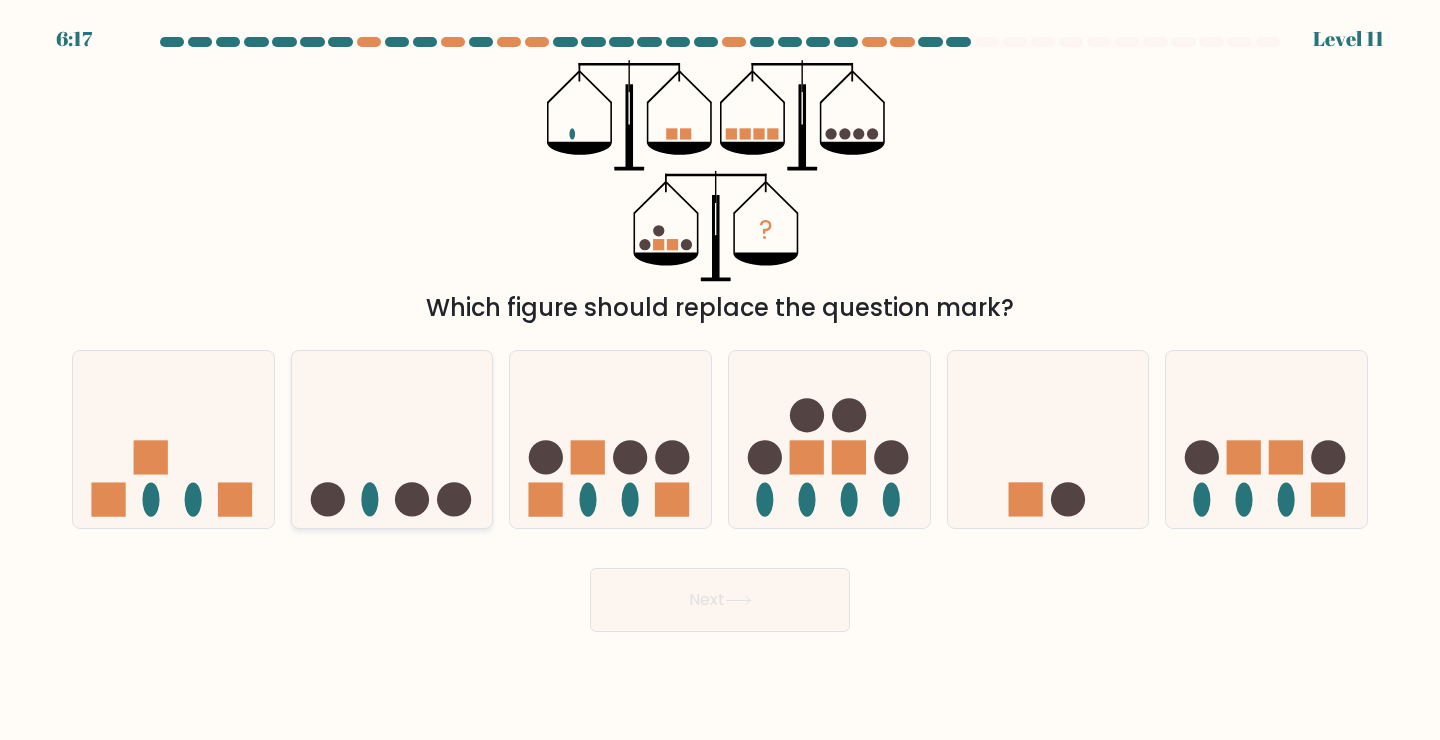 click at bounding box center (392, 439) 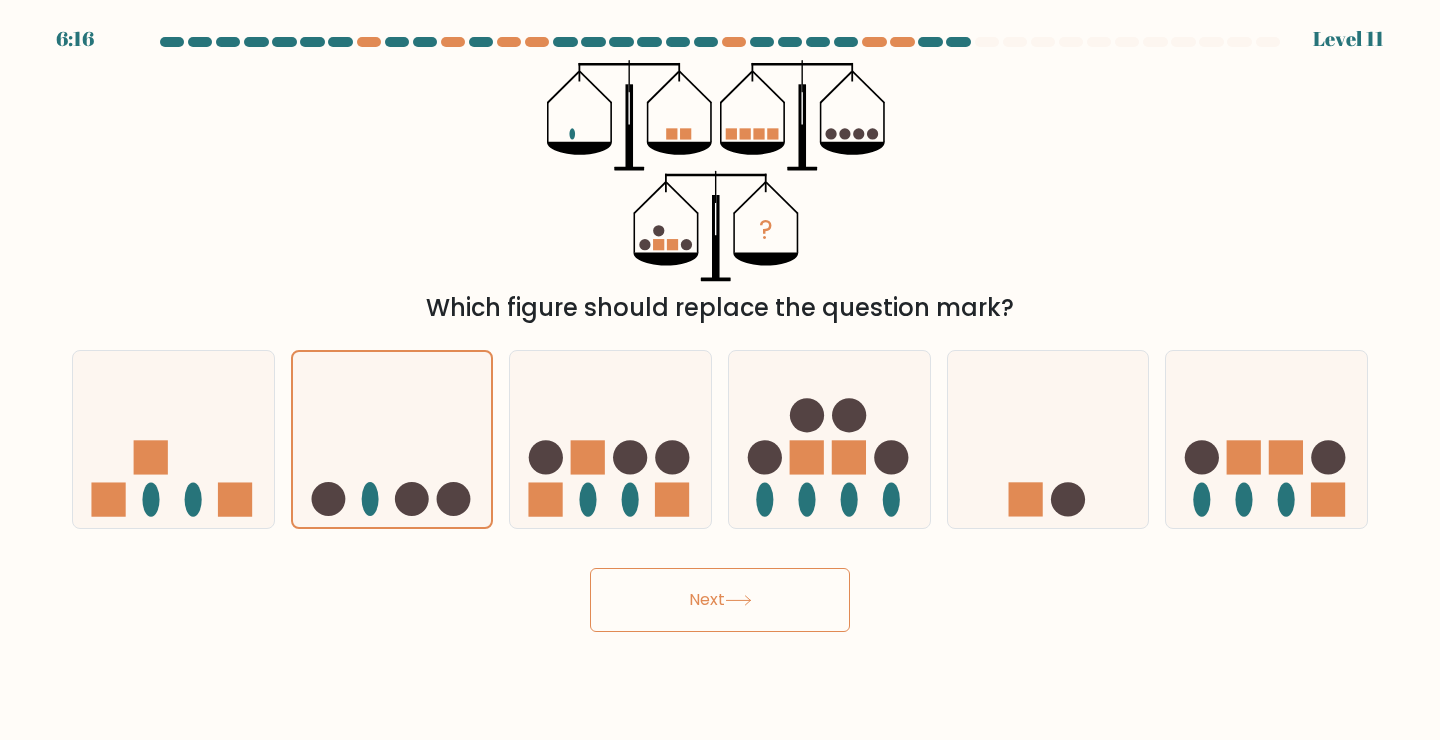 click on "Next" at bounding box center (720, 600) 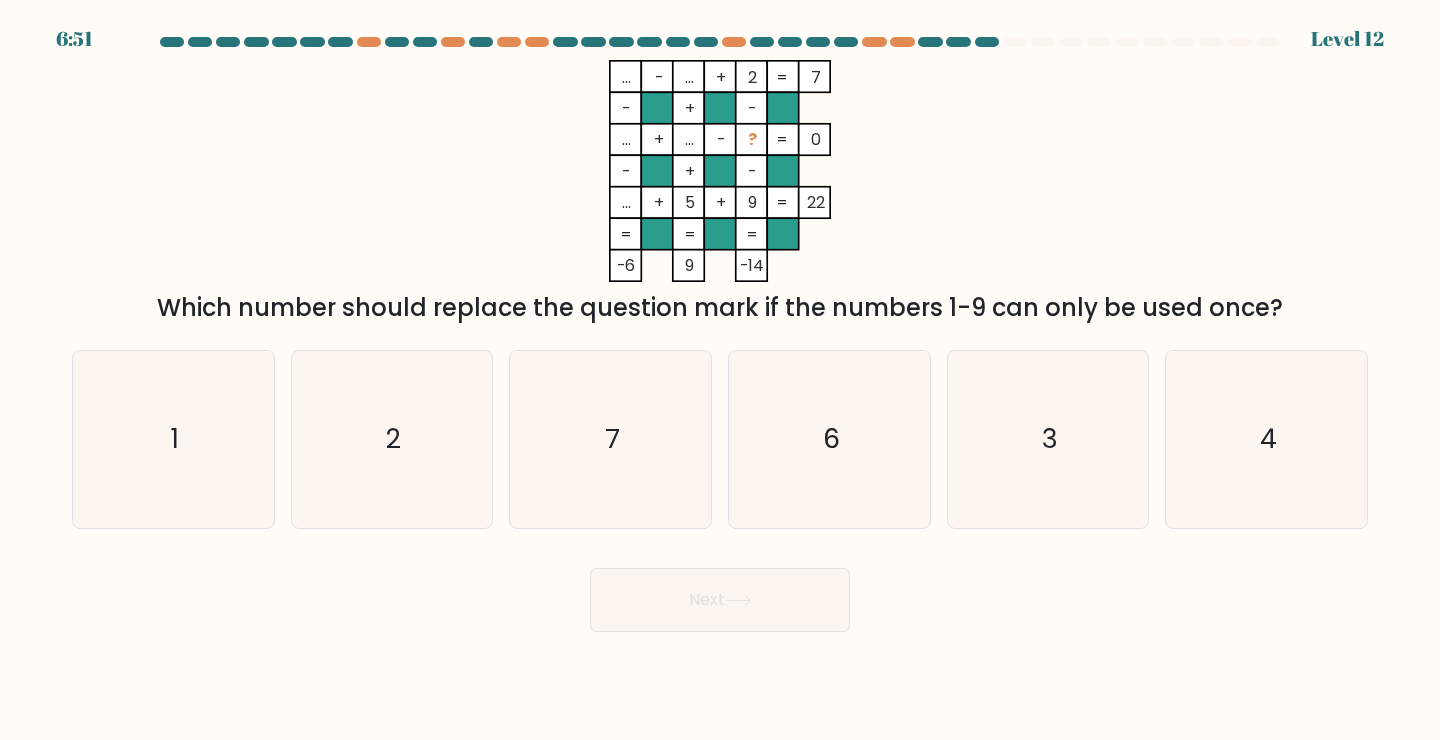 click on "Which number should replace the question mark if the numbers 1-9 can only be used once?" at bounding box center (720, 308) 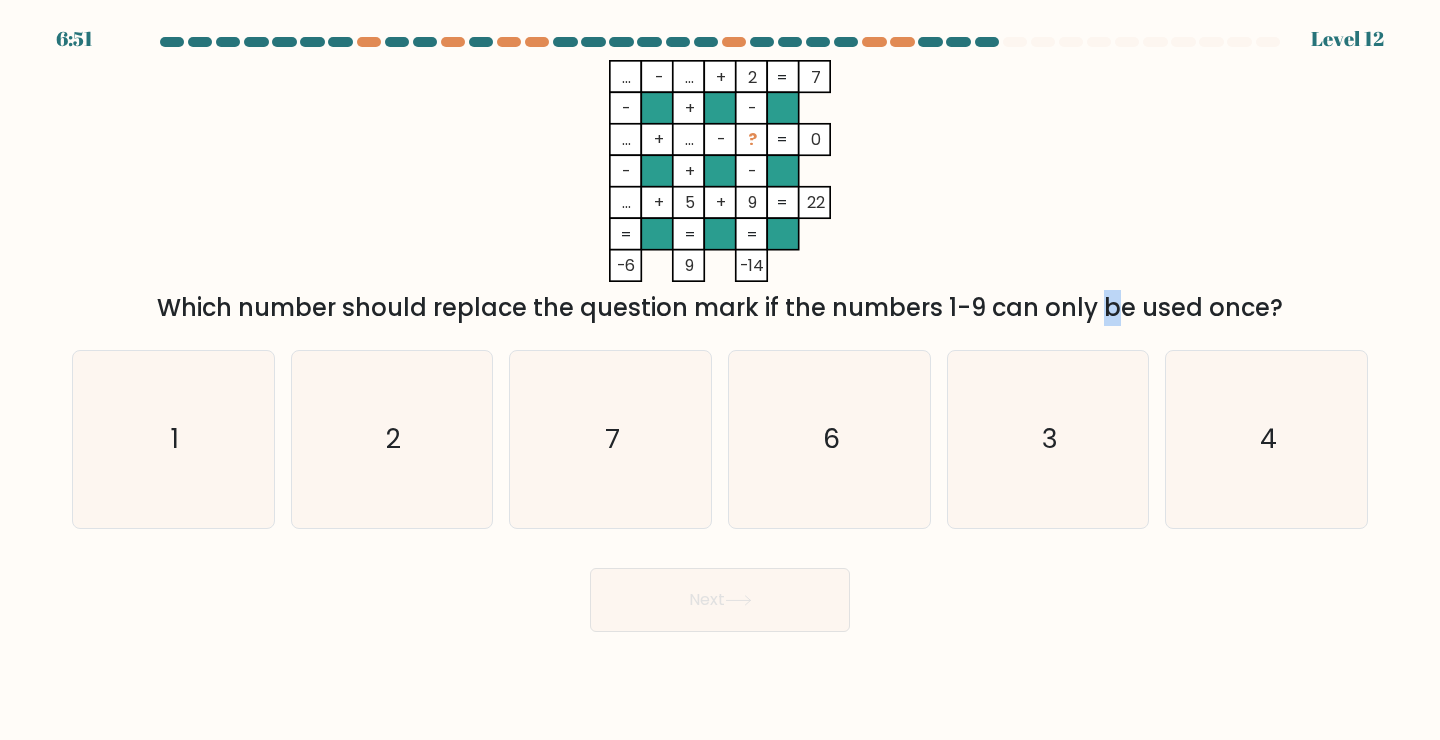 click on "Which number should replace the question mark if the numbers 1-9 can only be used once?" at bounding box center [720, 308] 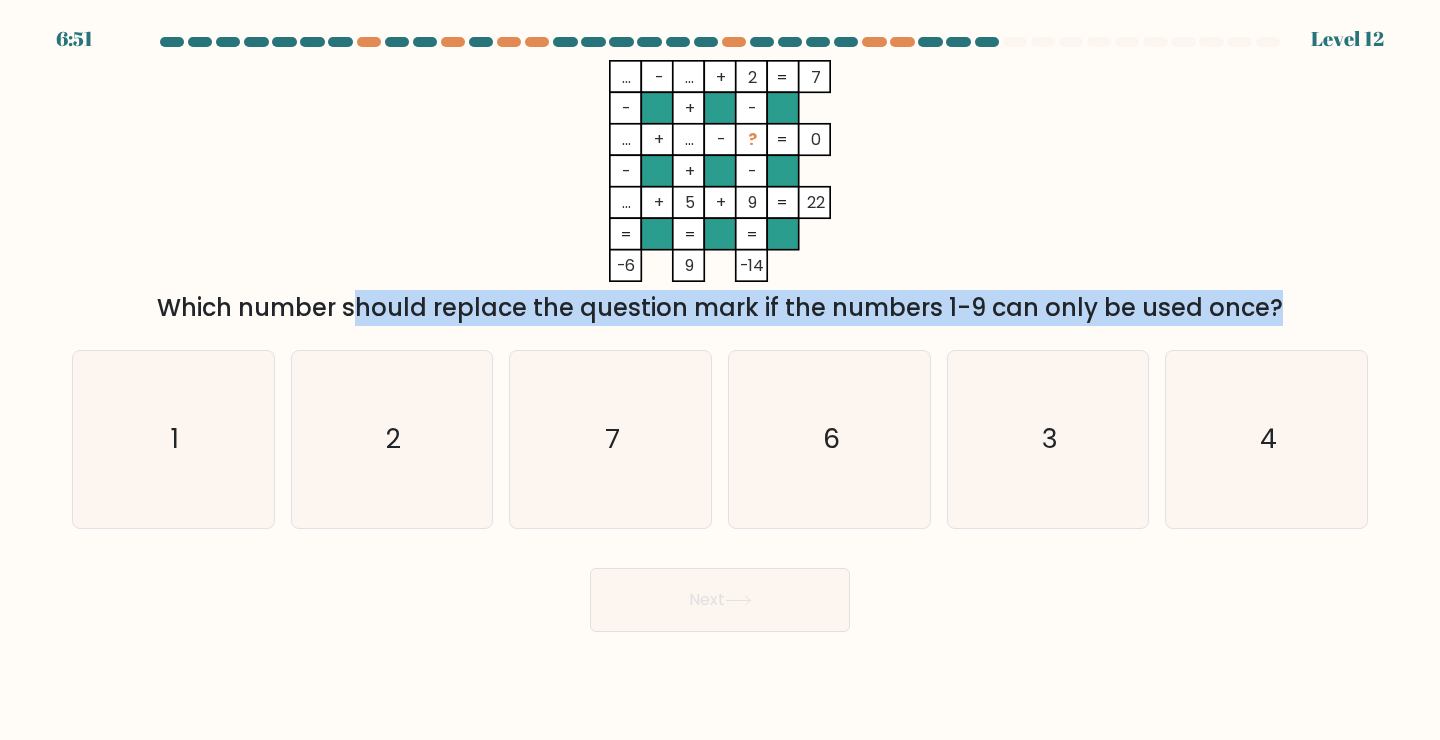 click on "Which number should replace the question mark if the numbers 1-9 can only be used once?" at bounding box center (720, 308) 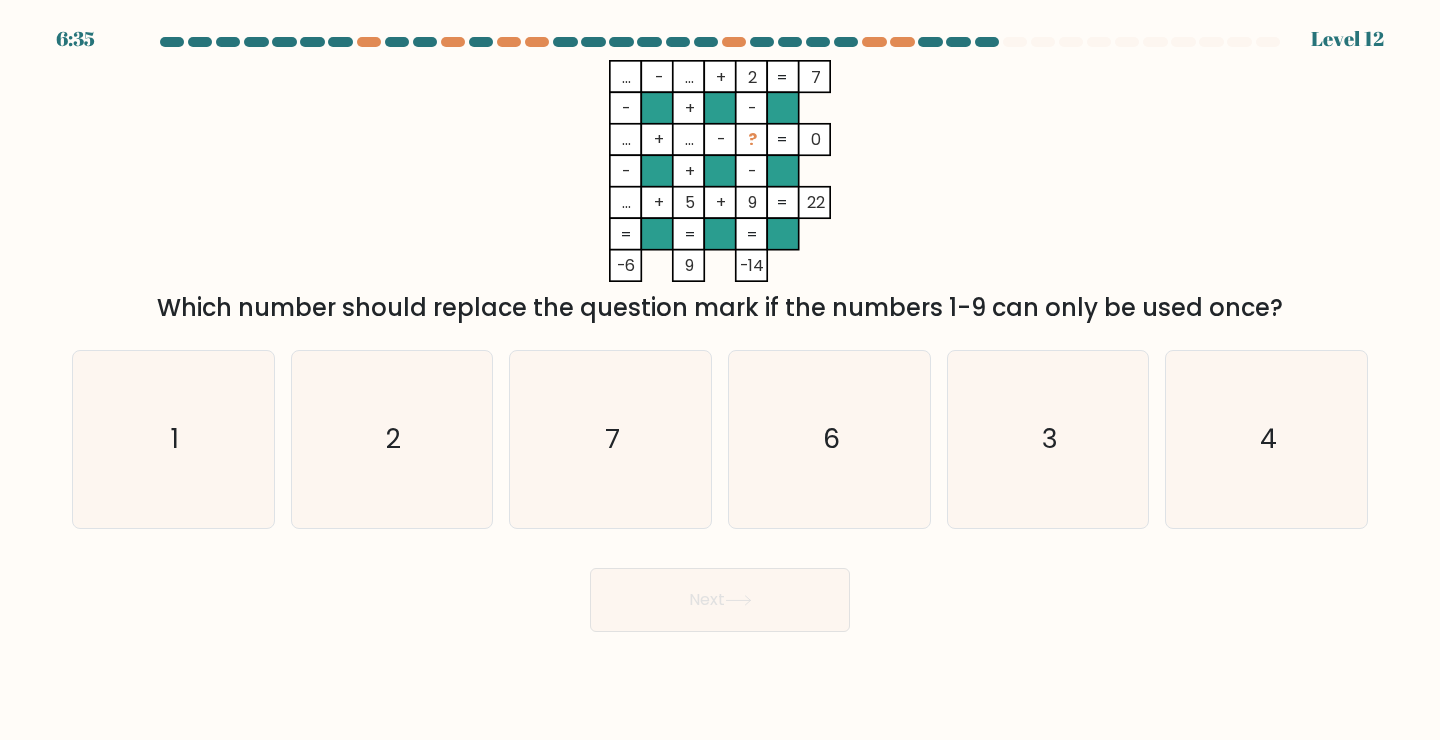 click at bounding box center (720, 334) 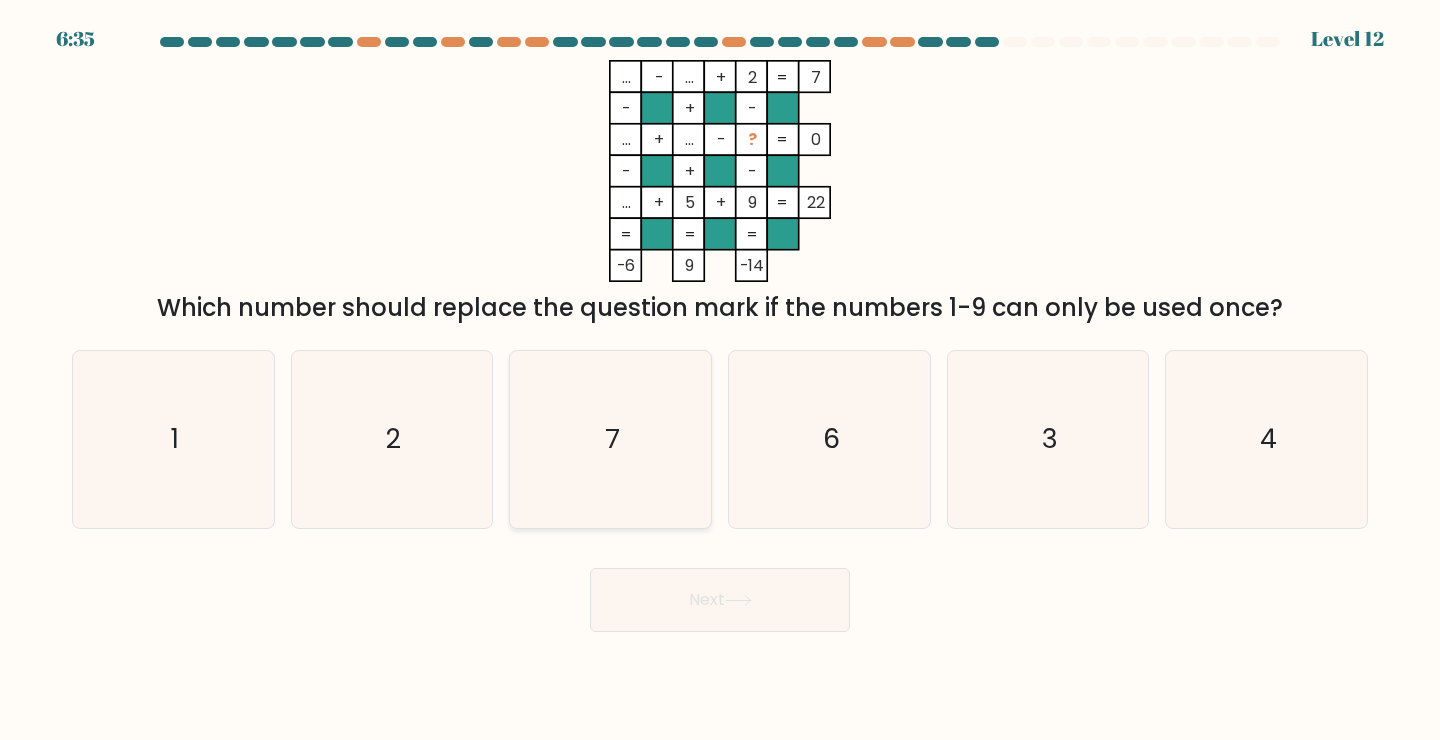 click on "7" at bounding box center [610, 439] 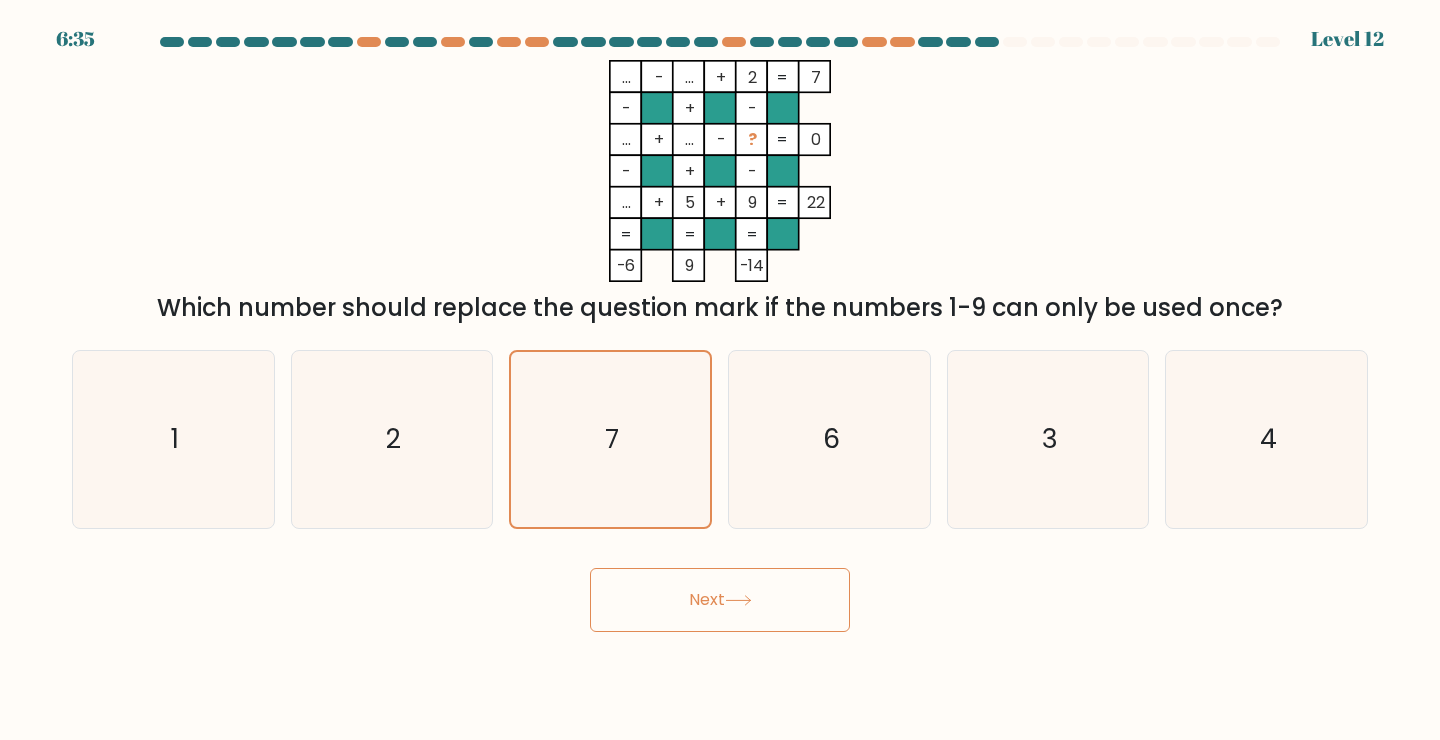 click on "Next" at bounding box center [720, 600] 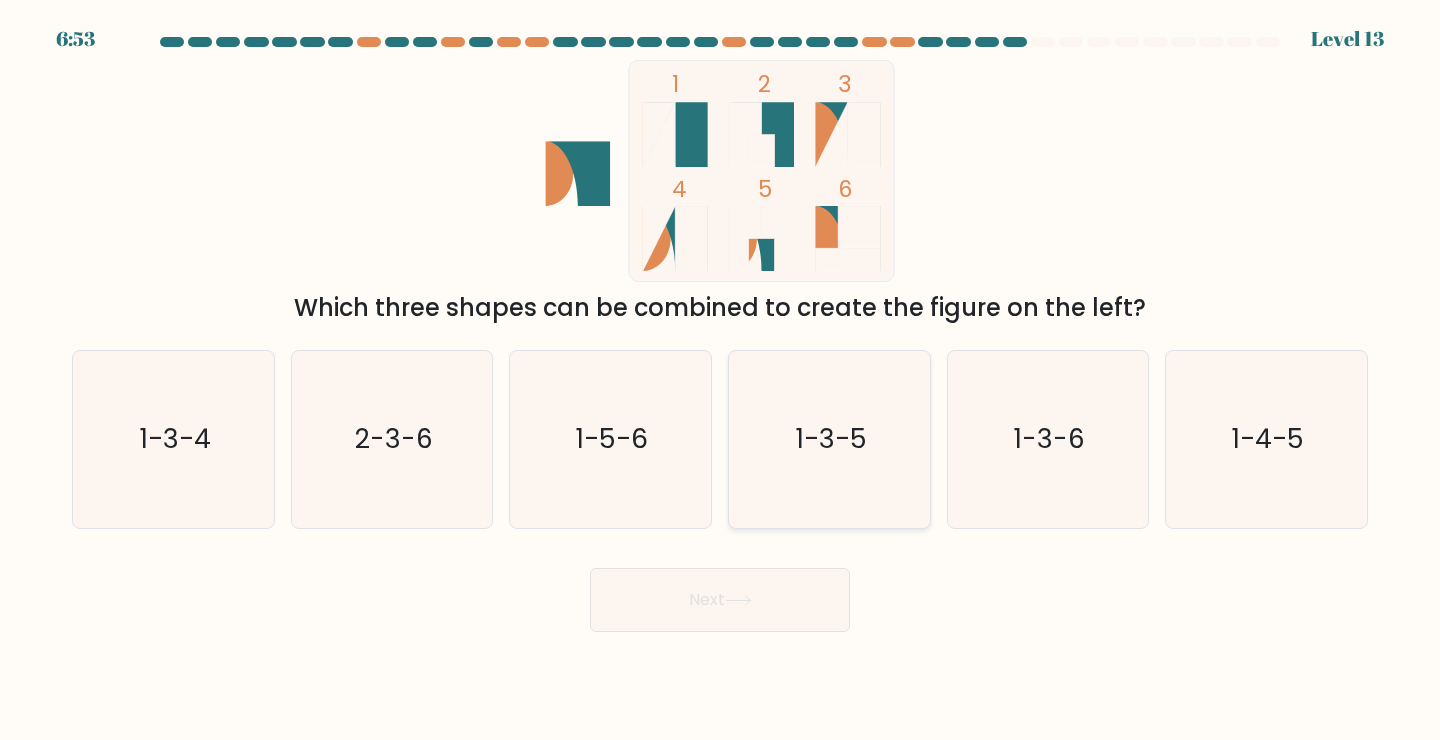 click on "1-3-5" at bounding box center (829, 439) 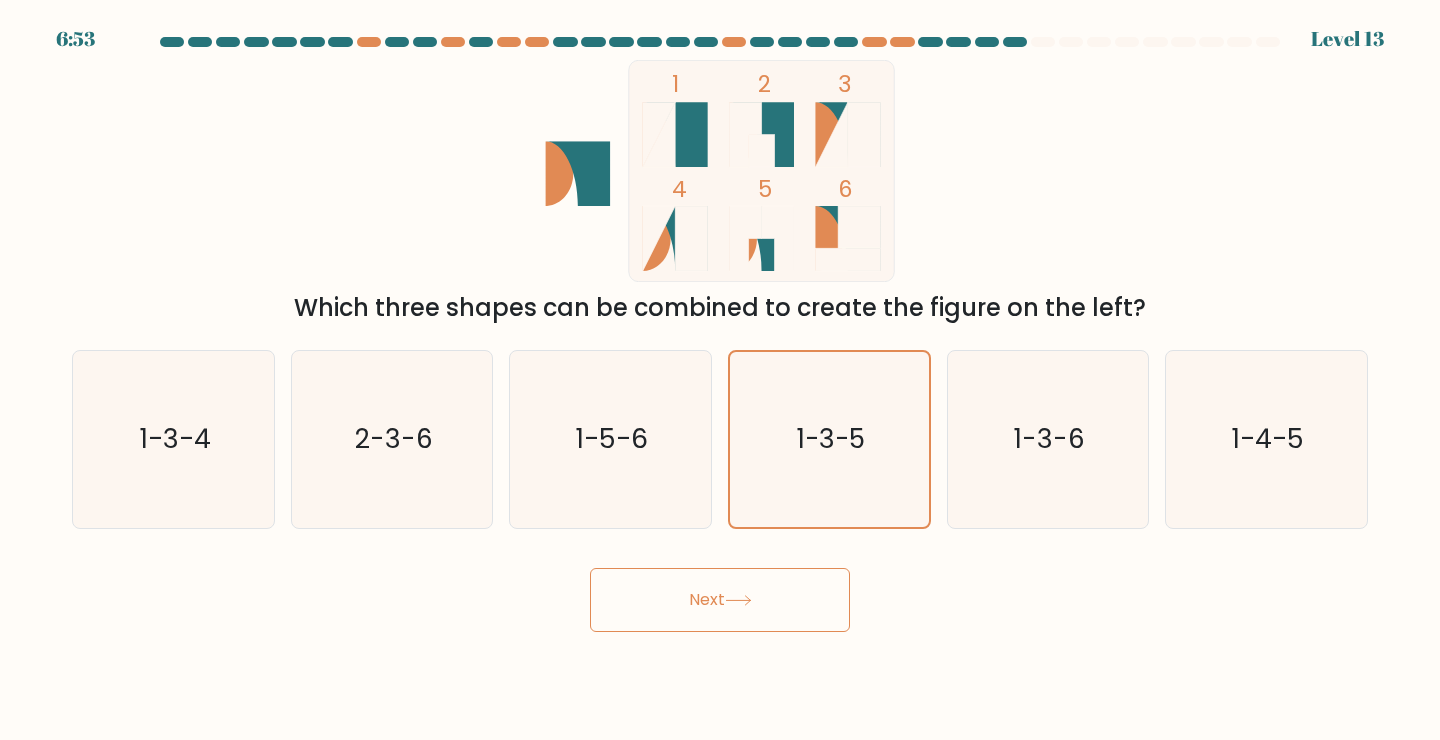 click on "Next" at bounding box center (720, 600) 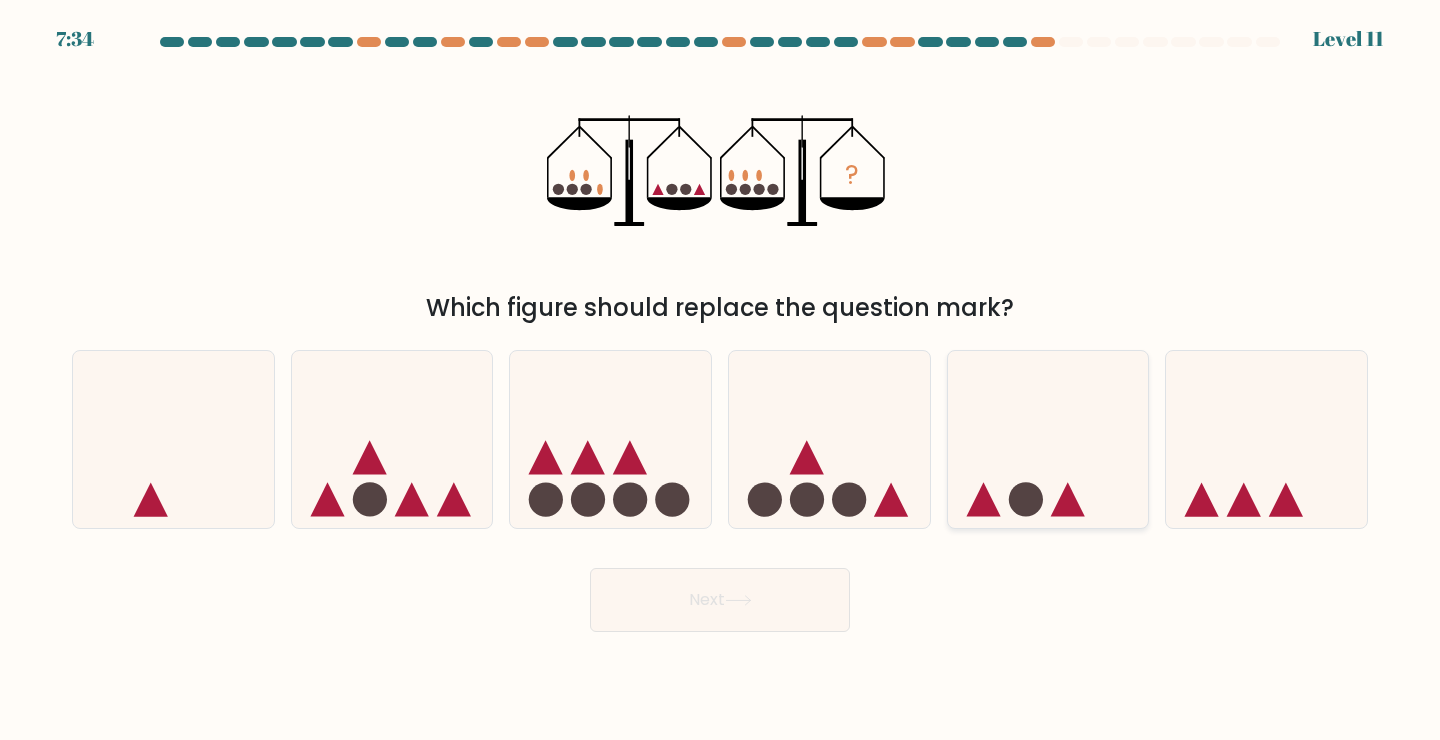 click at bounding box center (1048, 439) 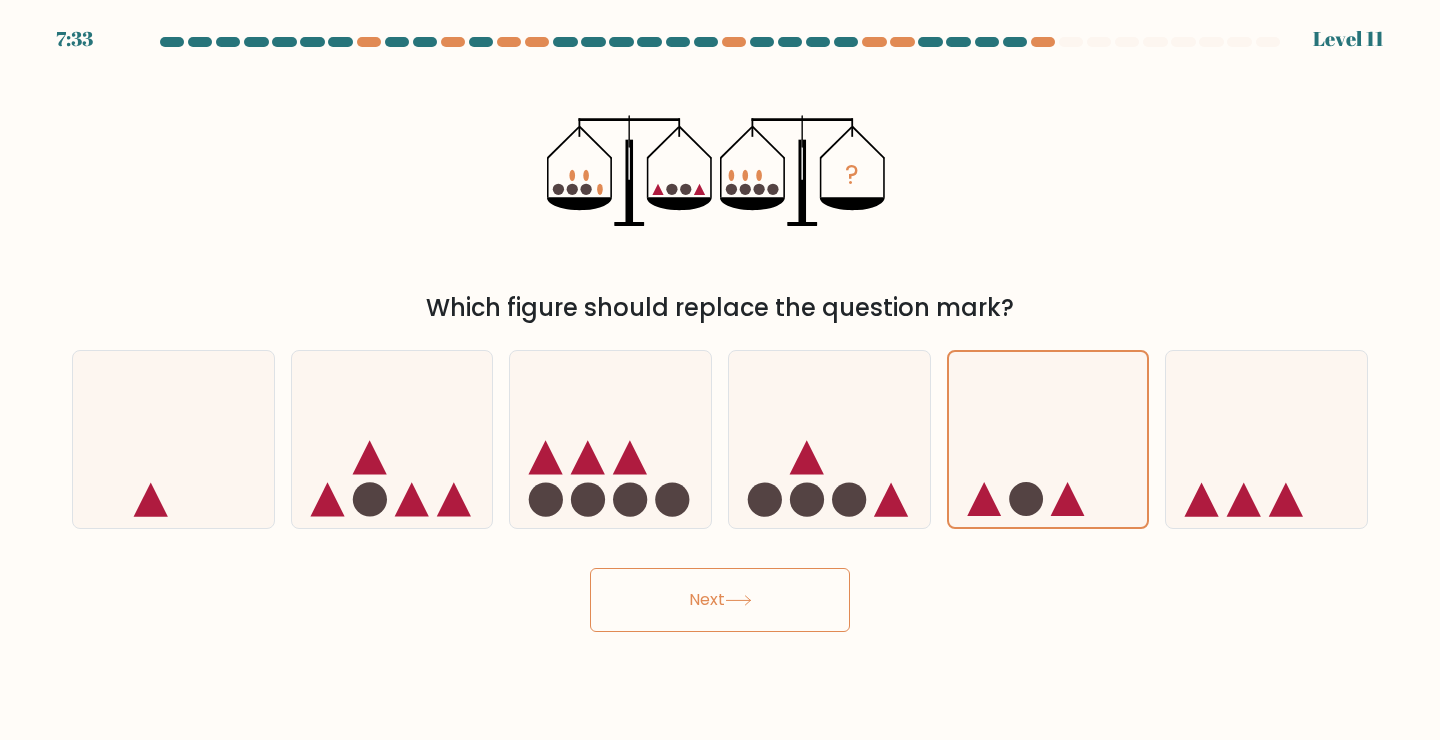 click on "Next" at bounding box center (720, 600) 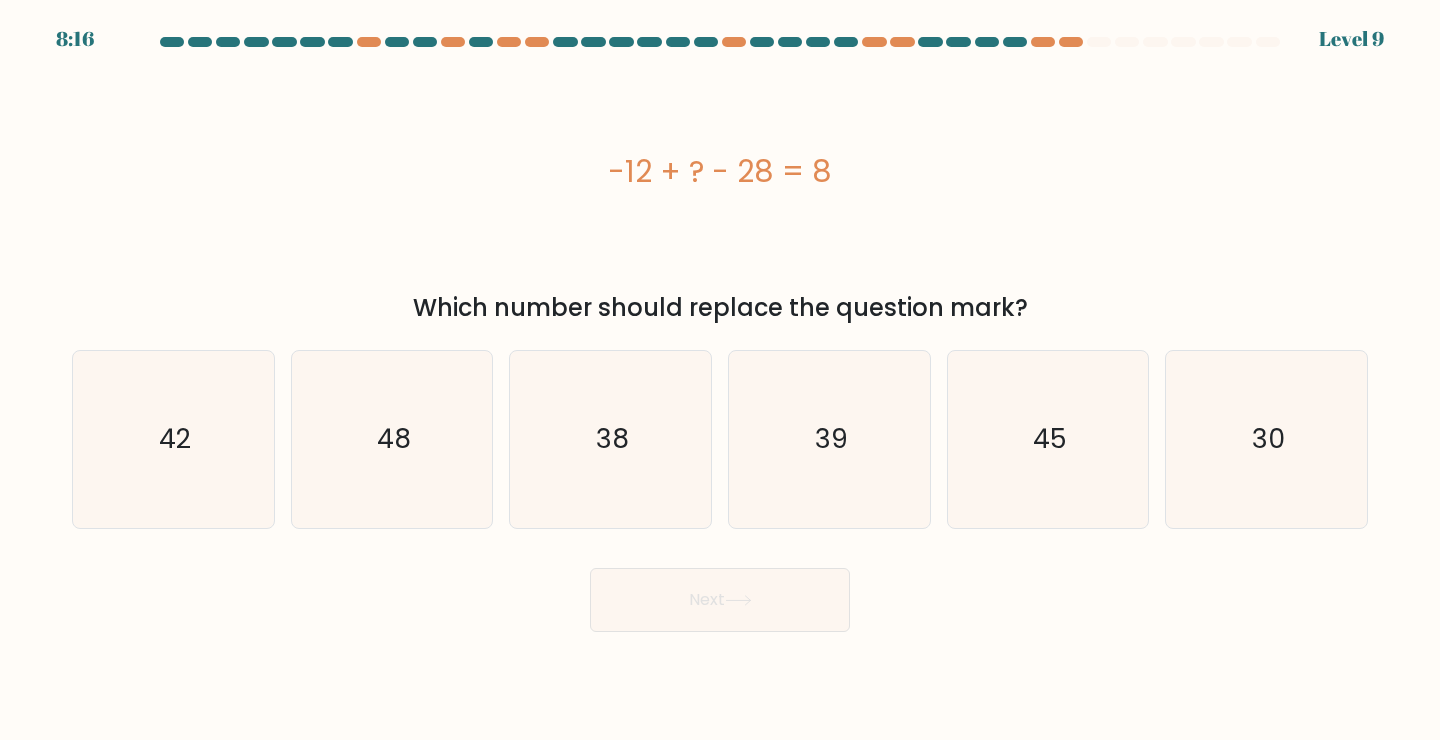 drag, startPoint x: 941, startPoint y: 177, endPoint x: 599, endPoint y: 190, distance: 342.24698 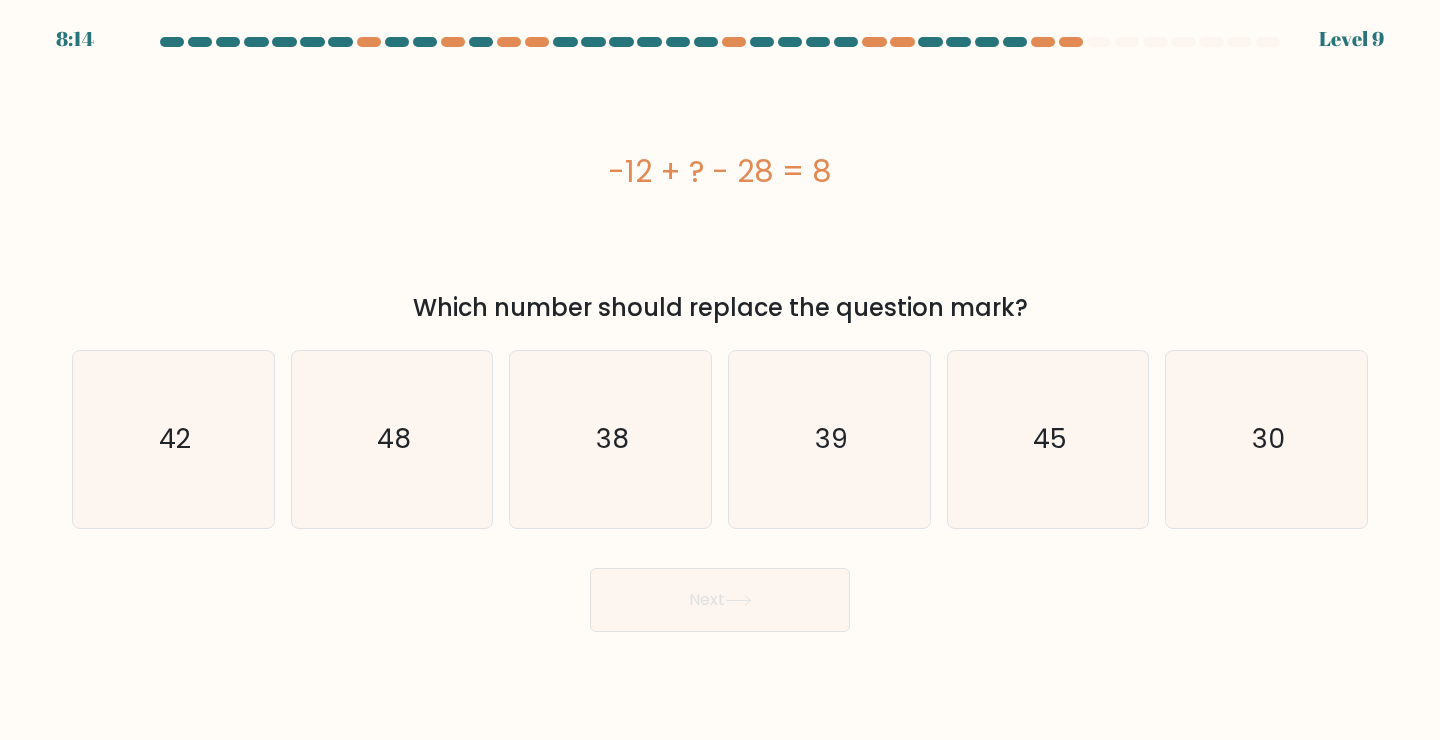 click on "Which number should replace the question mark?" at bounding box center [720, 308] 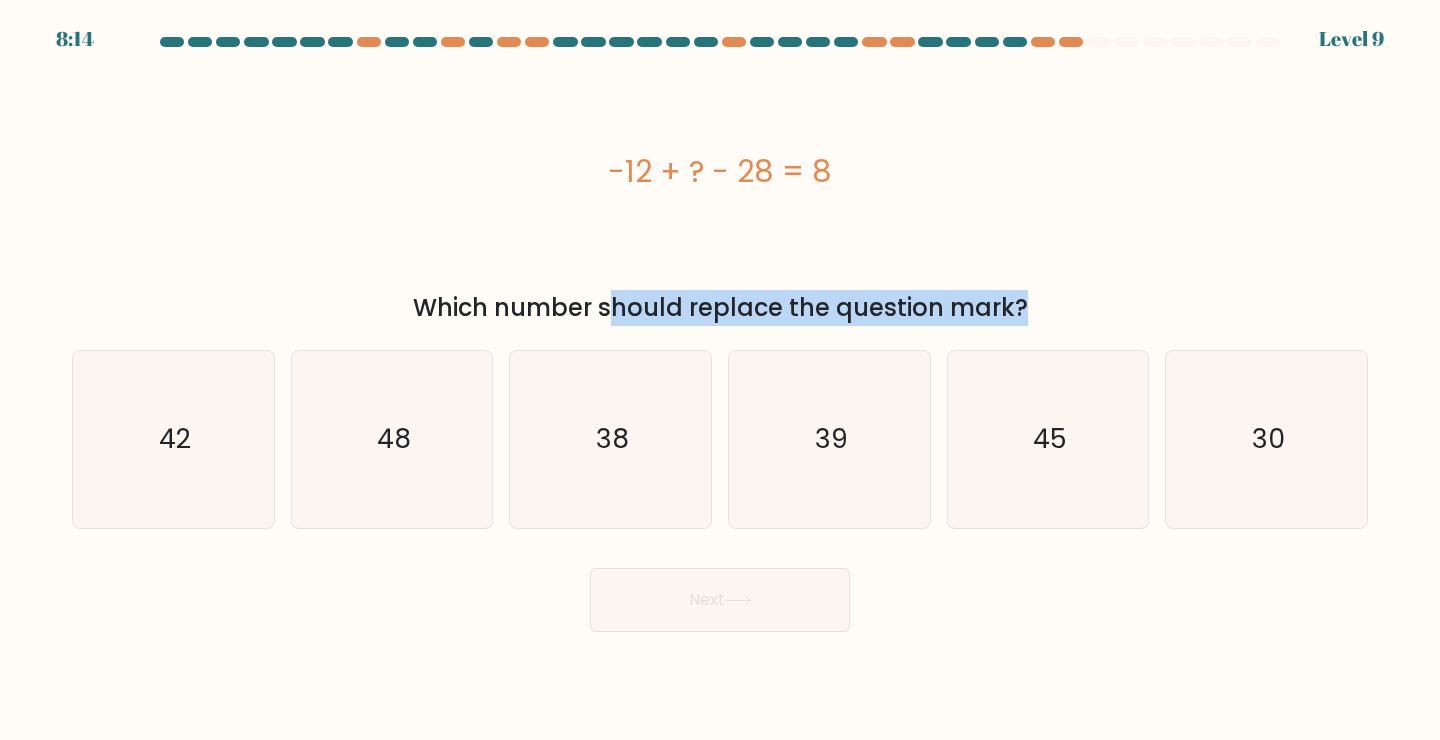 click on "Which number should replace the question mark?" at bounding box center [720, 308] 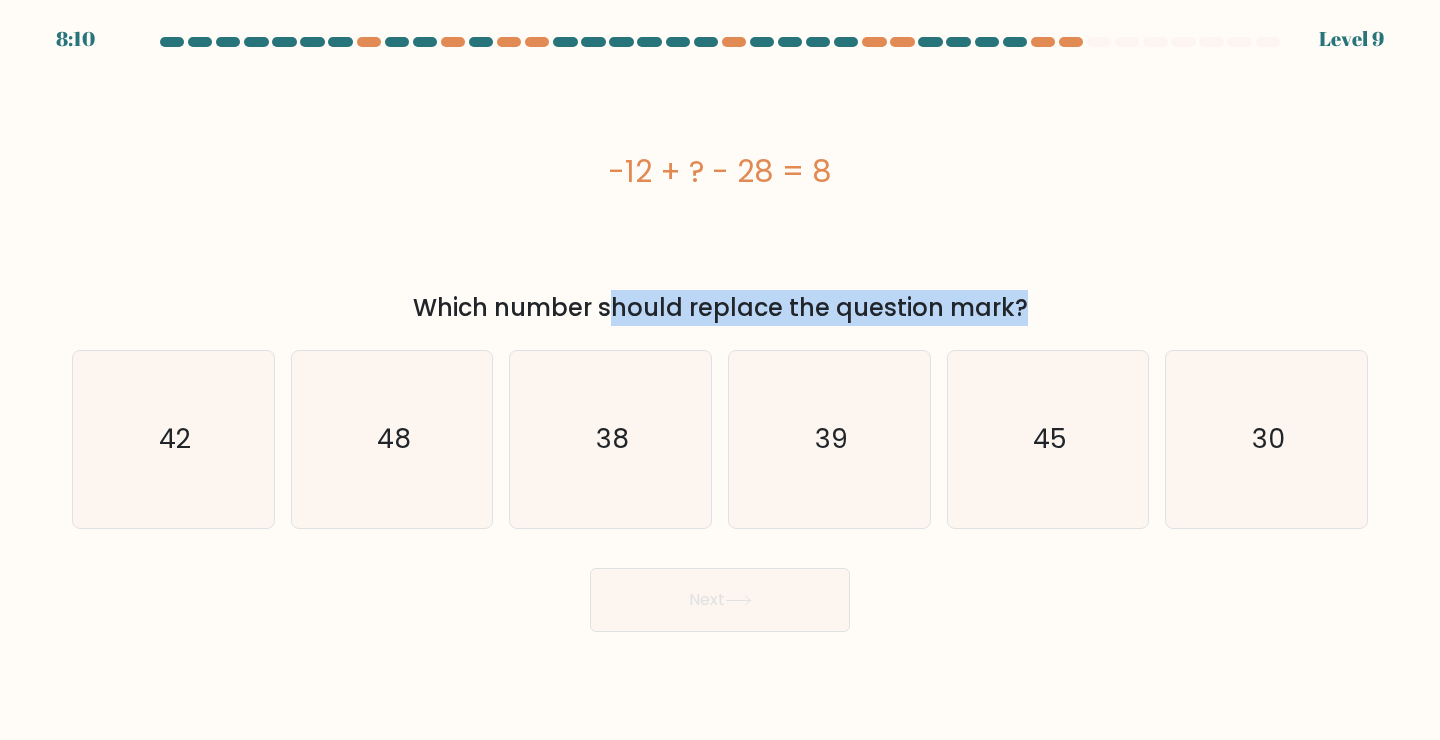 drag, startPoint x: 891, startPoint y: 174, endPoint x: 544, endPoint y: 169, distance: 347.036 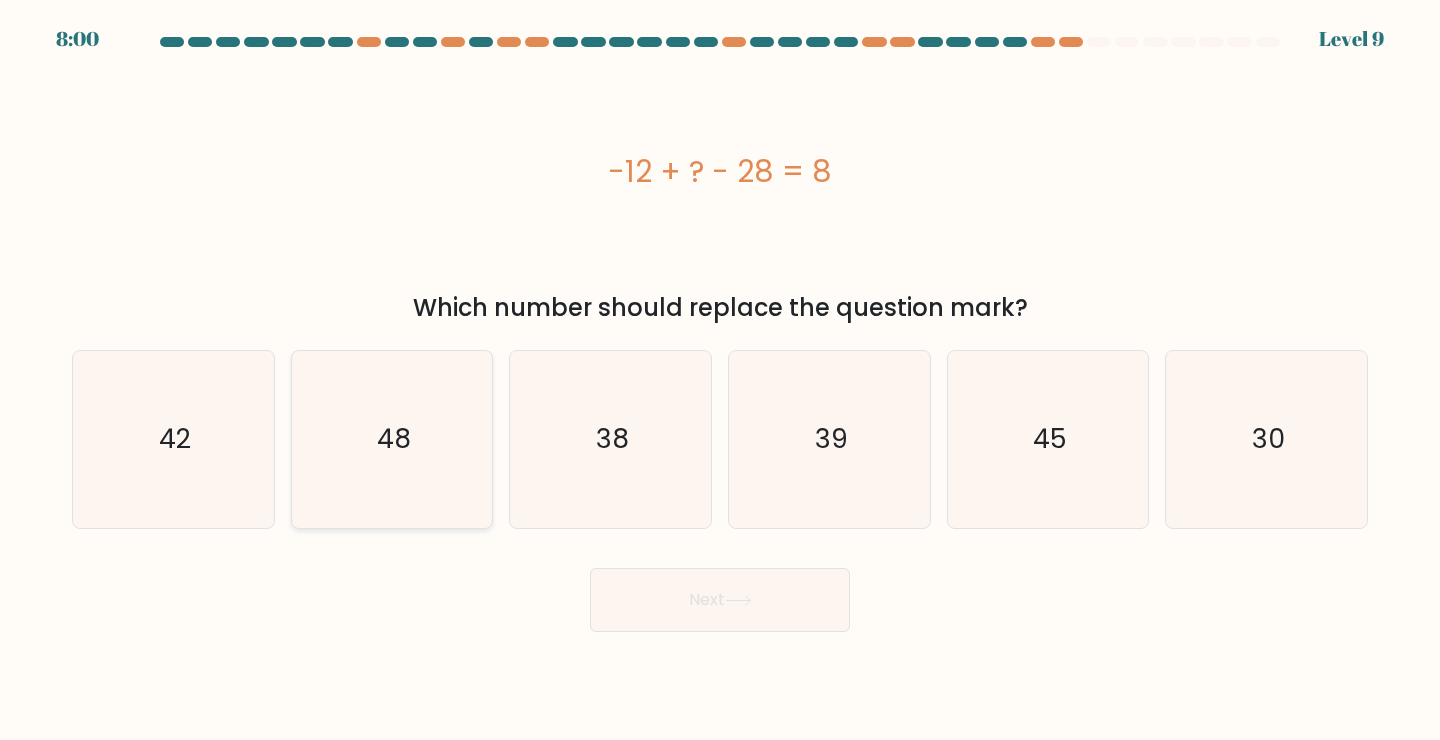 click on "48" at bounding box center (392, 439) 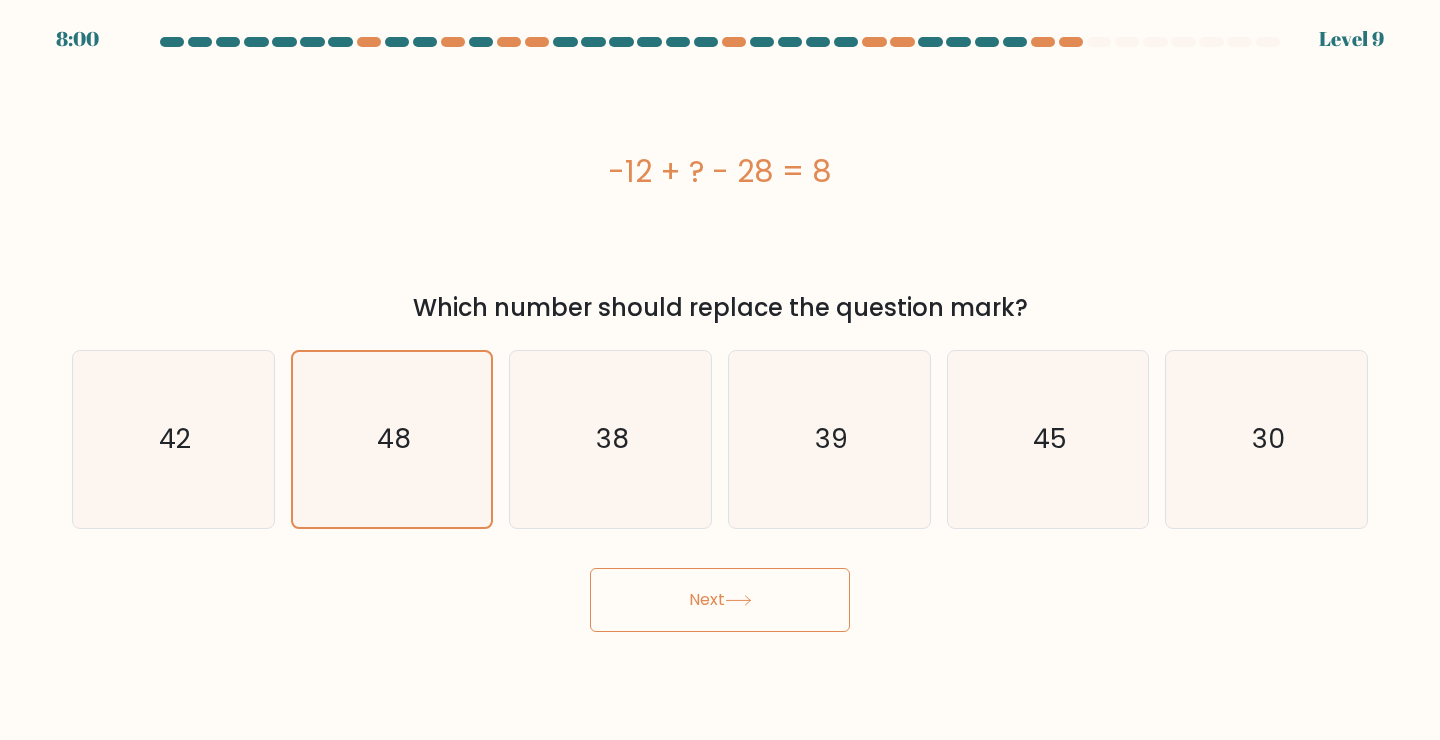 click on "Next" at bounding box center (720, 600) 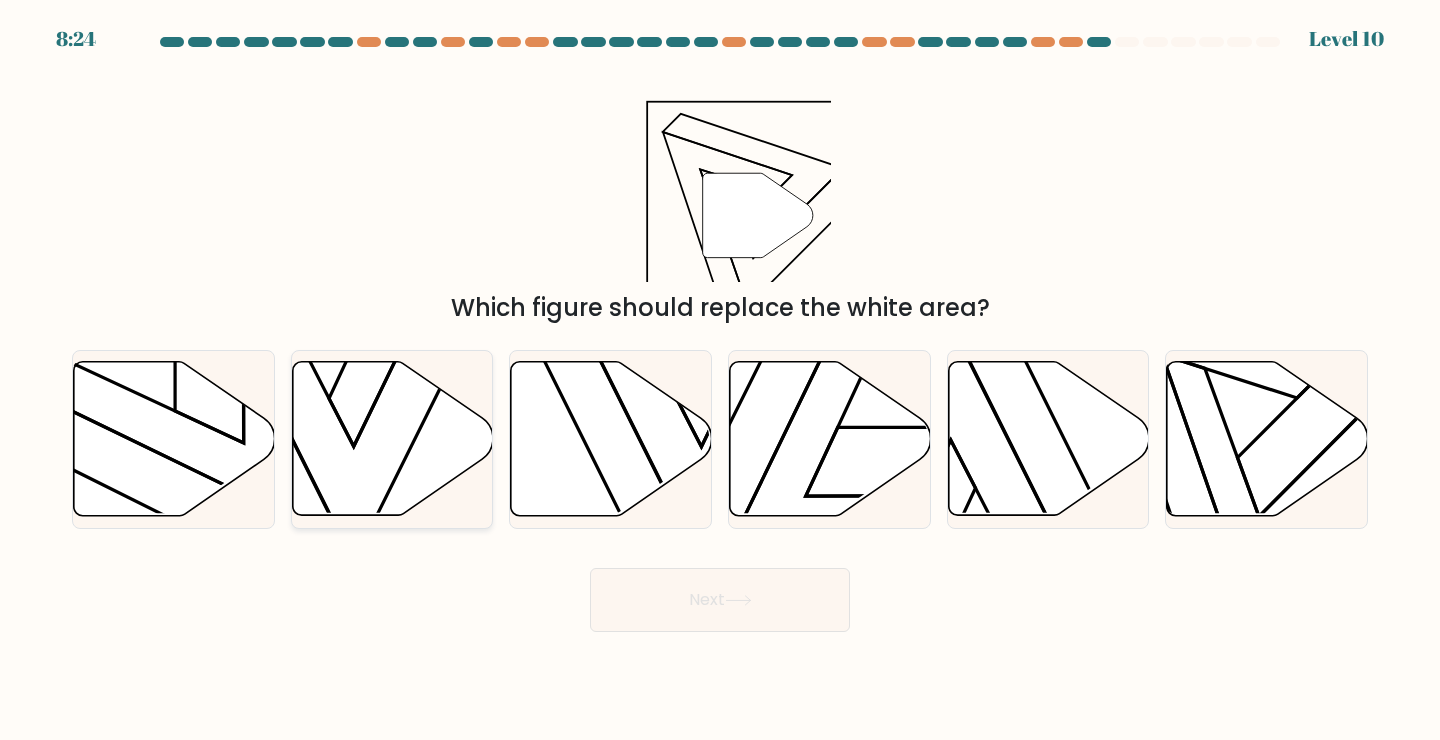 click at bounding box center (392, 439) 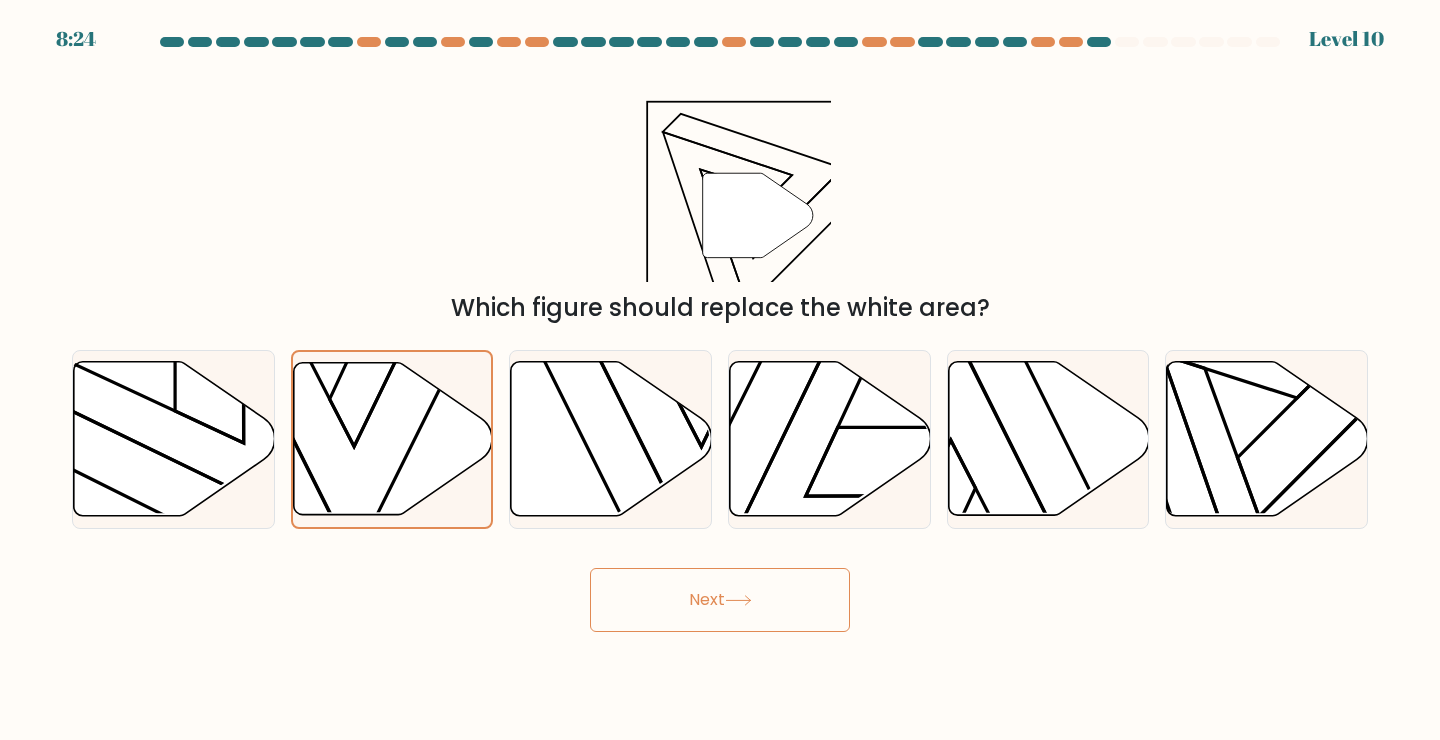 click on "Next" at bounding box center [720, 600] 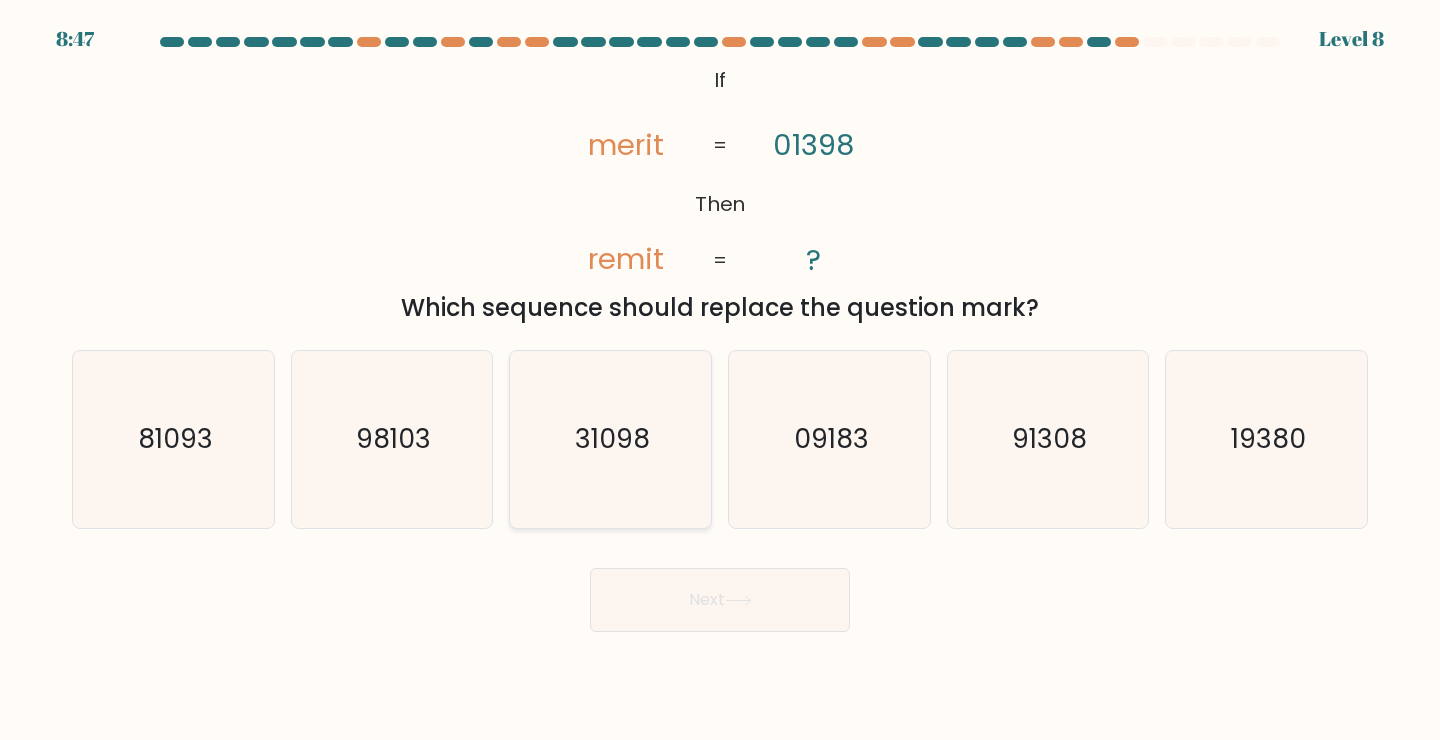 click on "31098" at bounding box center [610, 439] 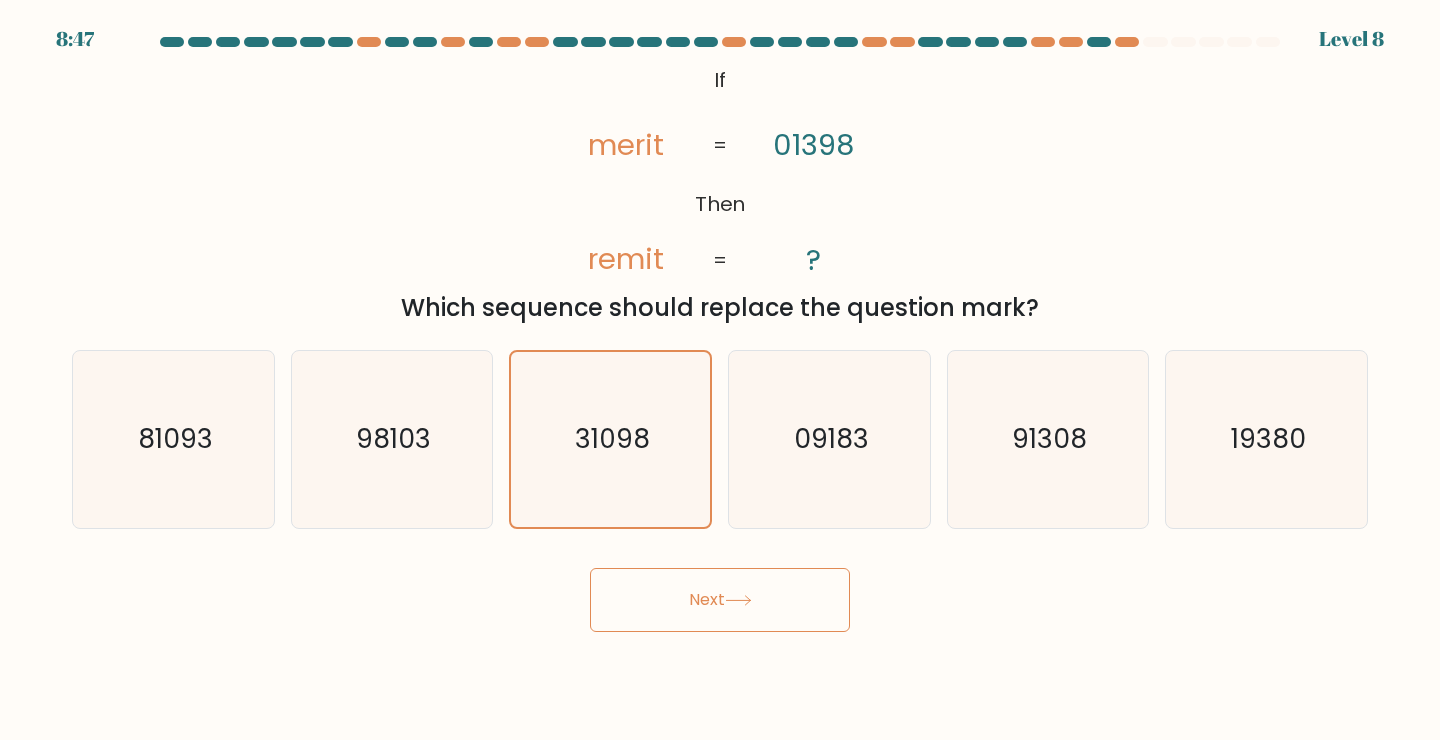 click on "Next" at bounding box center (720, 600) 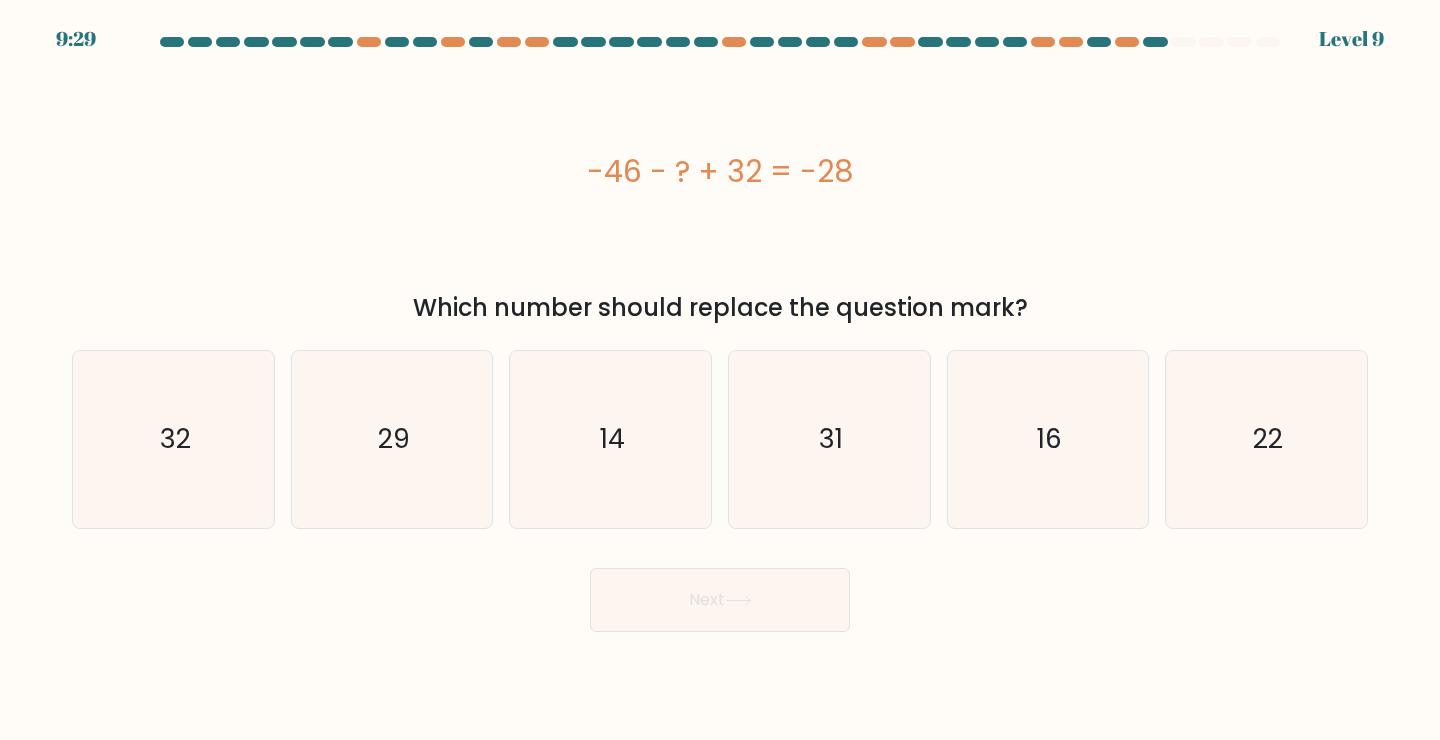 drag, startPoint x: 929, startPoint y: 184, endPoint x: 893, endPoint y: 215, distance: 47.507893 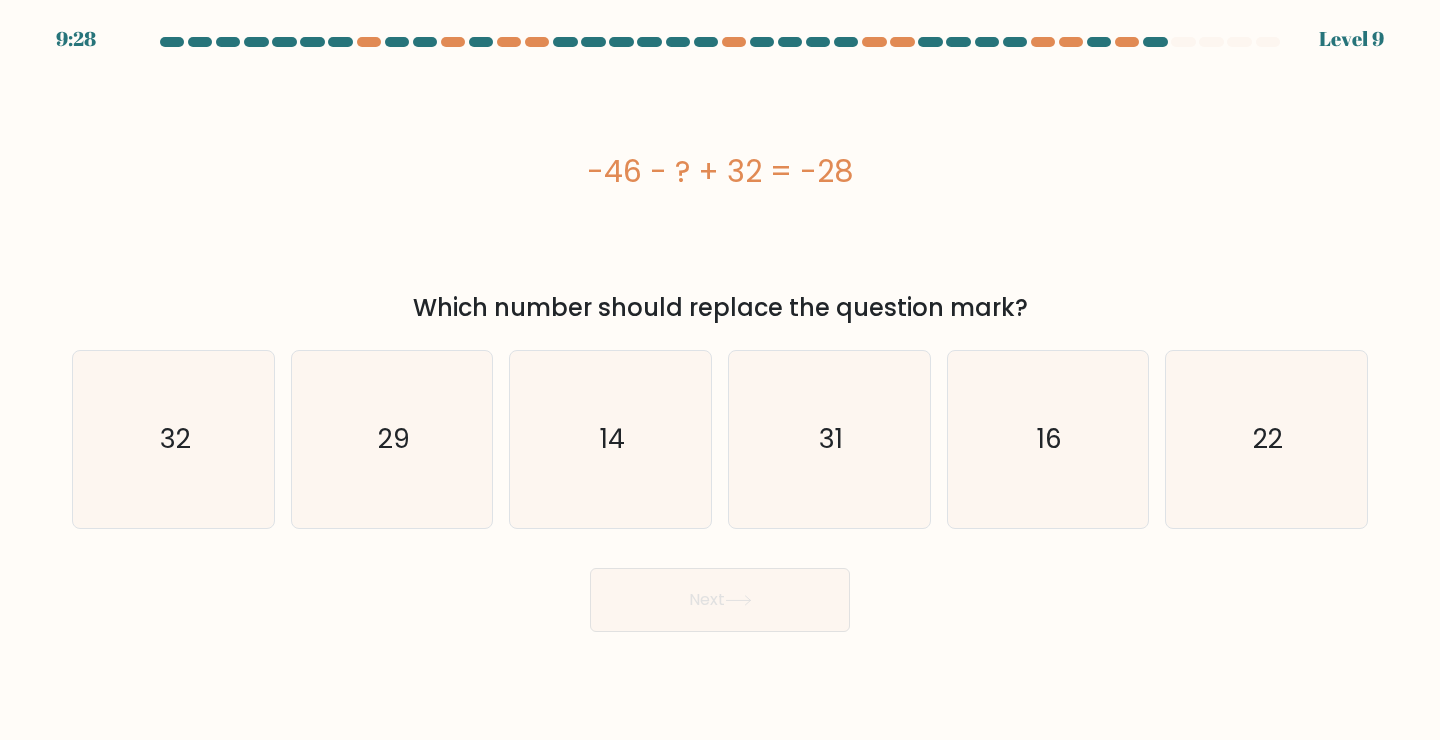 click on "Which number should replace the question mark?" at bounding box center [720, 308] 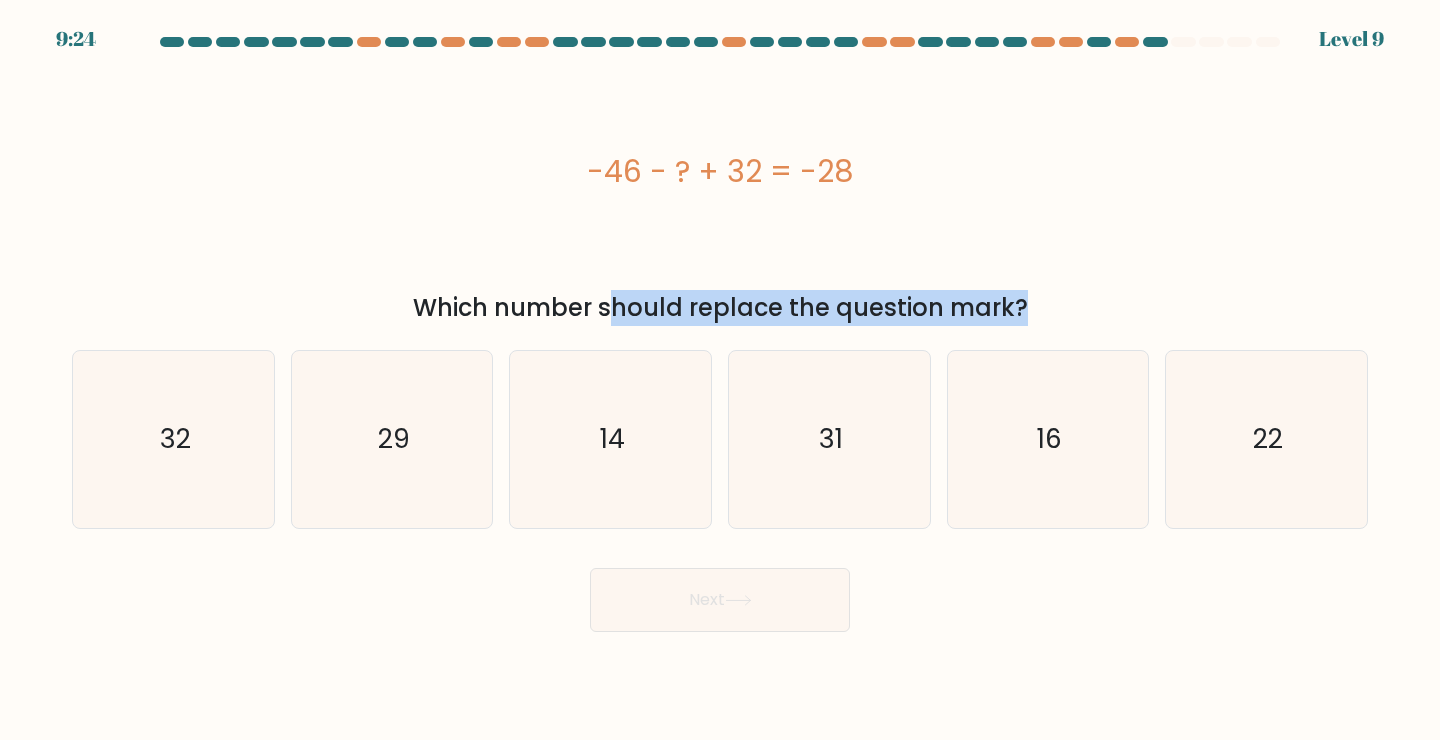 drag, startPoint x: 716, startPoint y: 167, endPoint x: 534, endPoint y: 166, distance: 182.00275 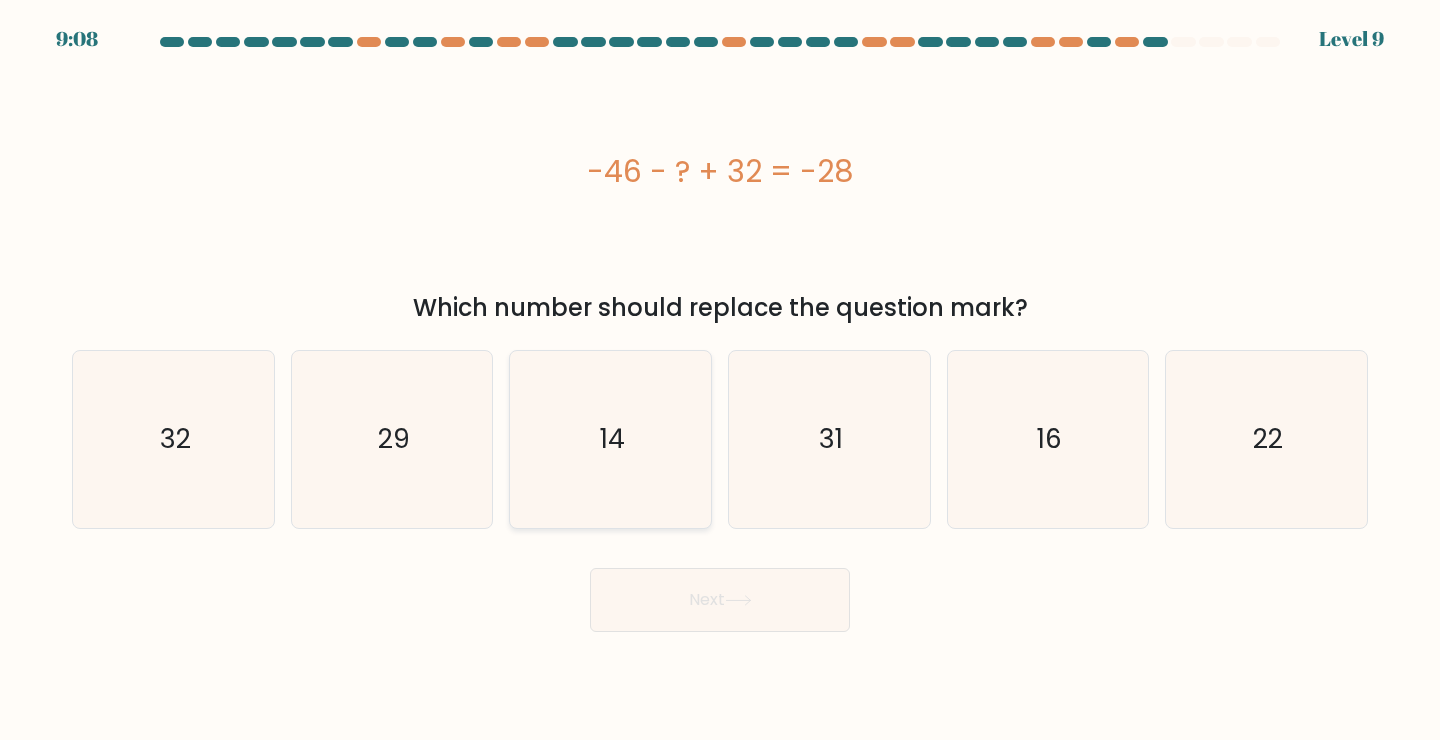 click on "14" at bounding box center (610, 439) 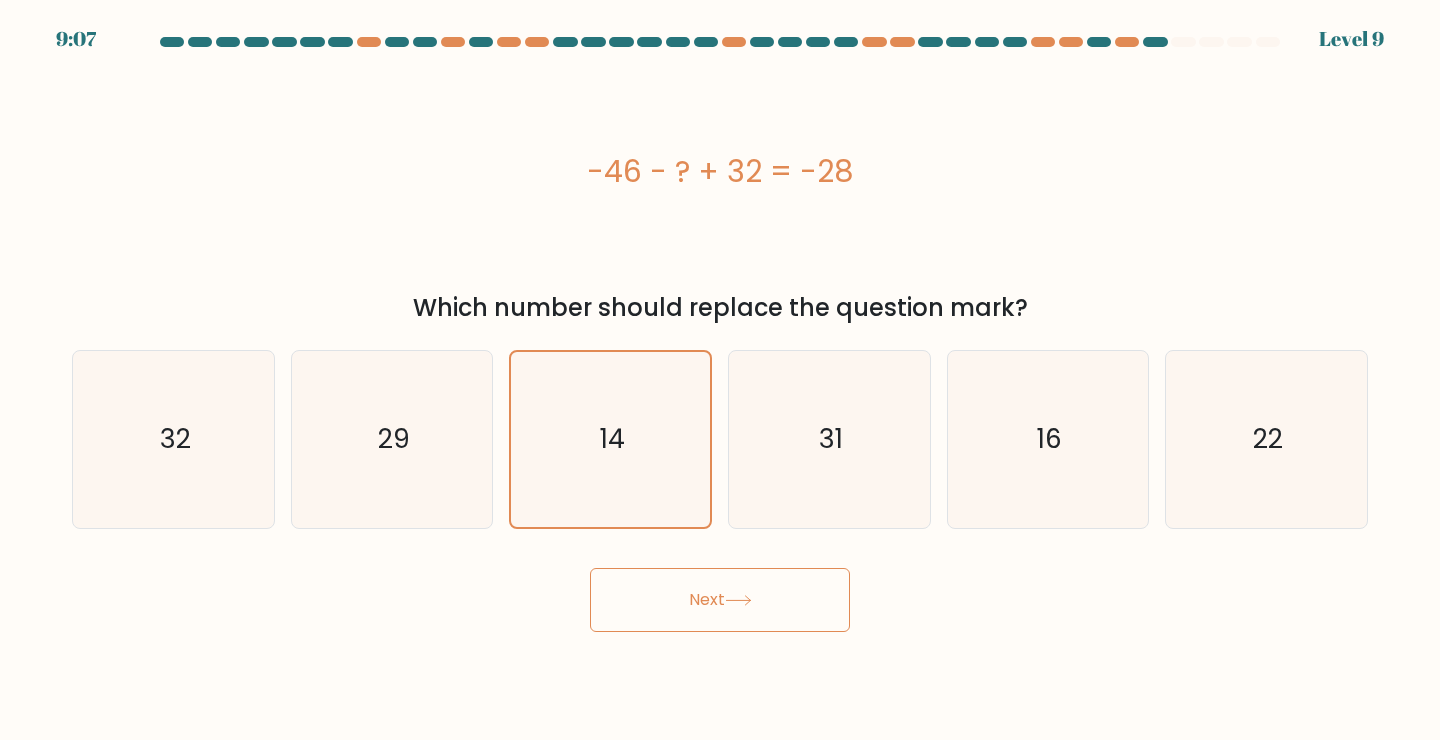 click on "Next" at bounding box center [720, 600] 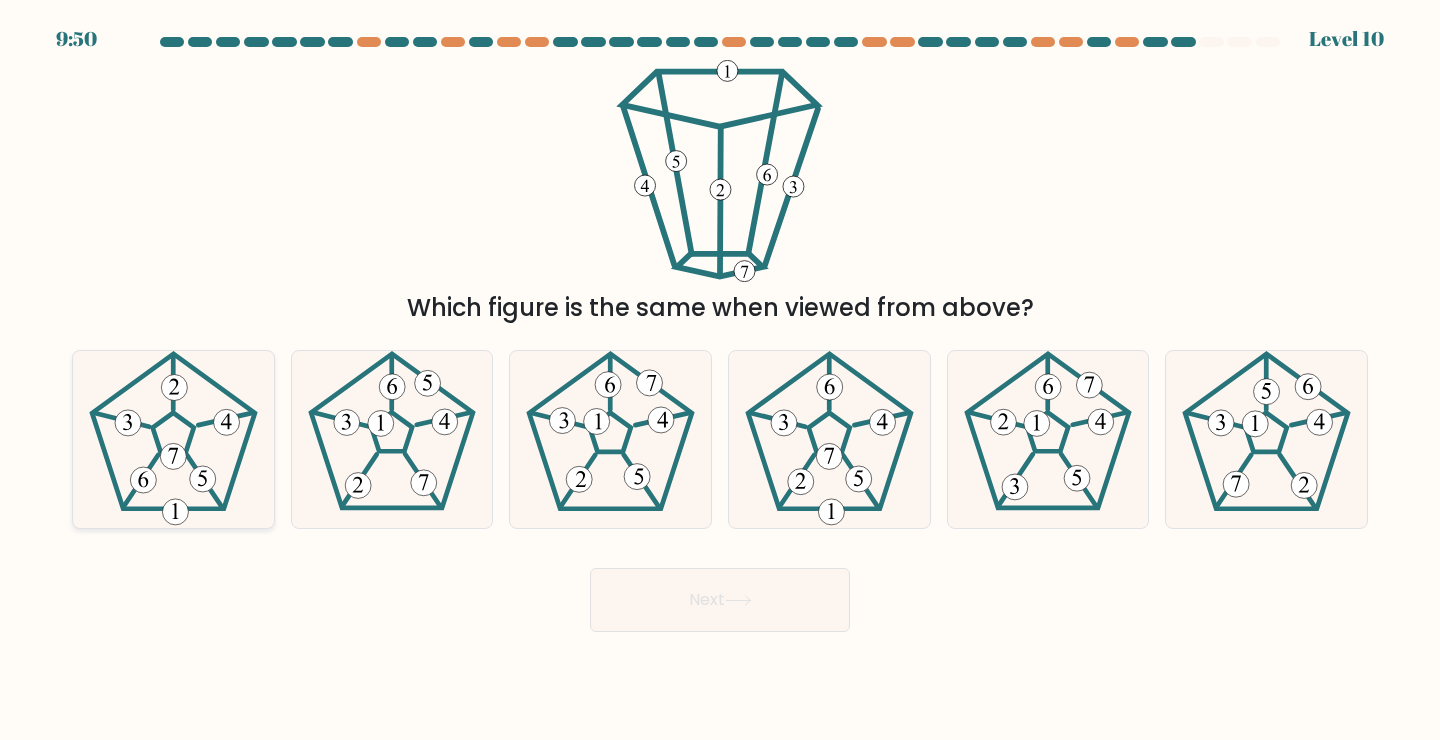 click at bounding box center [173, 431] 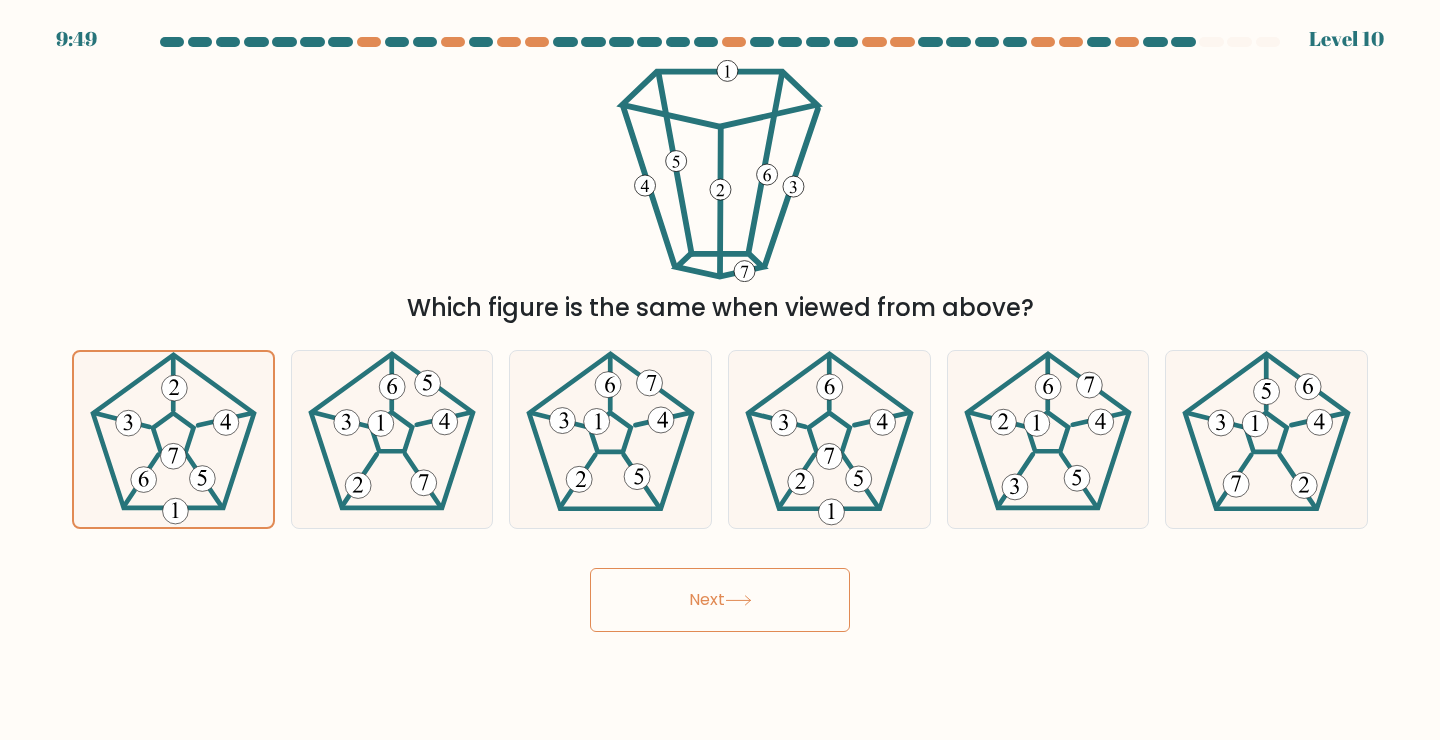 click on "Next" at bounding box center (720, 600) 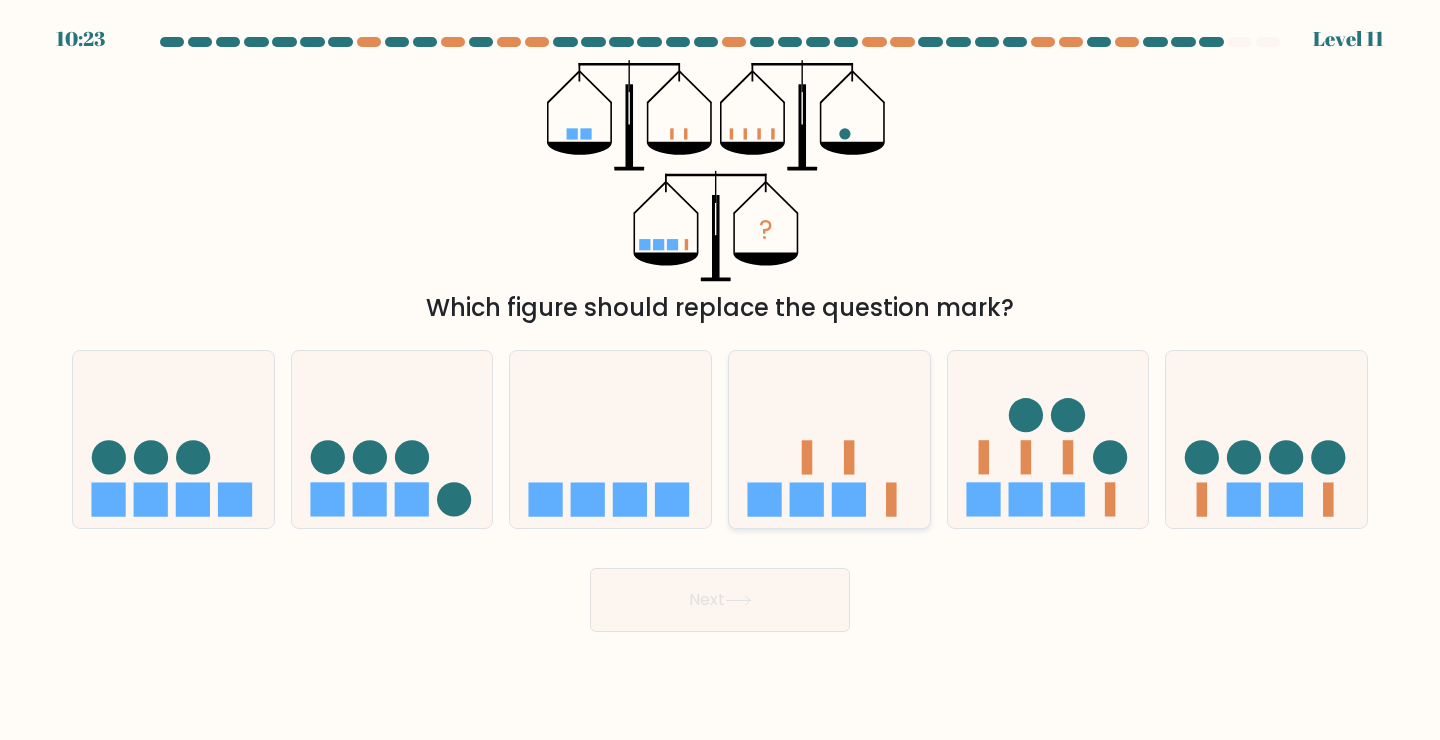 click at bounding box center (829, 439) 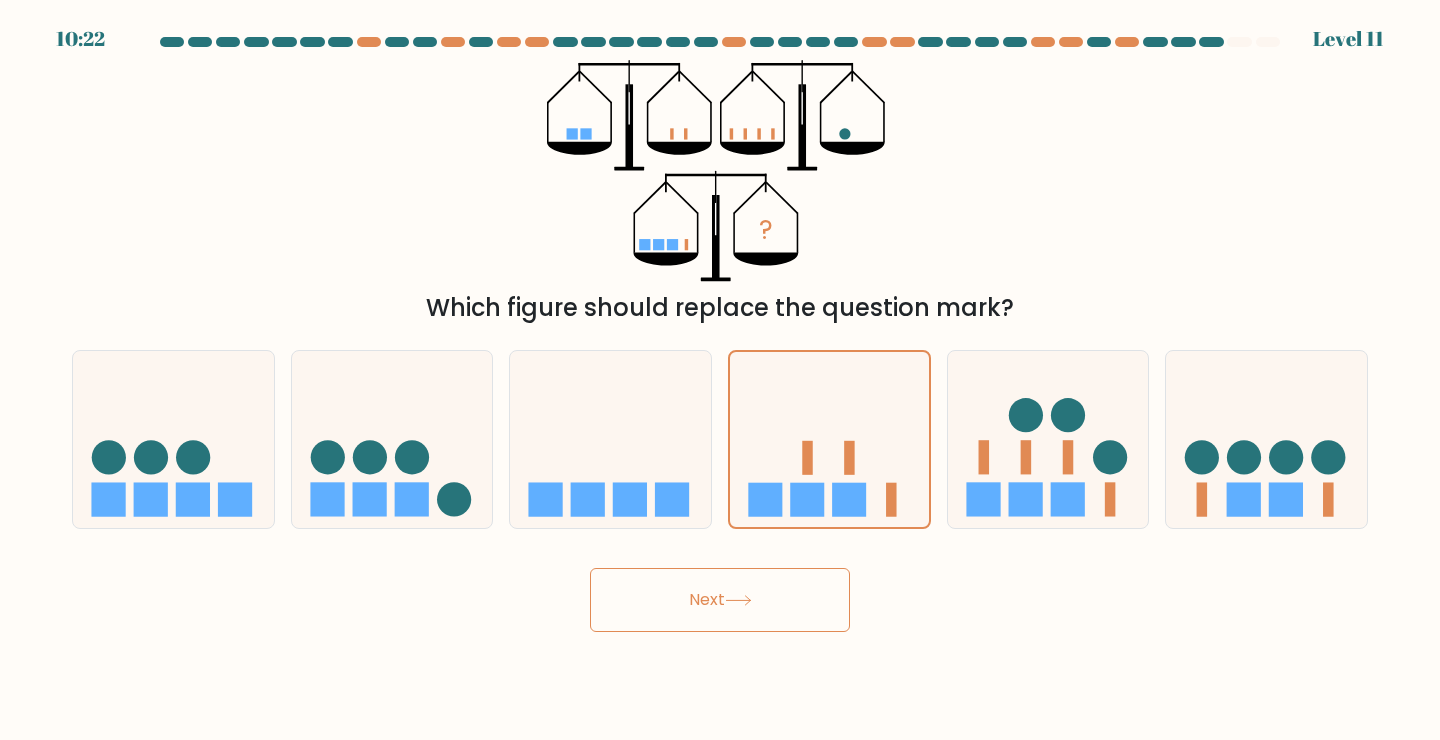 click on "Next" at bounding box center (720, 600) 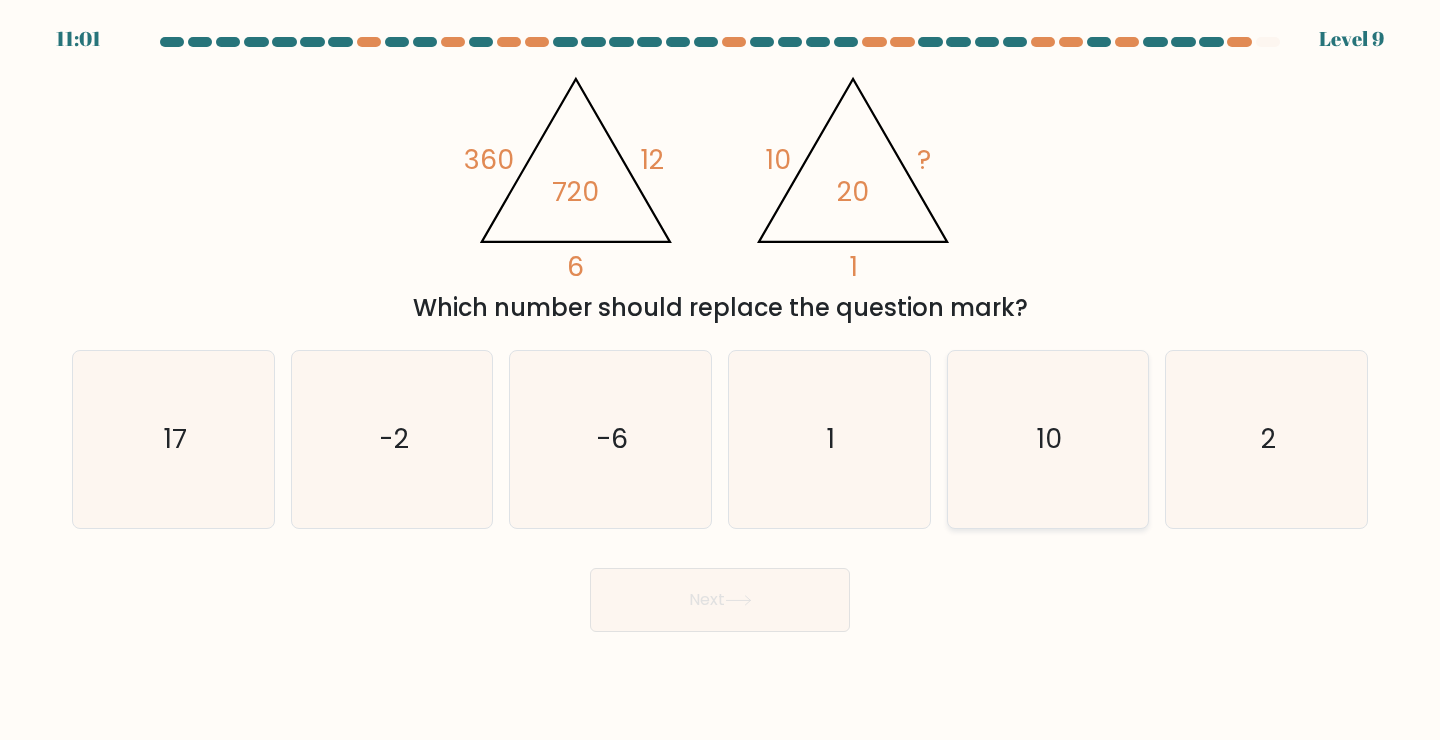 click on "10" at bounding box center (1048, 439) 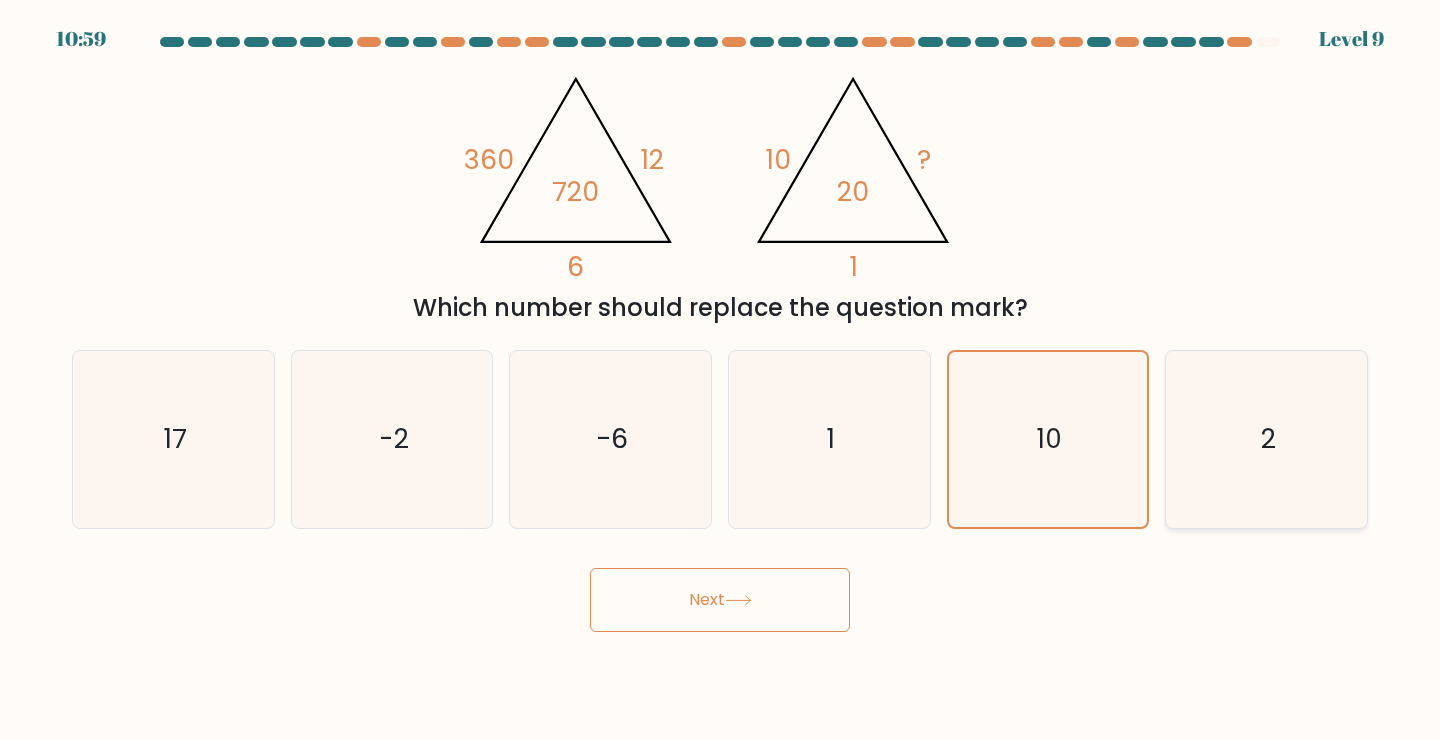 click on "2" at bounding box center [1268, 438] 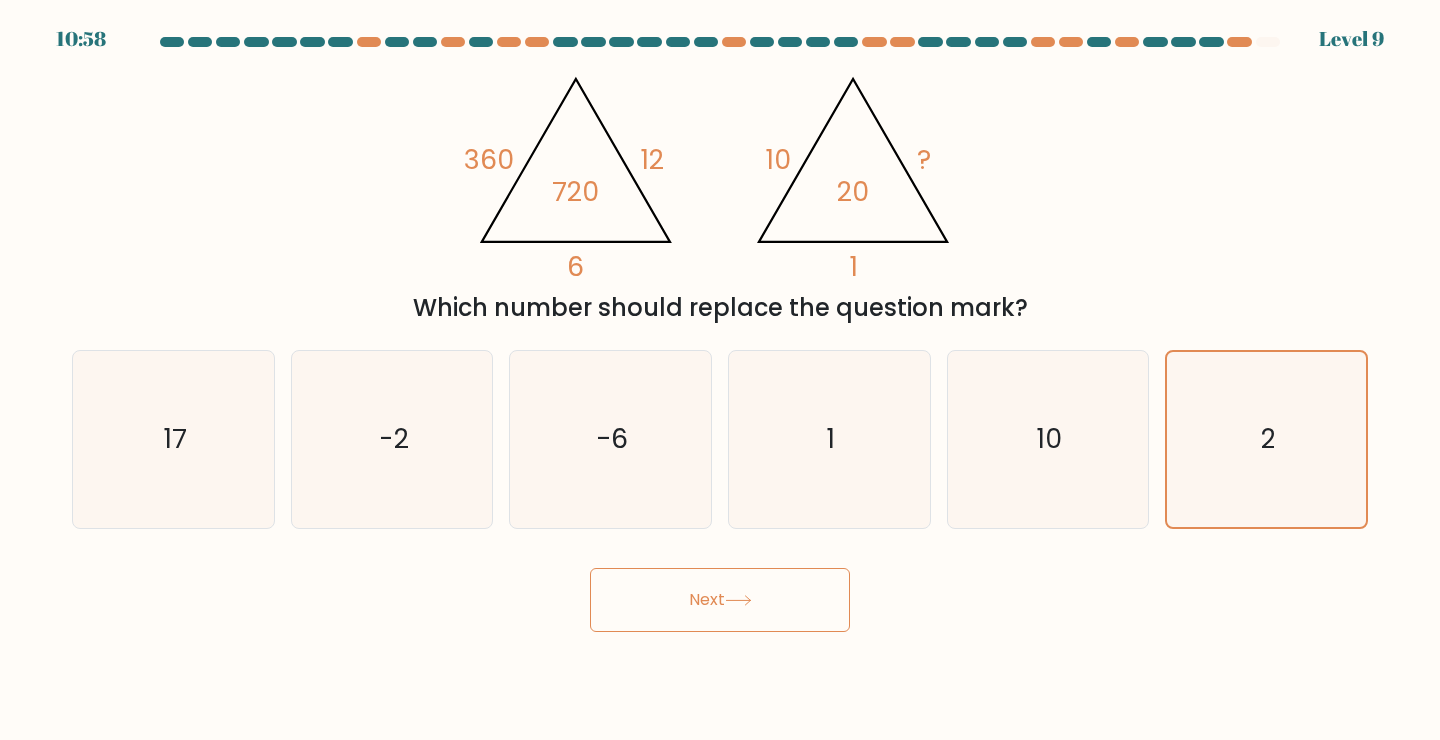 click on "Next" at bounding box center [720, 600] 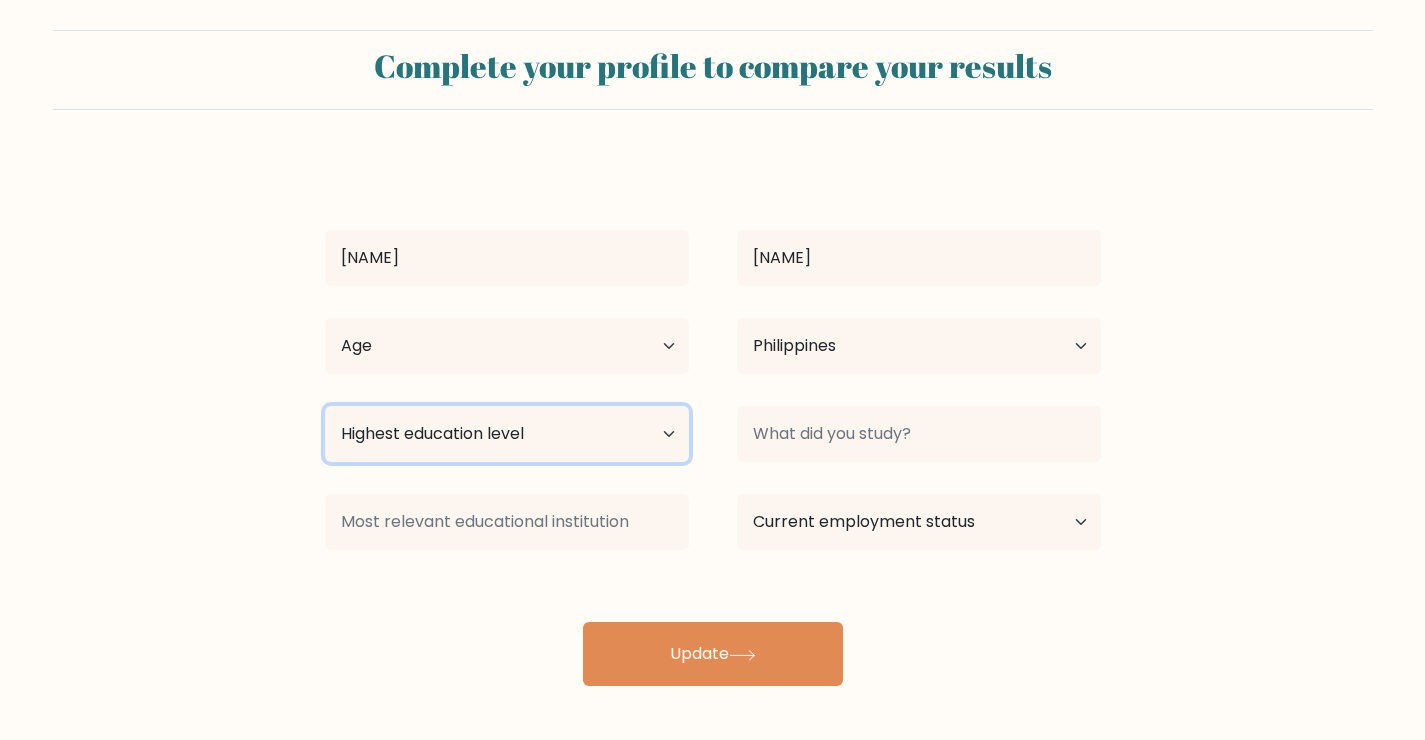 select on "bachelors_degree" 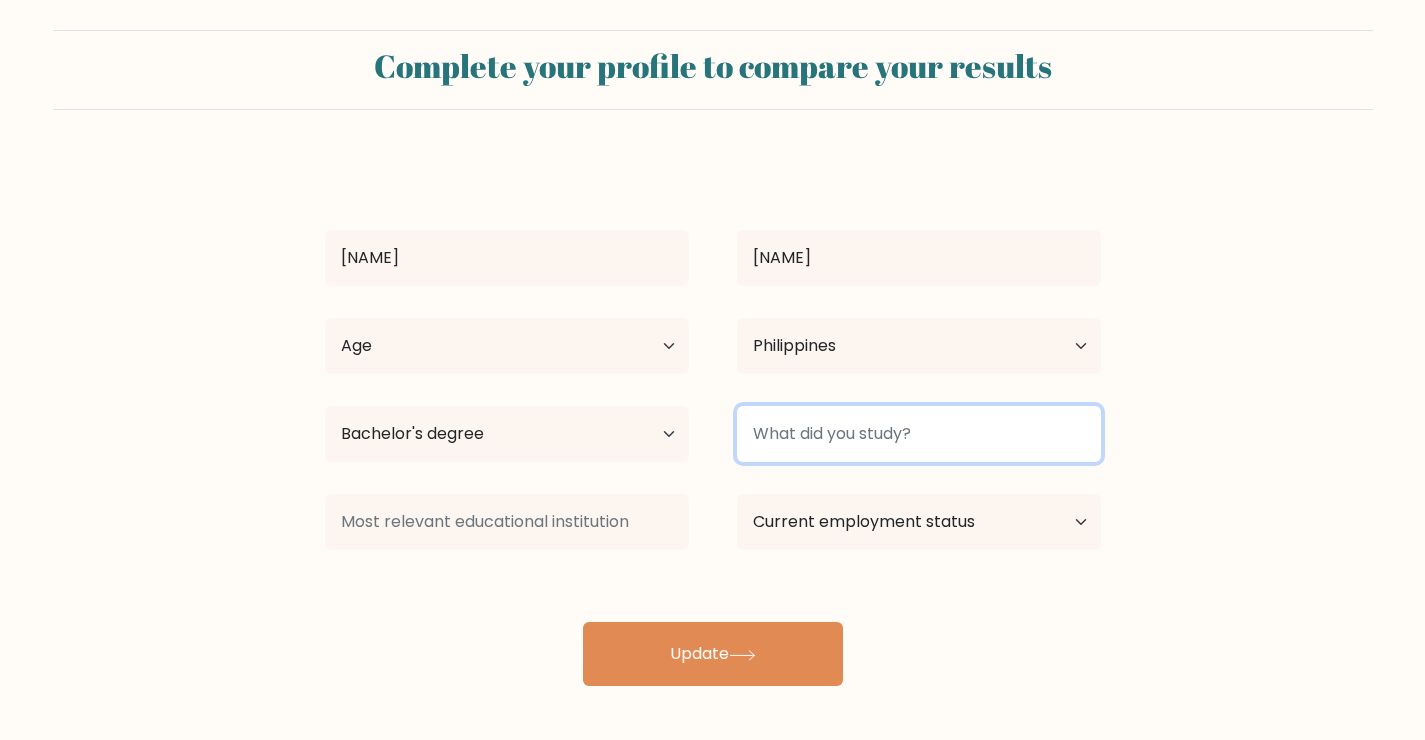 click at bounding box center (919, 434) 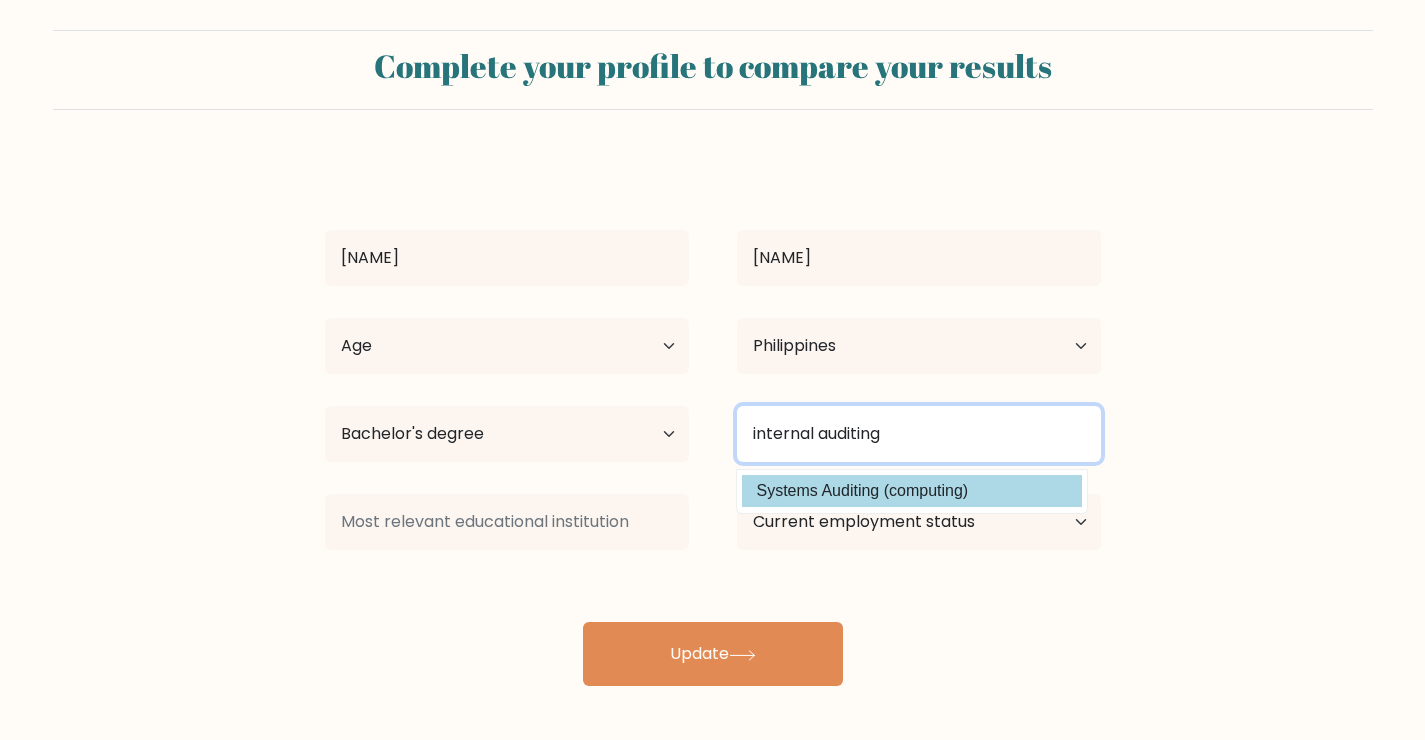 type on "internal auditing" 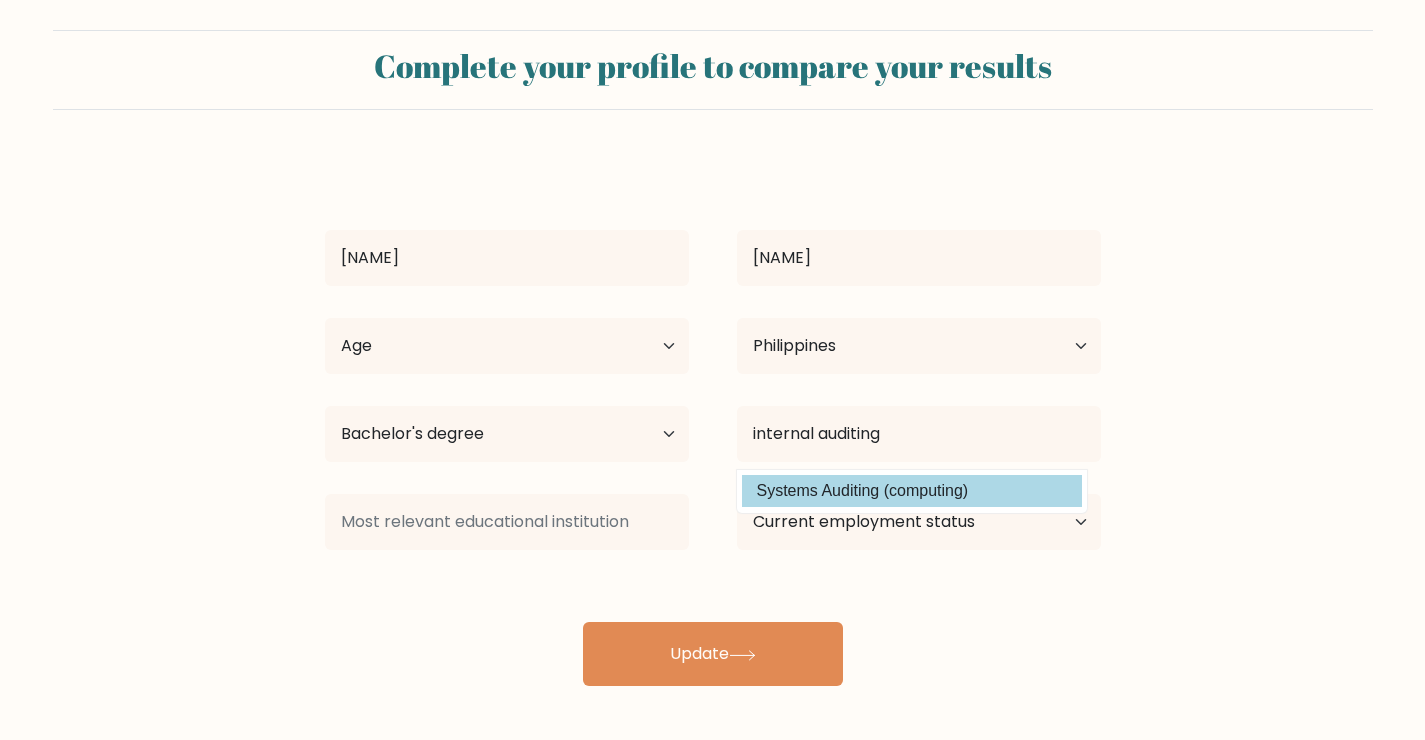click on "Systems Auditing (computing)" at bounding box center (912, 491) 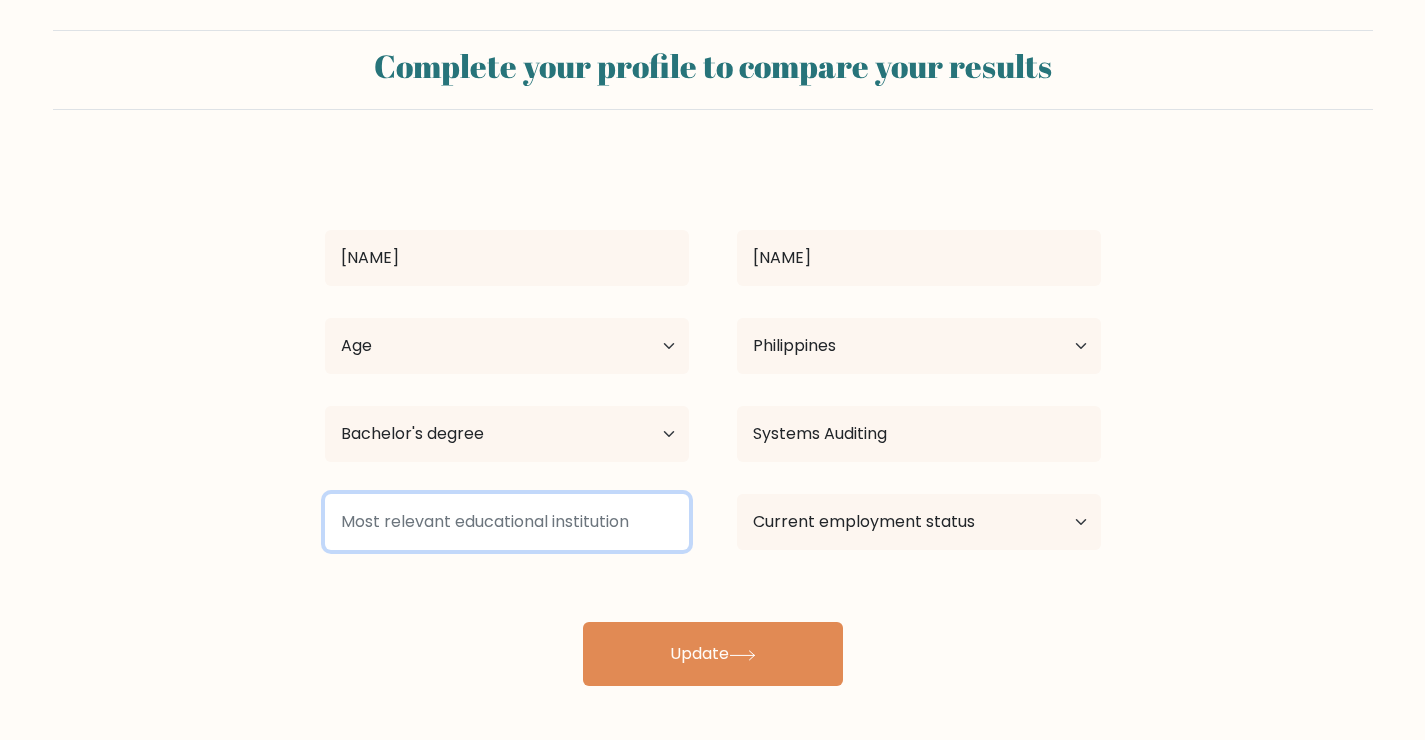 click at bounding box center [507, 522] 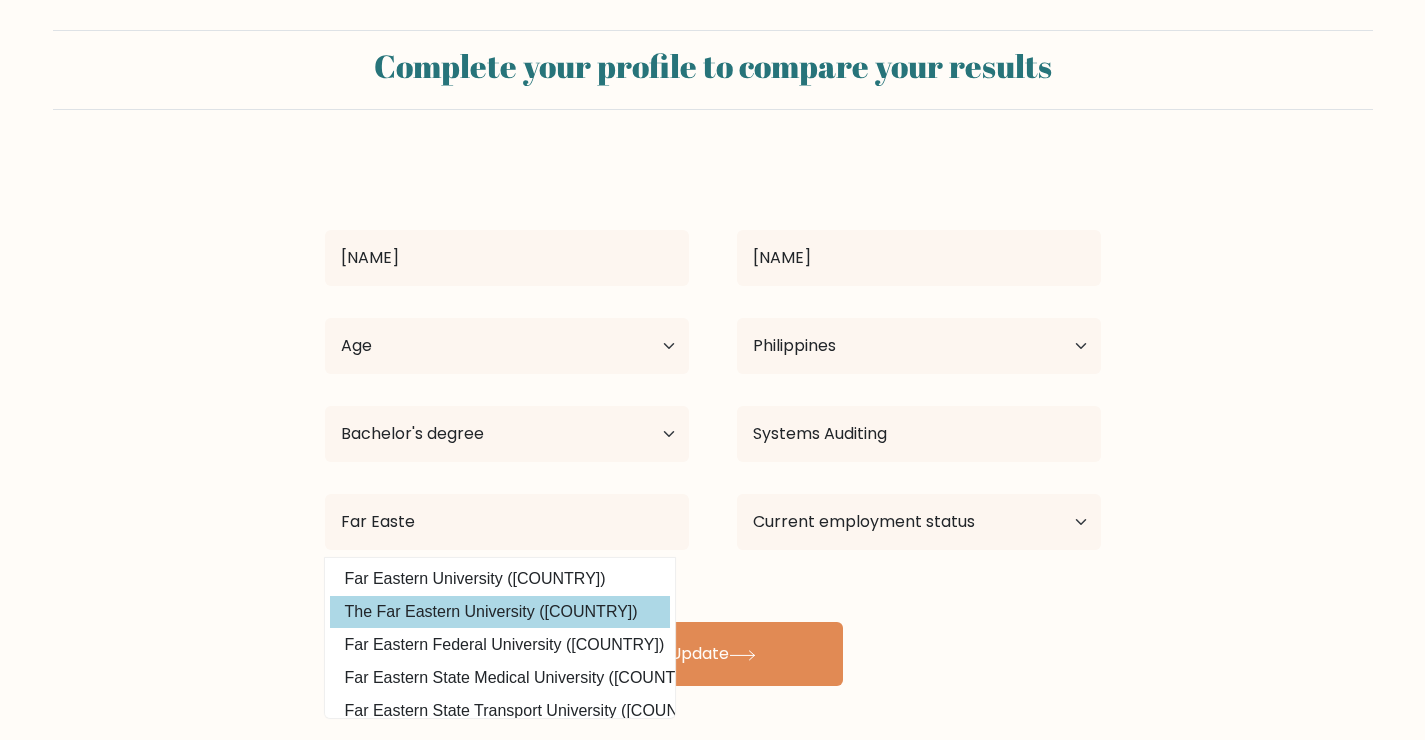 click on "The Far Eastern University (Thailand)" at bounding box center (500, 612) 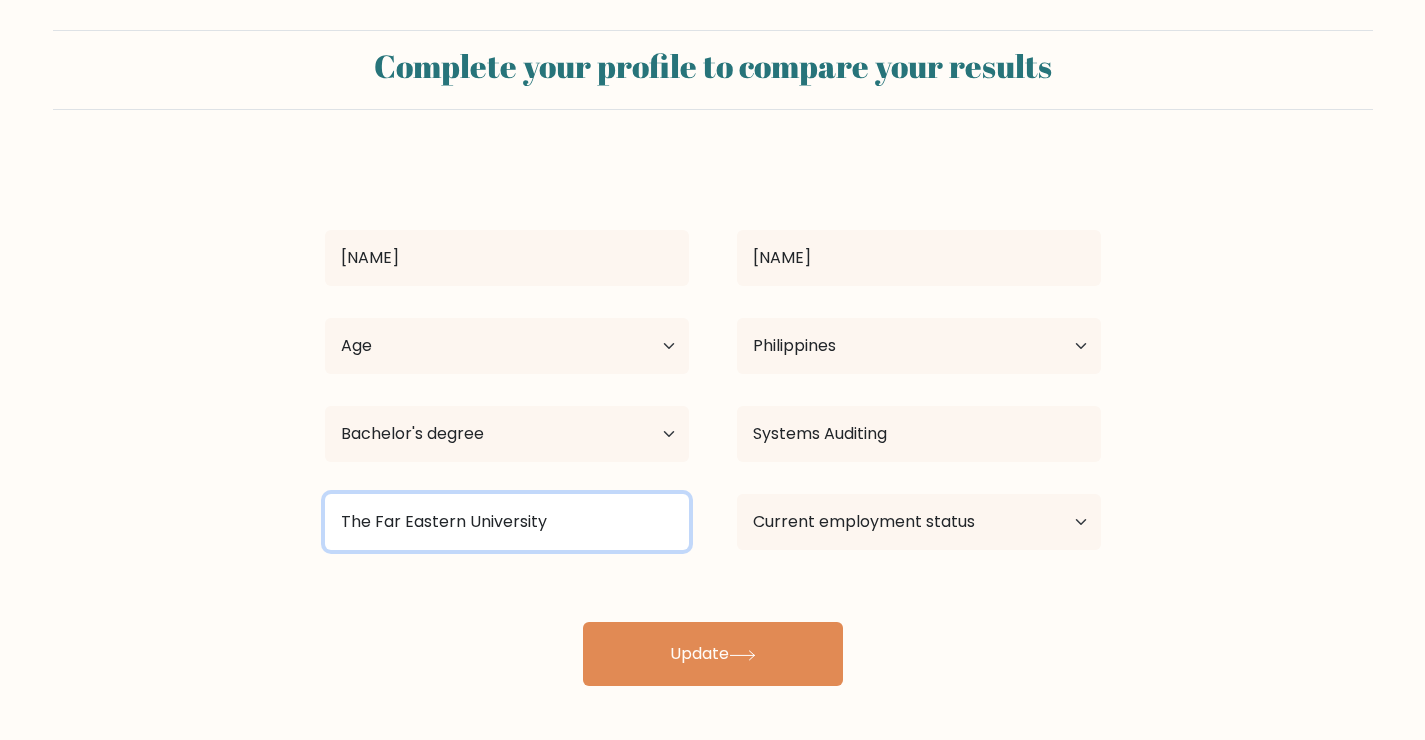 click on "The Far Eastern University" at bounding box center [507, 522] 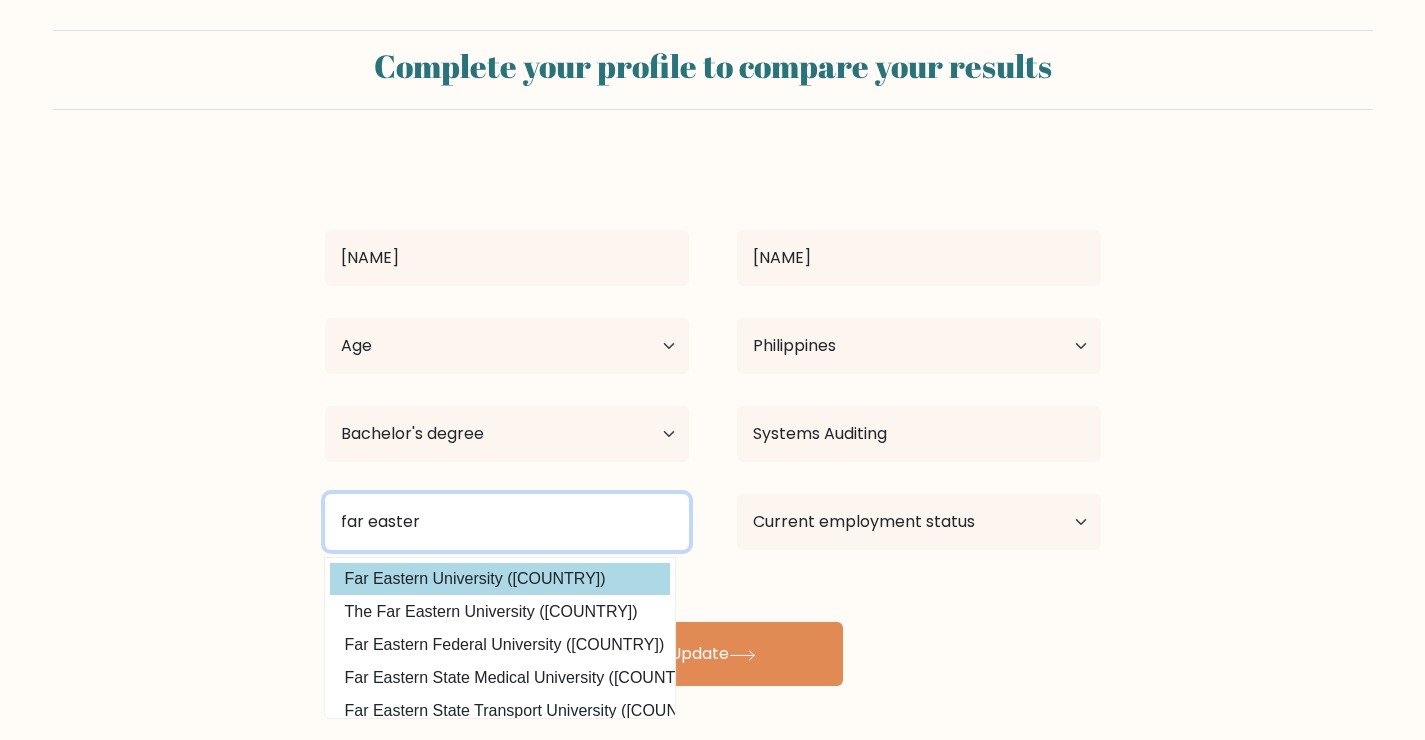 type on "far easter" 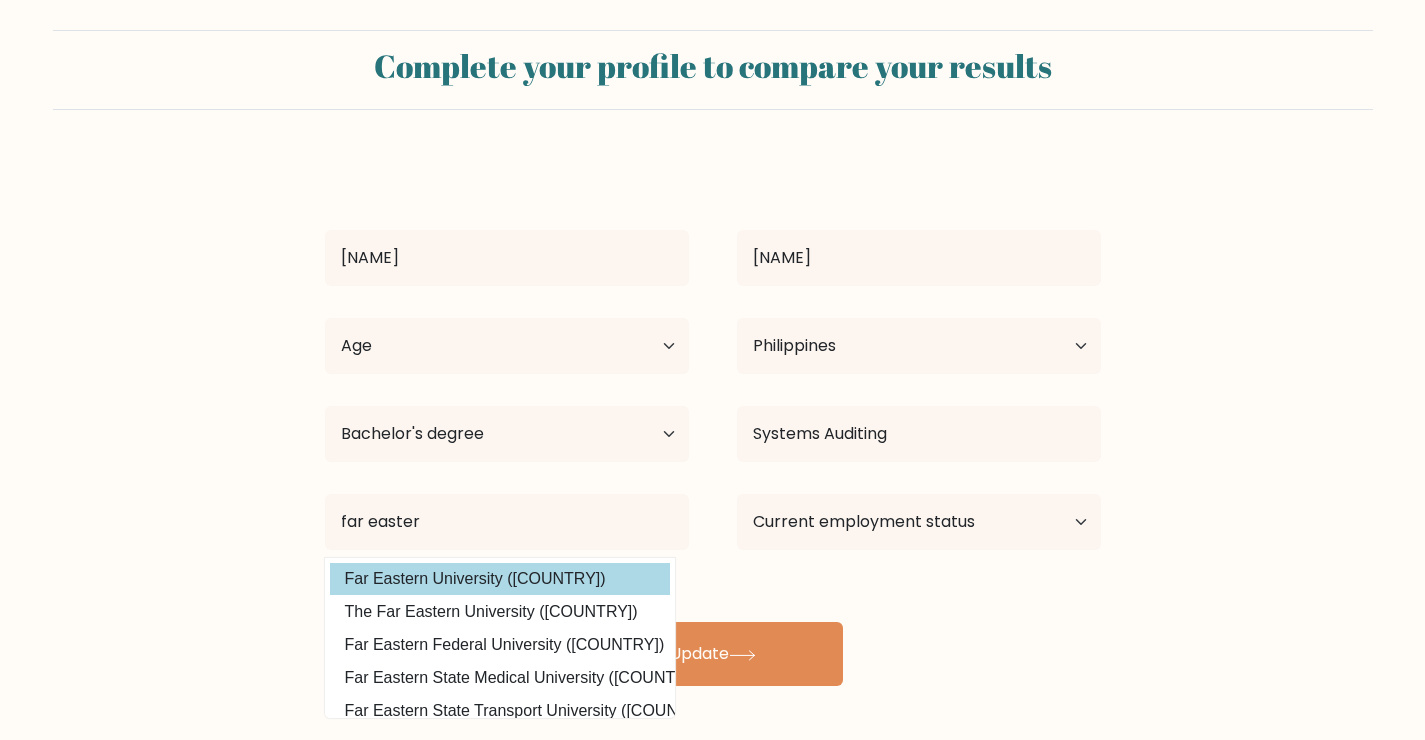 click on "Far Eastern University (Philippines)" at bounding box center [500, 579] 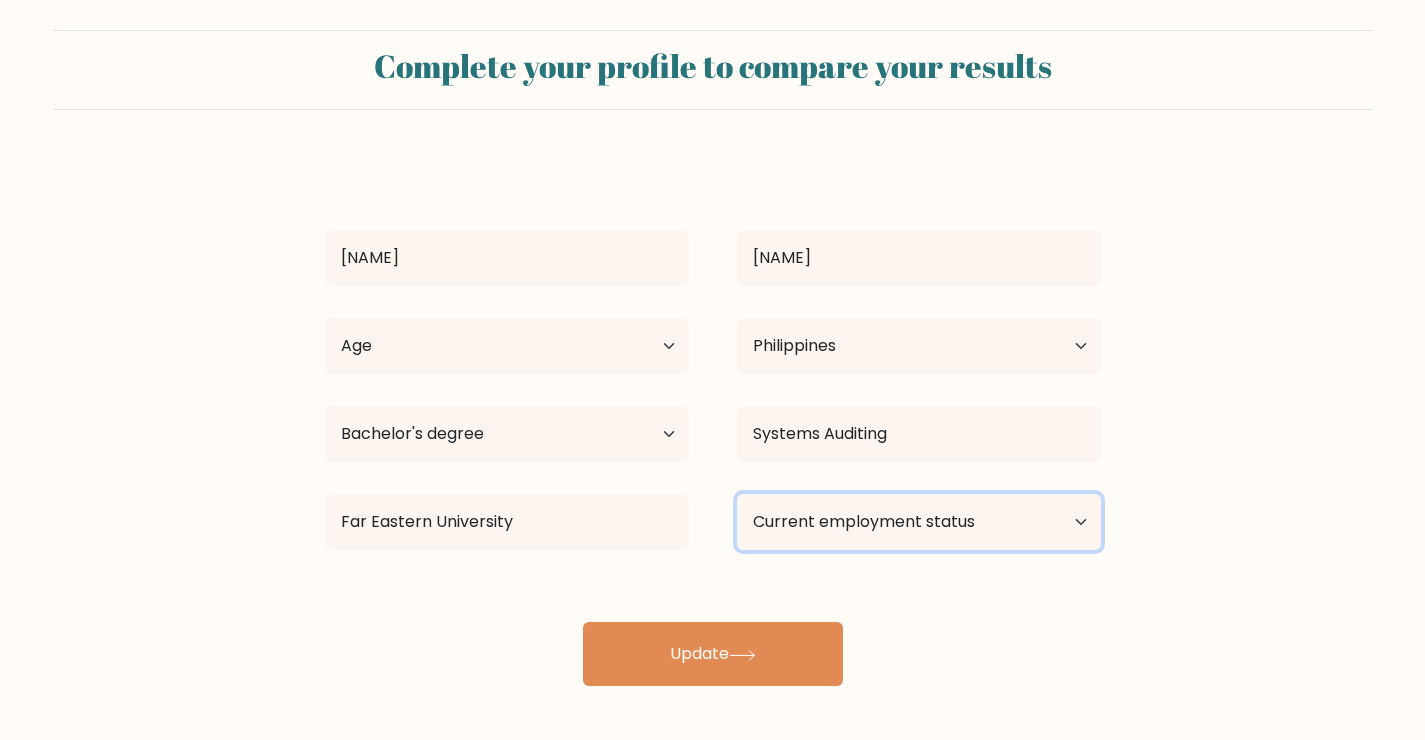 click on "Current employment status
Employed
Student
Retired
Other / prefer not to answer" at bounding box center (919, 522) 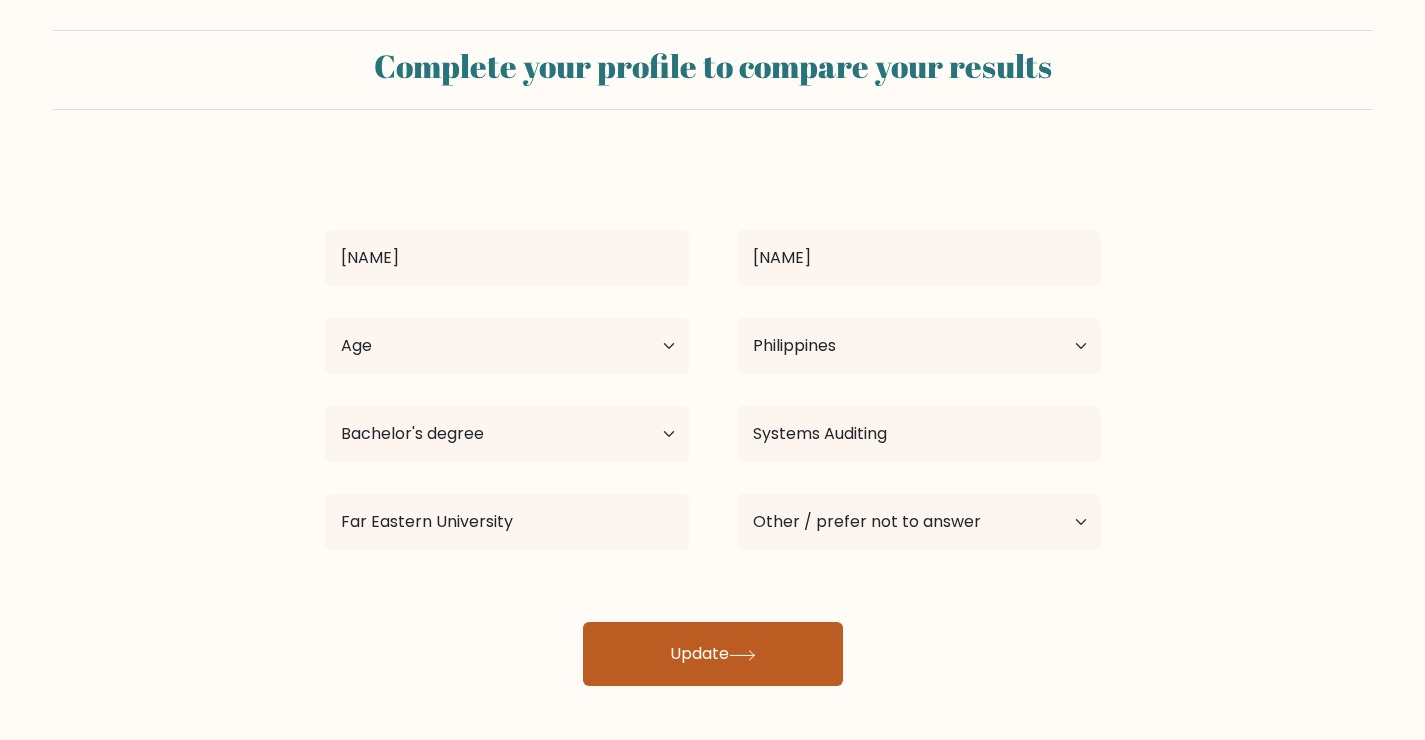 click on "Update" at bounding box center [713, 654] 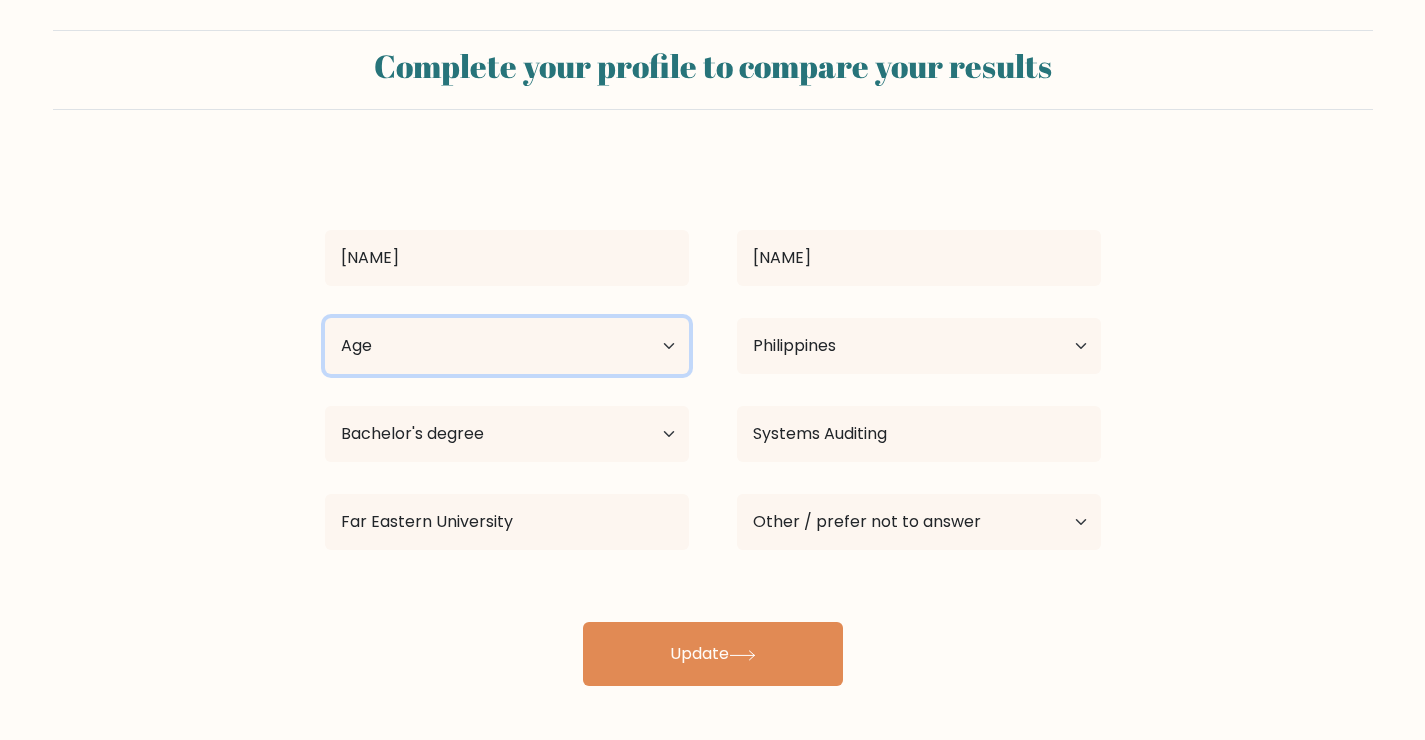 click on "Age
Under 18 years old
18-24 years old
25-34 years old
35-44 years old
45-54 years old
55-64 years old
65 years old and above" at bounding box center (507, 346) 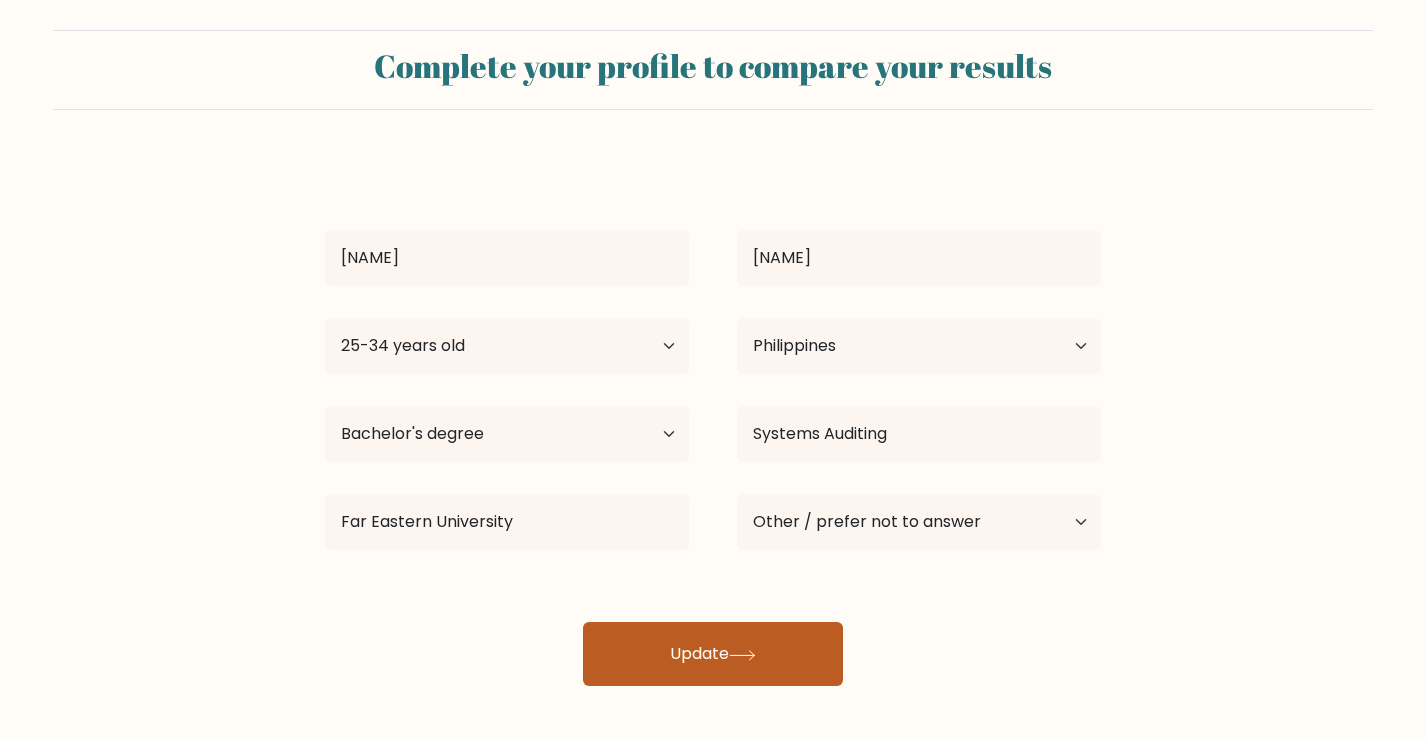 click on "Update" at bounding box center [713, 654] 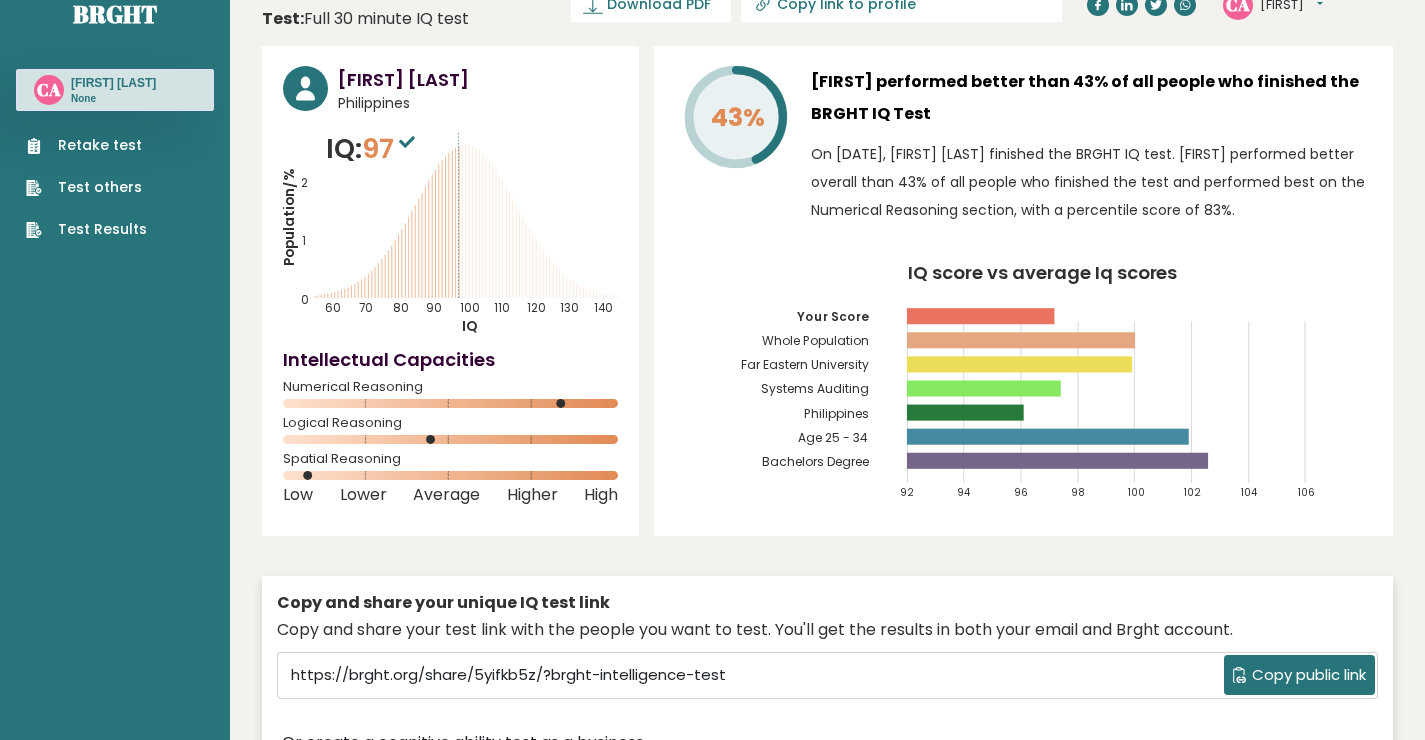 scroll, scrollTop: 37, scrollLeft: 0, axis: vertical 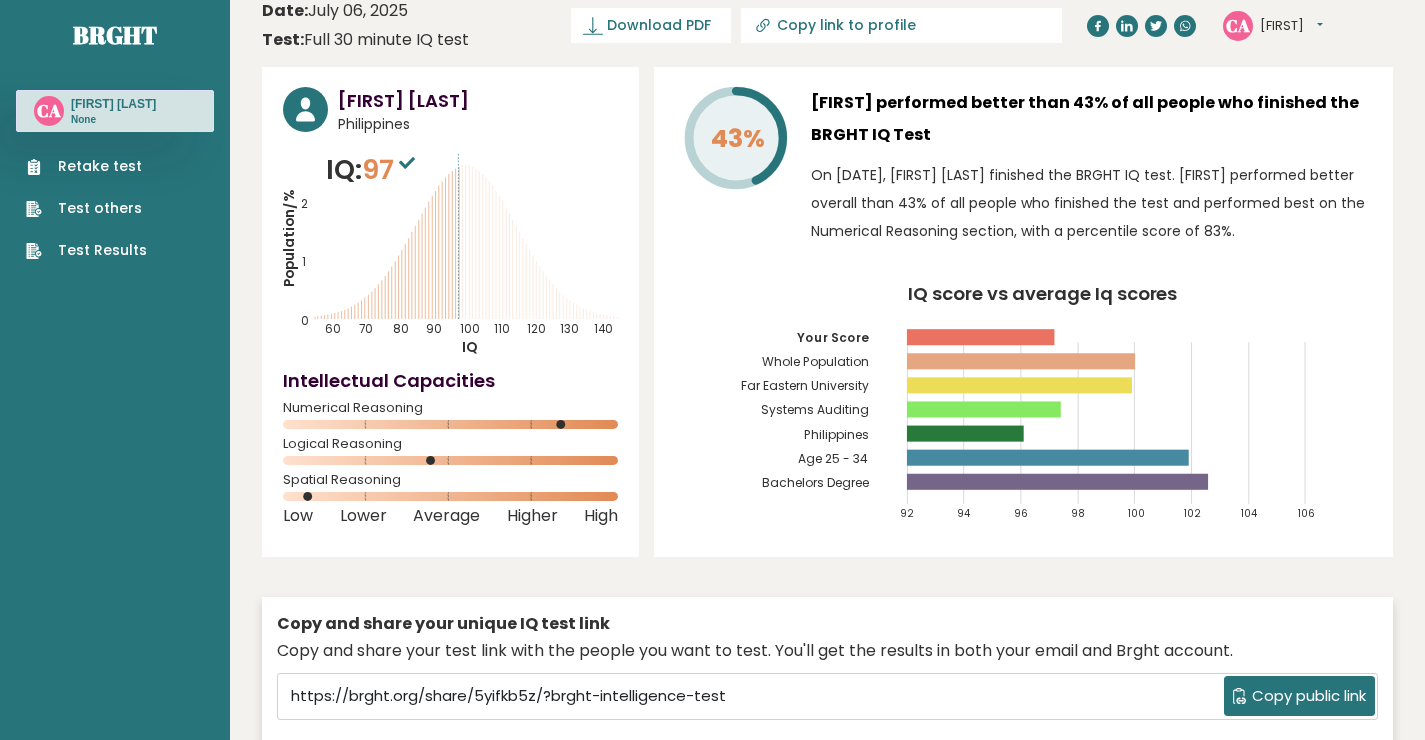 click at bounding box center (407, 163) 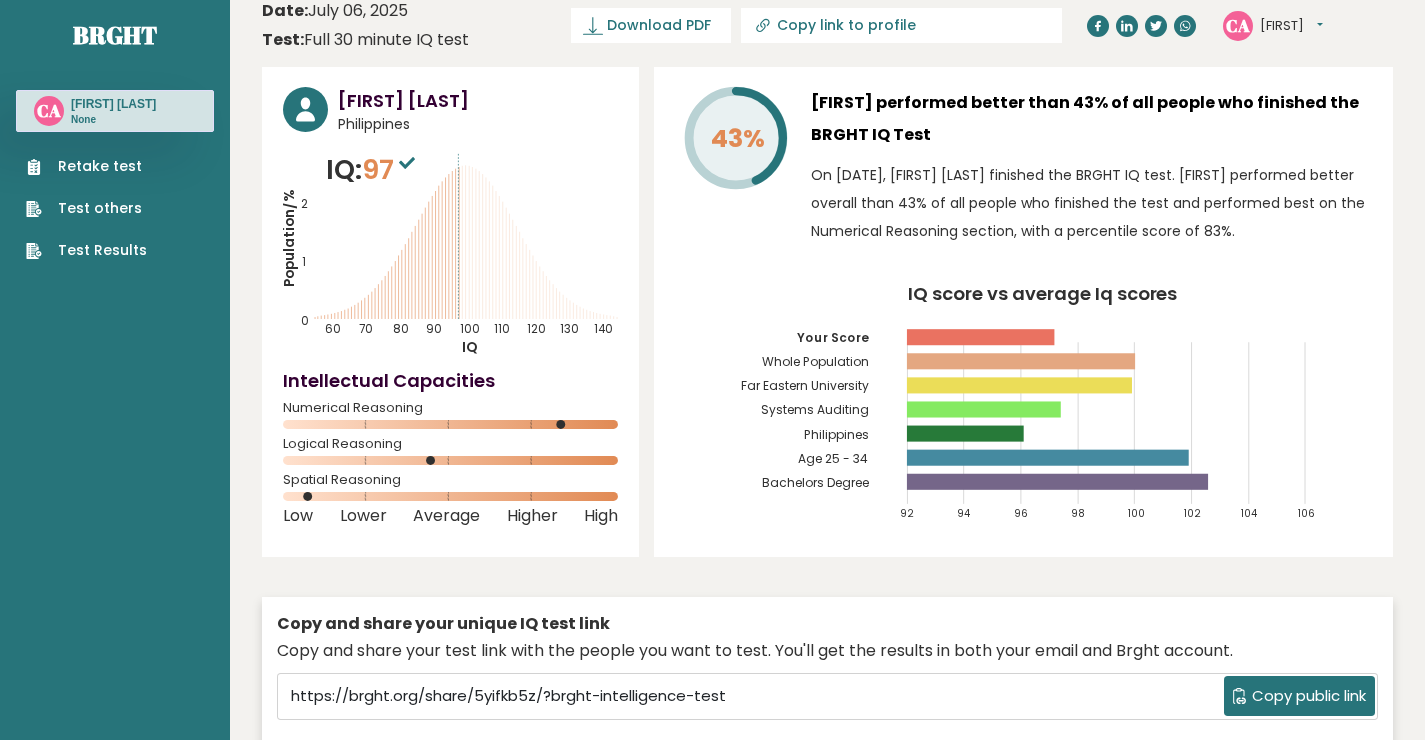 click on "[FIRST]" at bounding box center (1291, 26) 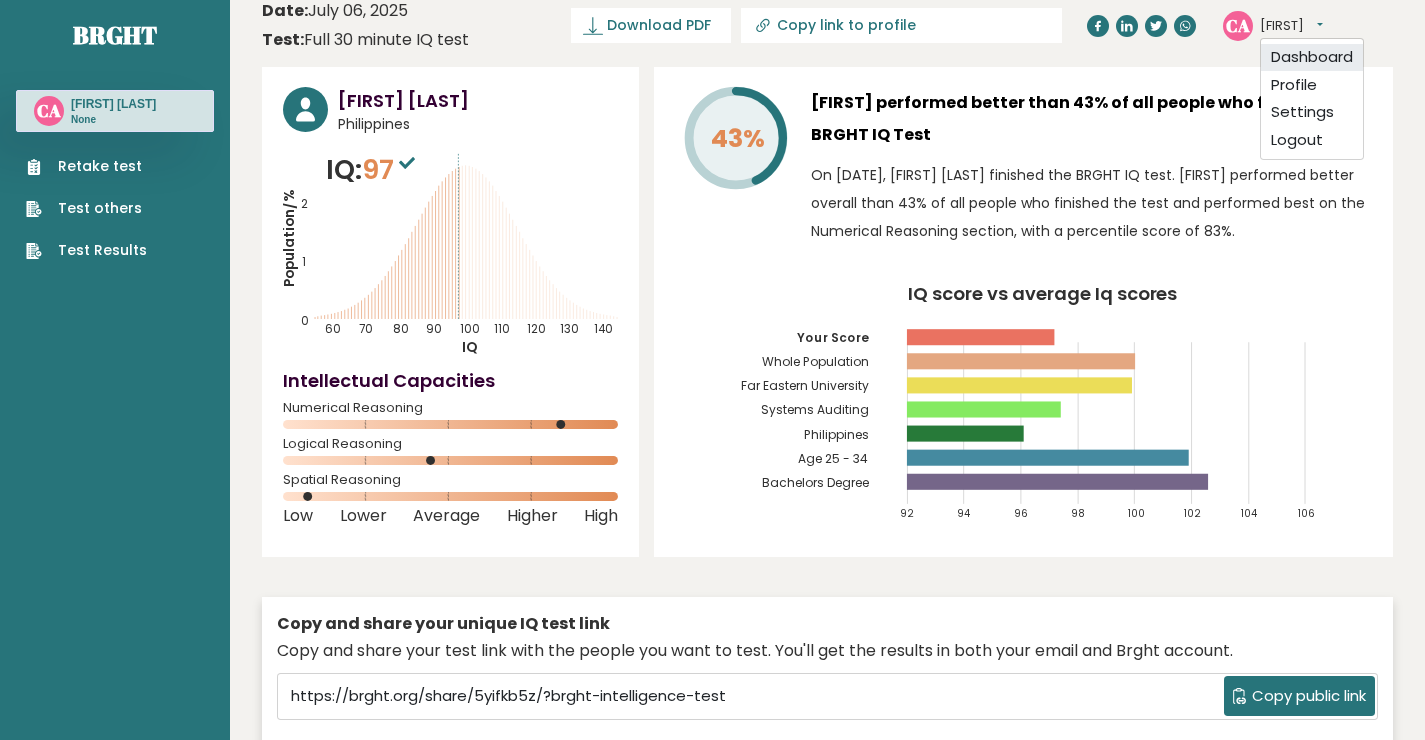 click on "Dashboard" at bounding box center (1312, 58) 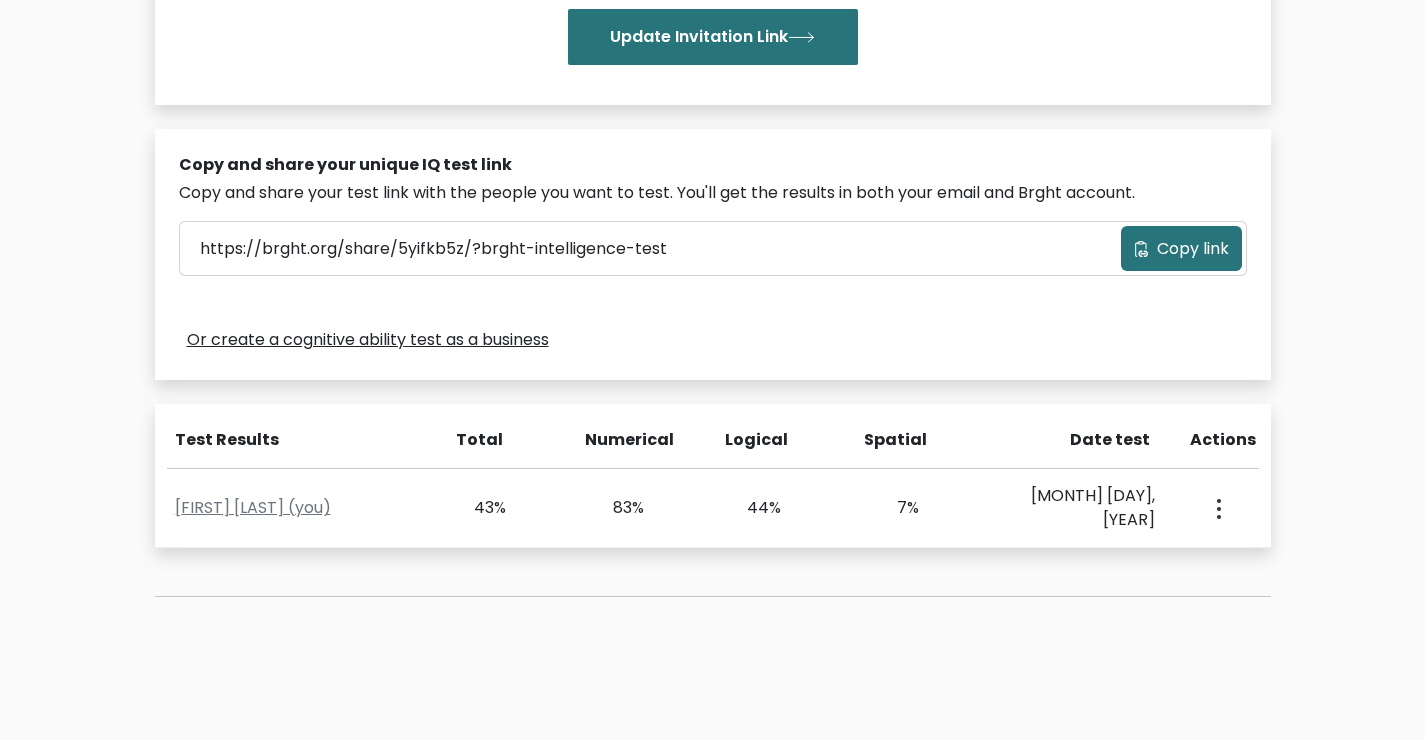 scroll, scrollTop: 579, scrollLeft: 0, axis: vertical 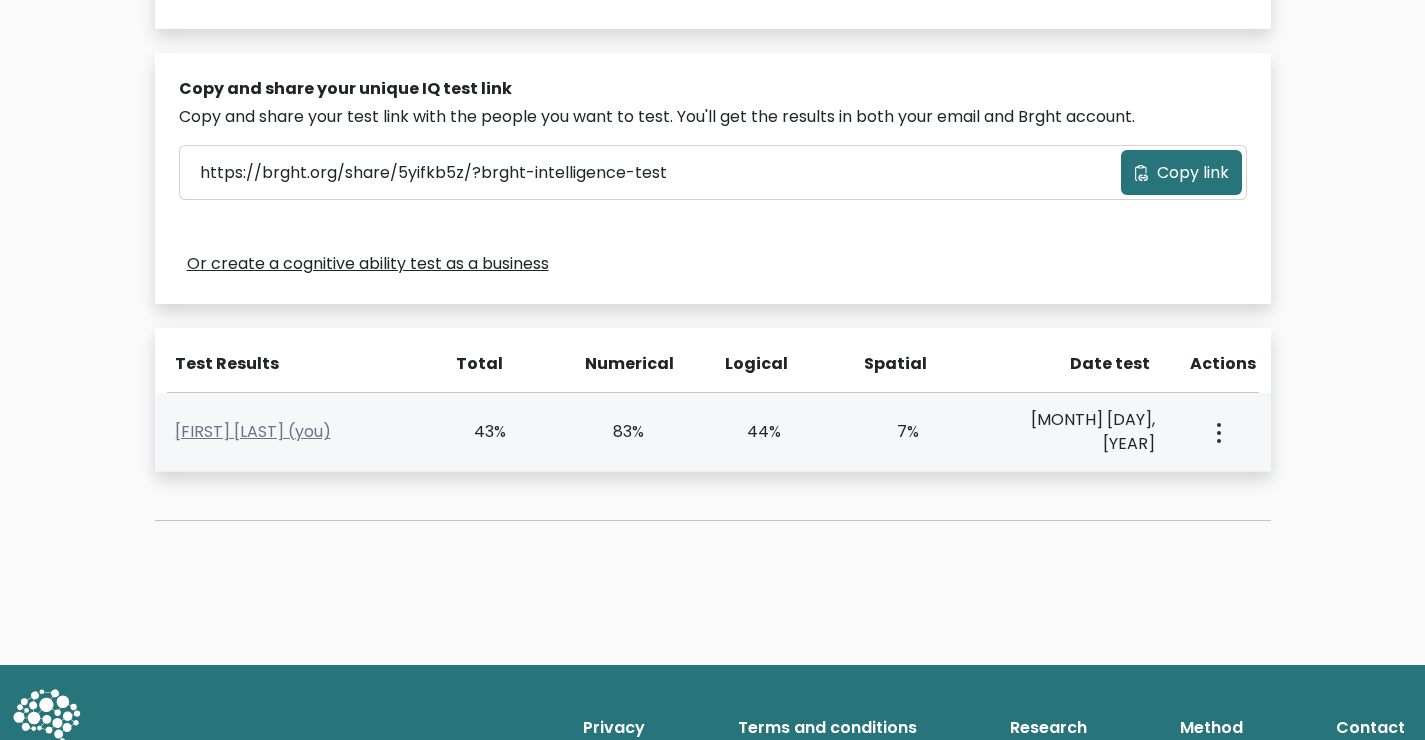 click at bounding box center [1217, 432] 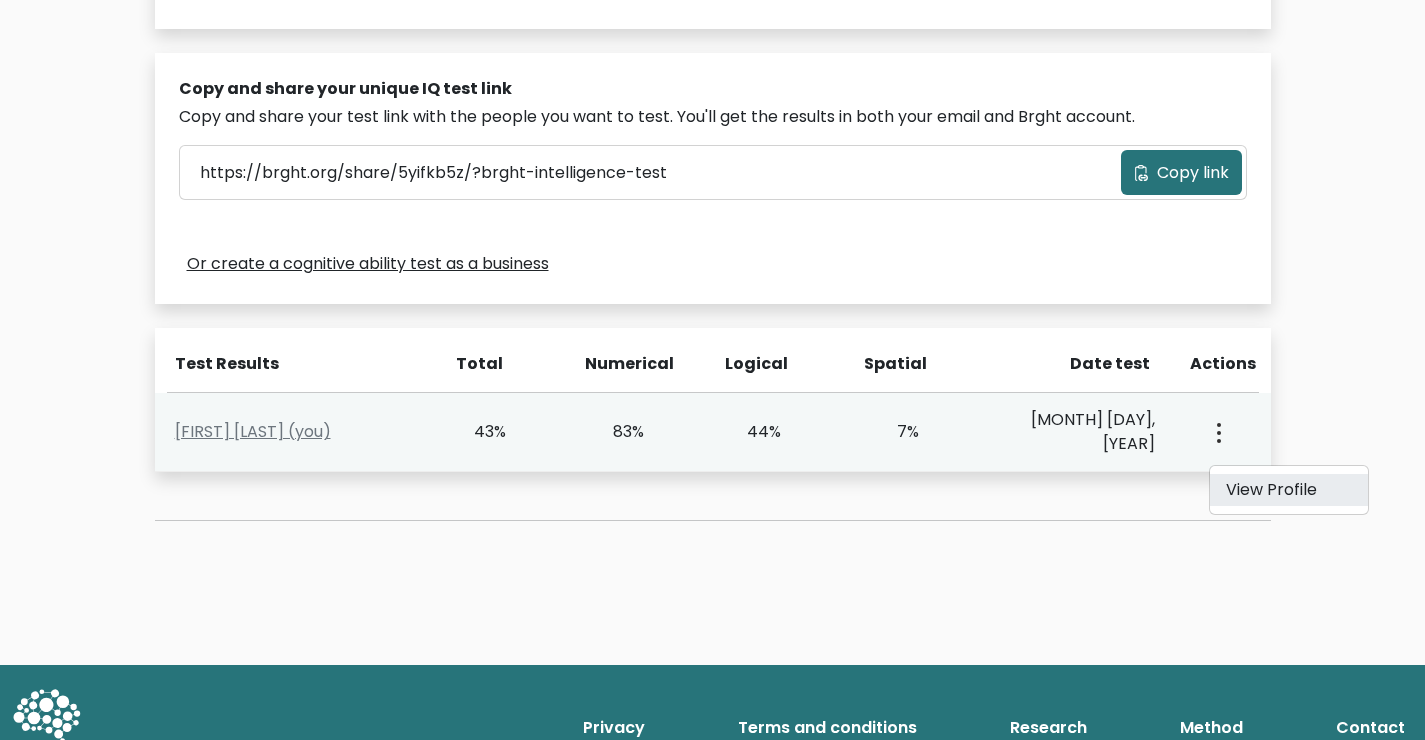 click on "View Profile" at bounding box center (1289, 490) 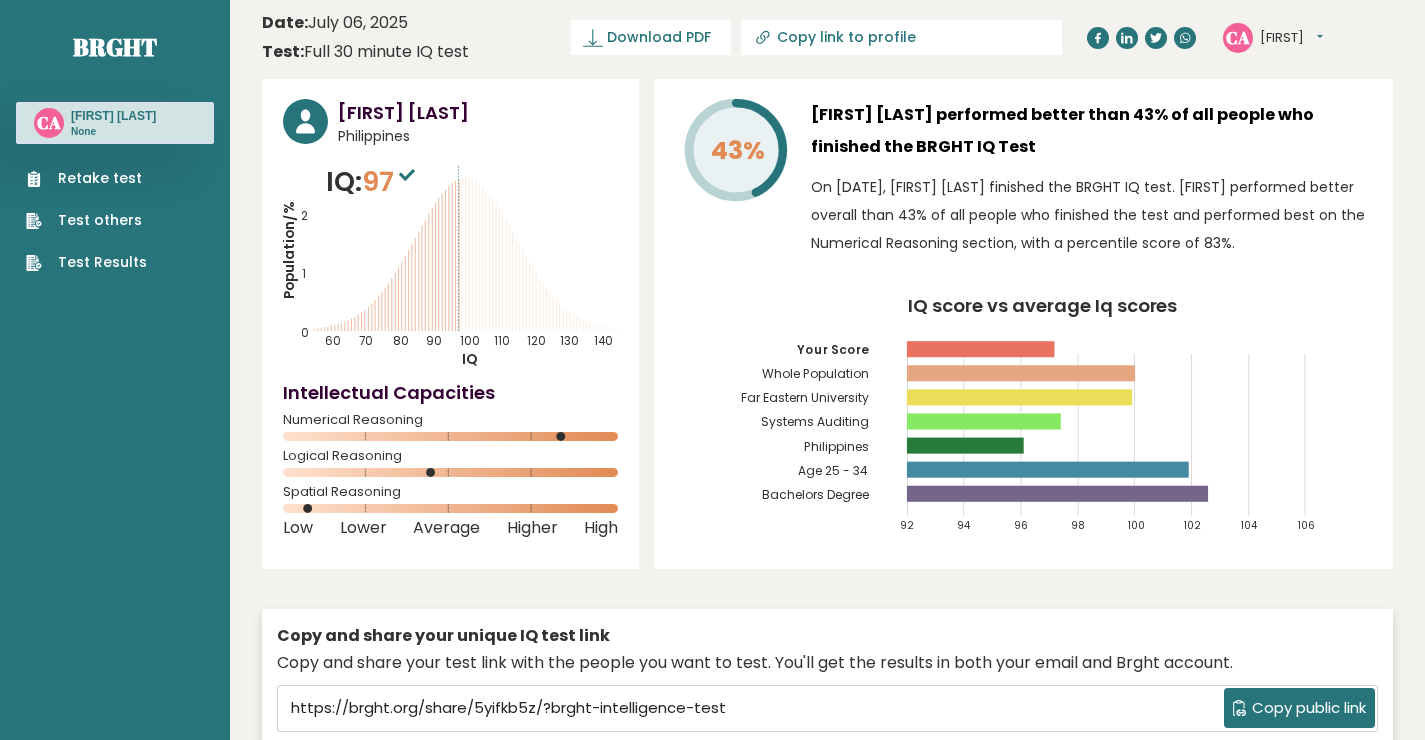scroll, scrollTop: 0, scrollLeft: 0, axis: both 